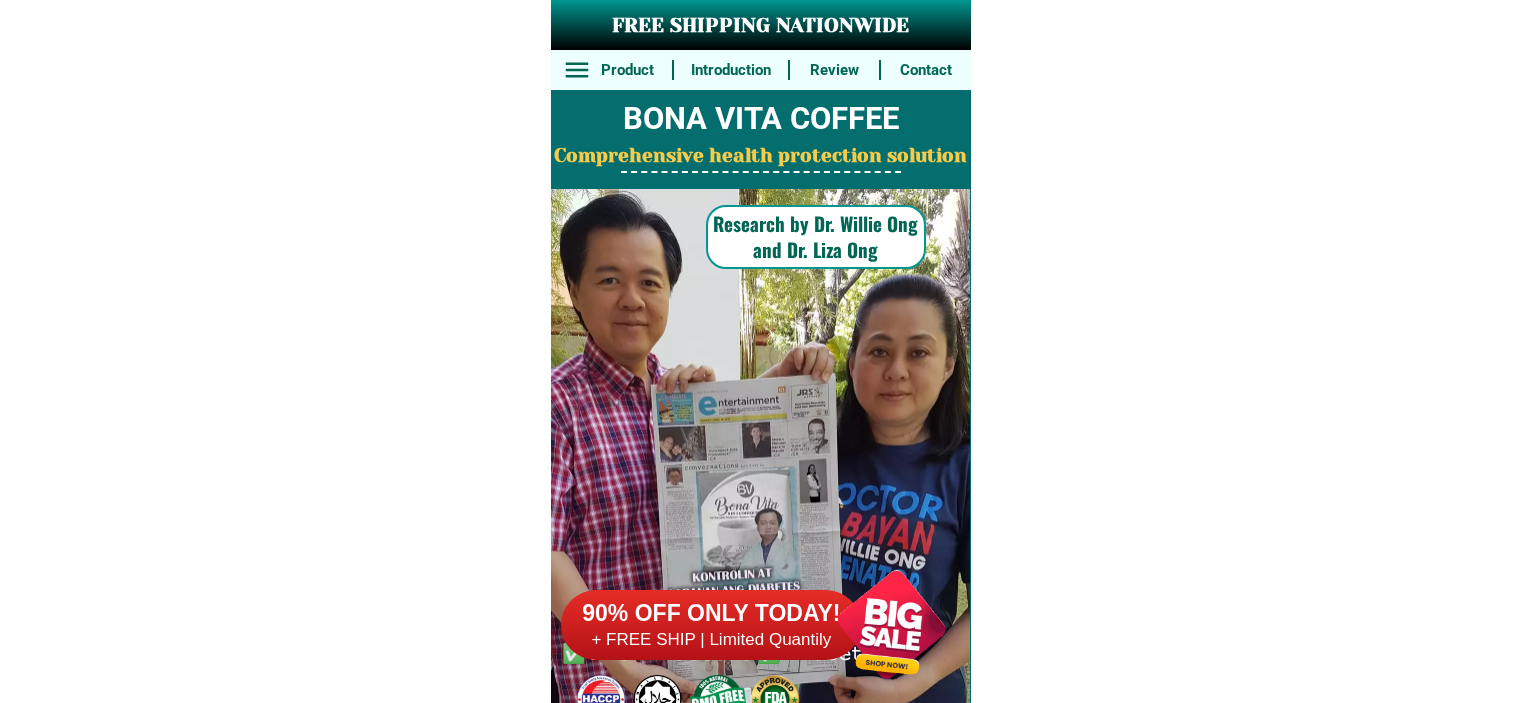 scroll, scrollTop: 0, scrollLeft: 0, axis: both 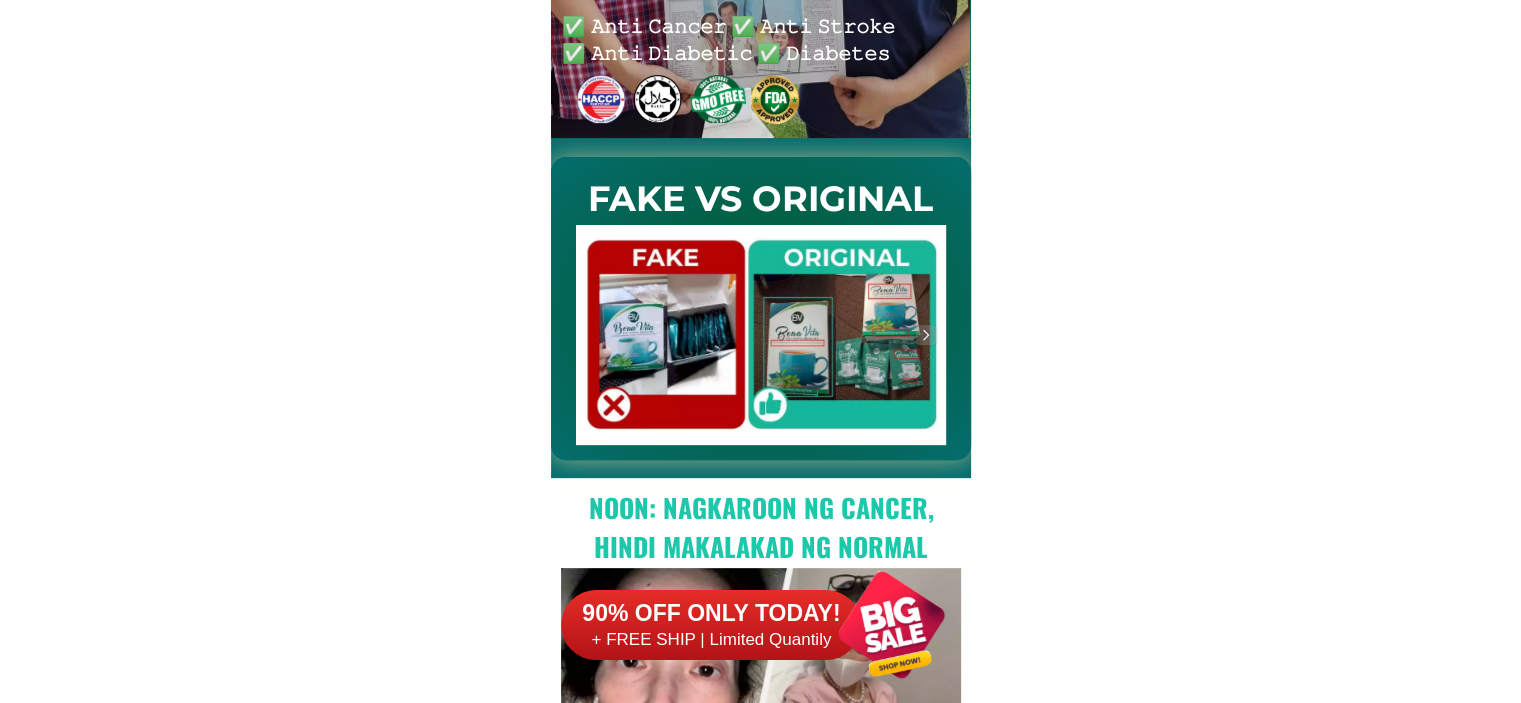 click on "90% OFF ONLY TODAY!" at bounding box center (711, 614) 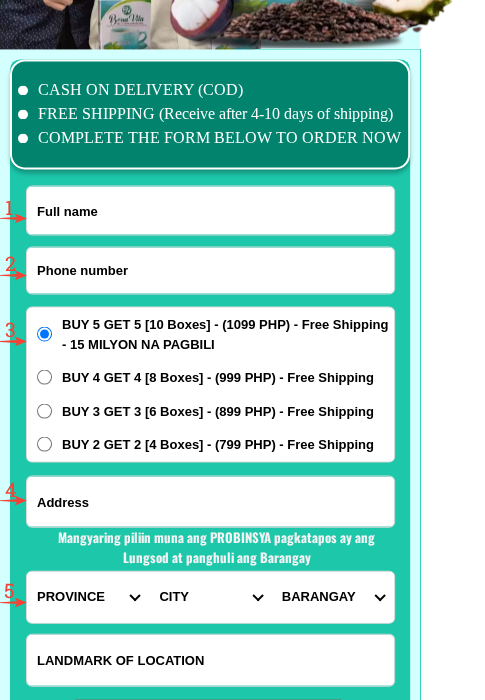 scroll, scrollTop: 15602, scrollLeft: 0, axis: vertical 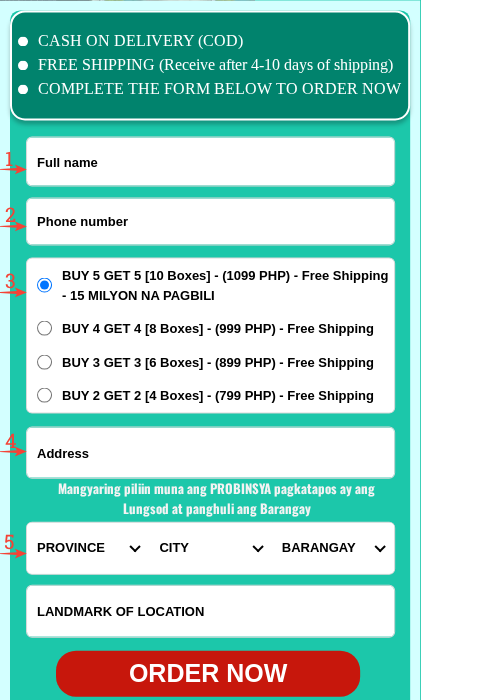 click at bounding box center (210, 161) 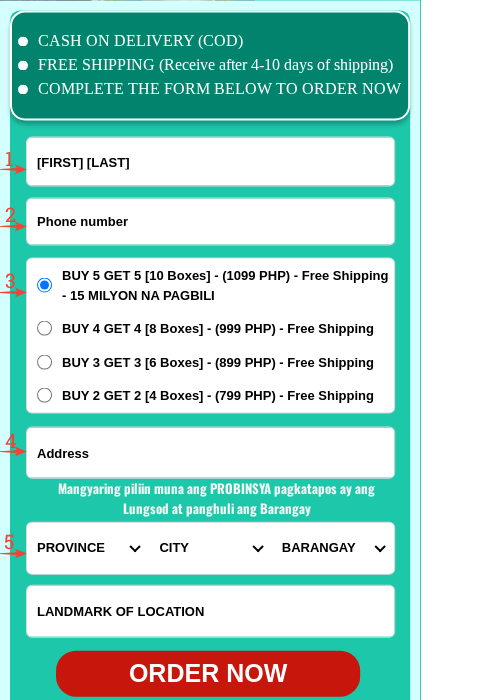 type on "Nelia L. Alcantara" 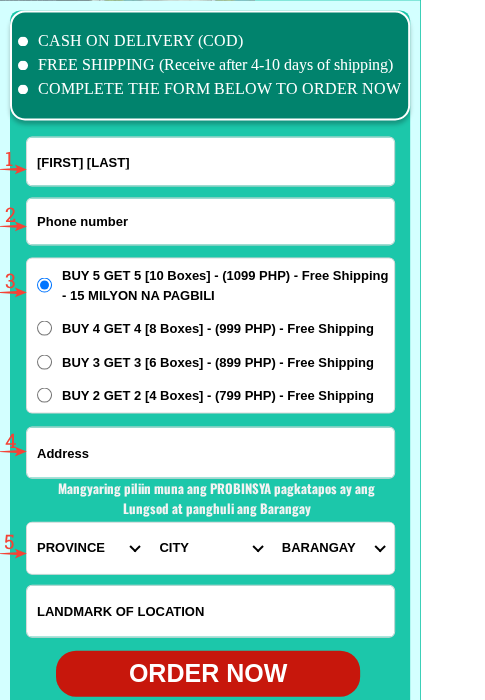 click at bounding box center (210, 221) 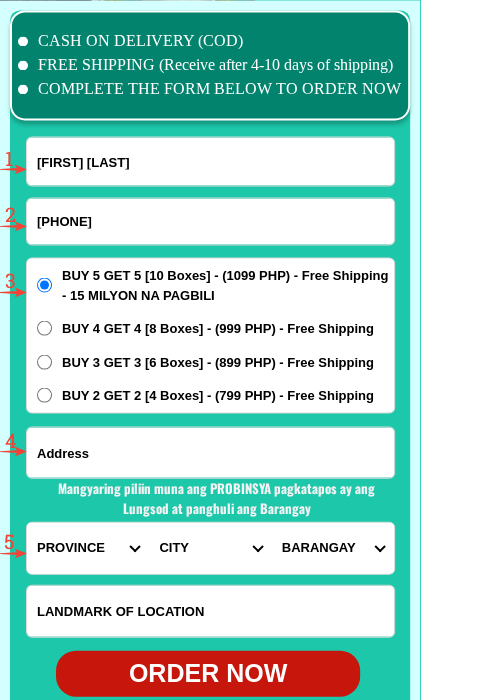 type on "09974364352" 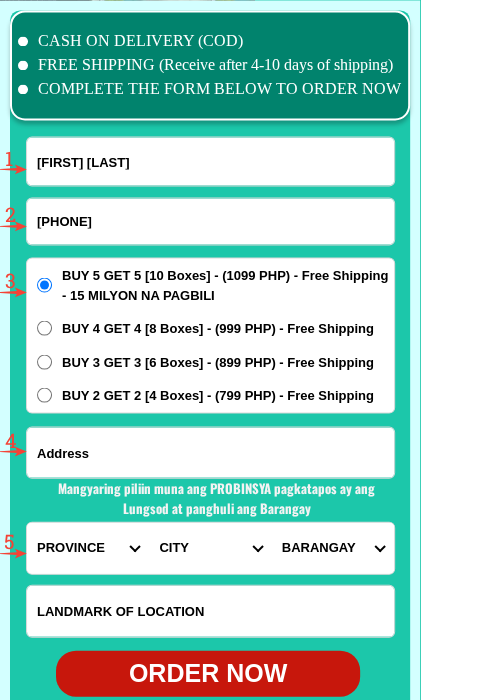 click at bounding box center (210, 452) 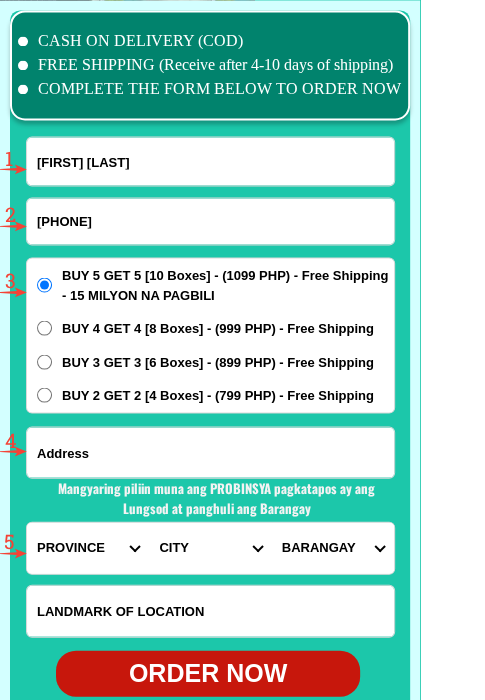 paste on "#27 San Felipe Padre Garcia Batangas Near Golden Haven" 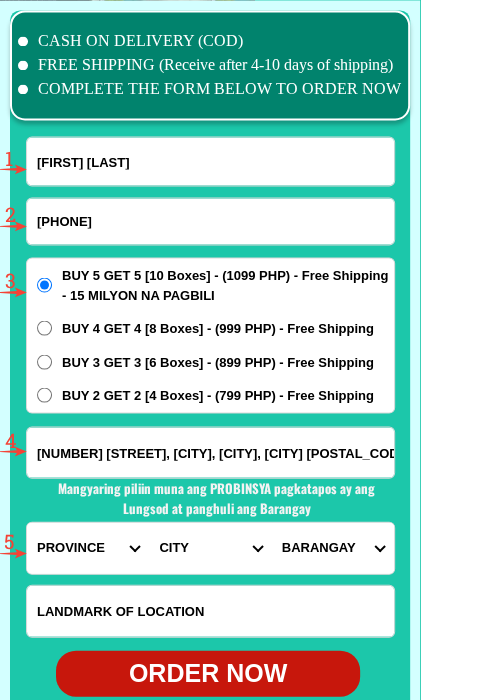 scroll, scrollTop: 0, scrollLeft: 2, axis: horizontal 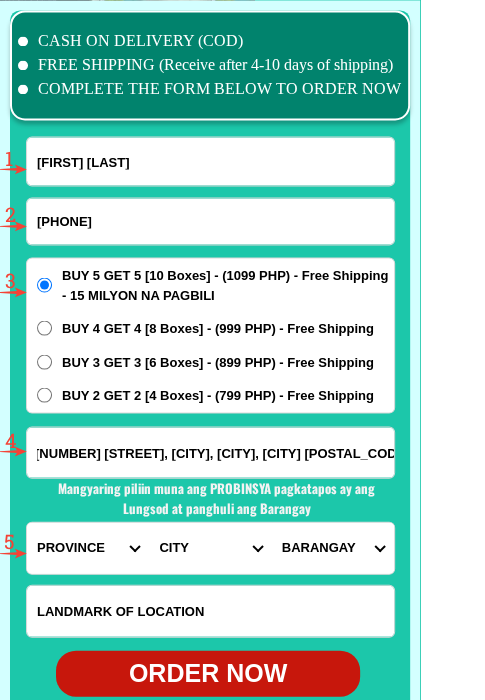 type on "#27 San Felipe Padre Garcia Batangas Near Golden Haven" 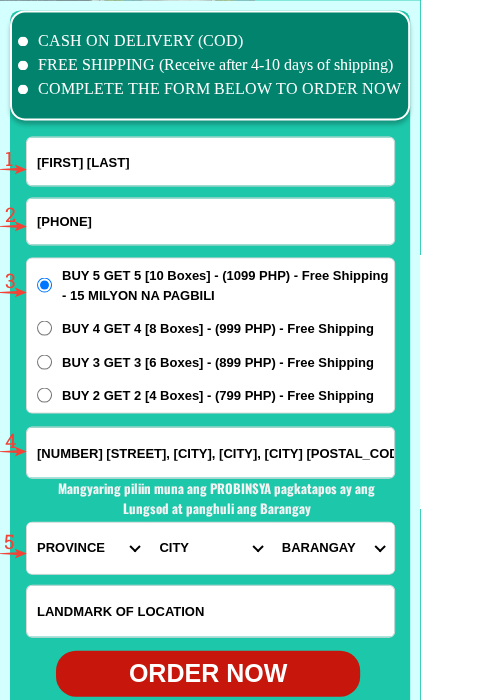 click on "BUY 4 GET 4 [8 Boxes] - (999 PHP) - Free Shipping" at bounding box center [210, 328] 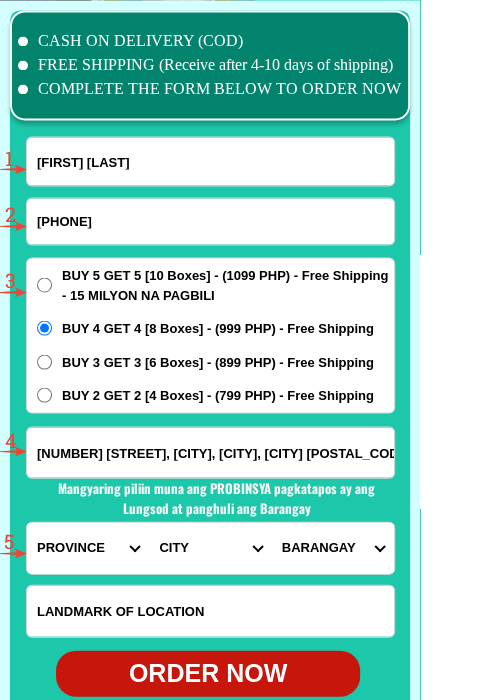 scroll, scrollTop: 16002, scrollLeft: 0, axis: vertical 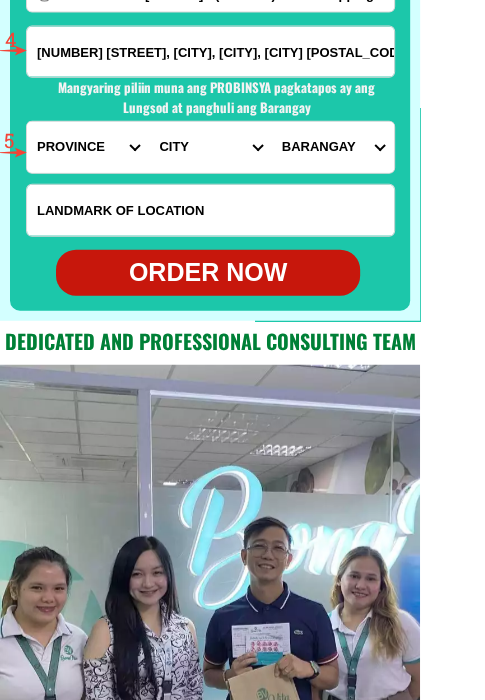 click on "PROVINCE Abra Agusan-del-norte Agusan-del-sur Aklan Albay Antique Apayao Aurora Basilan Bataan Batanes Batangas Benguet Biliran Bohol Bukidnon Bulacan Cagayan Camarines-norte Camarines-sur Camiguin Capiz Catanduanes Cavite Cebu Cotabato Davao-de-oro Davao-del-norte Davao-del-sur Davao-occidental Davao-oriental Dinagat-islands Eastern-samar Guimaras Ifugao Ilocos-norte Ilocos-sur Iloilo Isabela Kalinga La-union Laguna Lanao-del-norte Lanao-del-sur Leyte Maguindanao Marinduque Masbate Metro-manila Misamis-occidental Misamis-oriental Mountain-province Negros-occidental Negros-oriental Northern-samar Nueva-ecija Nueva-vizcaya Occidental-mindoro Oriental-mindoro Palawan Pampanga Pangasinan Quezon Quirino Rizal Romblon Sarangani Siquijor Sorsogon South-cotabato Southern-leyte Sultan-kudarat Sulu Surigao-del-norte Surigao-del-sur Tarlac Tawi-tawi Western-samar Zambales Zamboanga-del-norte Zamboanga-del-sur Zamboanga-sibugay" at bounding box center (88, 147) 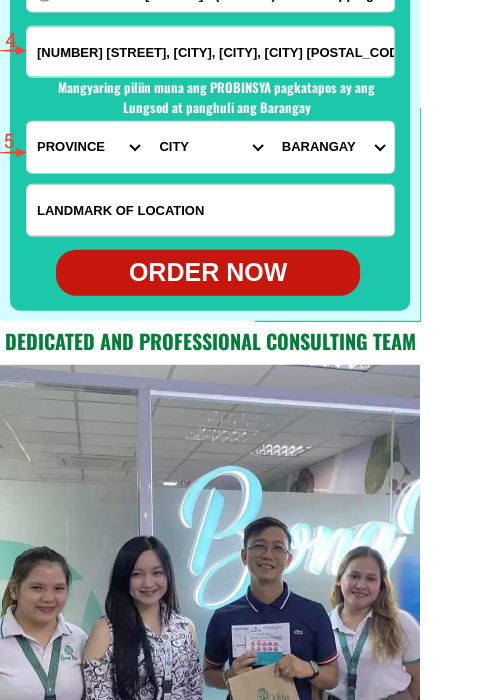 select on "63_108" 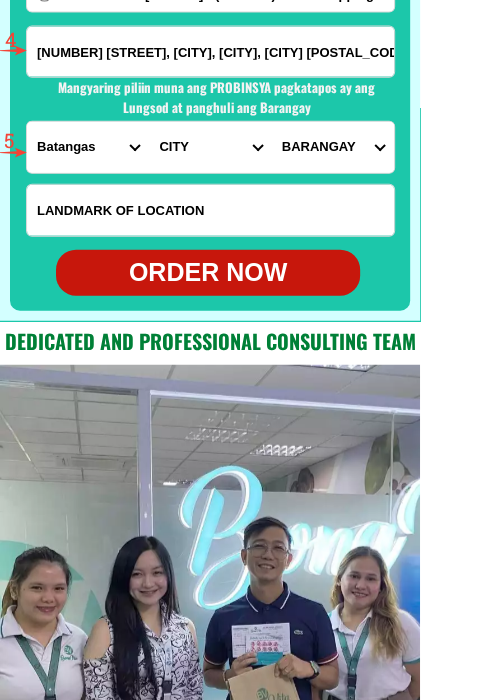 click on "PROVINCE Abra Agusan-del-norte Agusan-del-sur Aklan Albay Antique Apayao Aurora Basilan Bataan Batanes Batangas Benguet Biliran Bohol Bukidnon Bulacan Cagayan Camarines-norte Camarines-sur Camiguin Capiz Catanduanes Cavite Cebu Cotabato Davao-de-oro Davao-del-norte Davao-del-sur Davao-occidental Davao-oriental Dinagat-islands Eastern-samar Guimaras Ifugao Ilocos-norte Ilocos-sur Iloilo Isabela Kalinga La-union Laguna Lanao-del-norte Lanao-del-sur Leyte Maguindanao Marinduque Masbate Metro-manila Misamis-occidental Misamis-oriental Mountain-province Negros-occidental Negros-oriental Northern-samar Nueva-ecija Nueva-vizcaya Occidental-mindoro Oriental-mindoro Palawan Pampanga Pangasinan Quezon Quirino Rizal Romblon Sarangani Siquijor Sorsogon South-cotabato Southern-leyte Sultan-kudarat Sulu Surigao-del-norte Surigao-del-sur Tarlac Tawi-tawi Western-samar Zambales Zamboanga-del-norte Zamboanga-del-sur Zamboanga-sibugay" at bounding box center (88, 147) 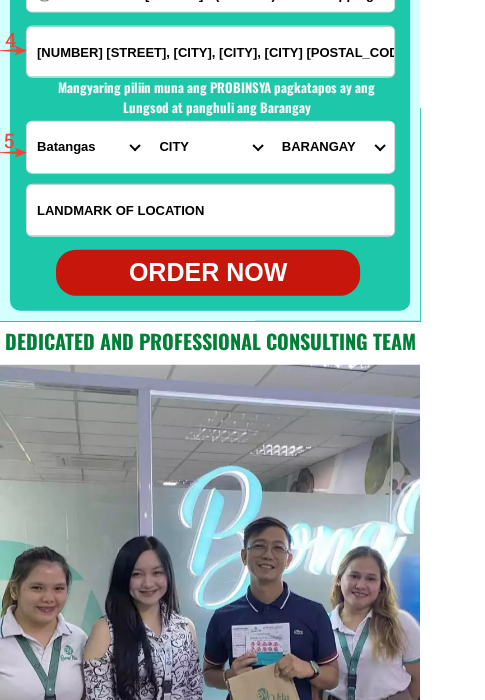 click on "CITY Agoncillo Alitagtag Allacapan Balayan Batangas-balete Batangas-city Batangas-lemery Batangas-mabini Batangas-rosario Batangas-san-jose Batangas-san-juan Batangas-san-luis Batangas-san-nicolas Batangas-san-pascual Batangas-santa-teresita Batangas-santo-tomas Batangas-talisay Bauan Calaca Calatagan Cuenca Ibaan Laurel Lian Lipa-city Lobo Malvar Mataasnakahoy Nasugbu Padre-garcia Taal Tanauan-city Taysan Tingloy Tuy" at bounding box center (210, 147) 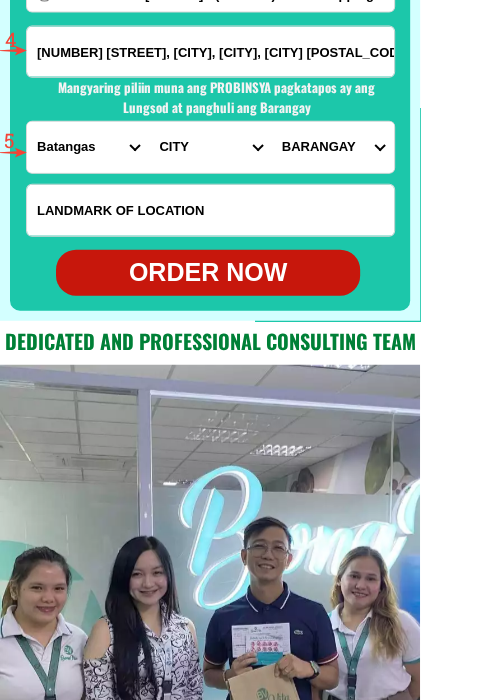 select on "63_1088464" 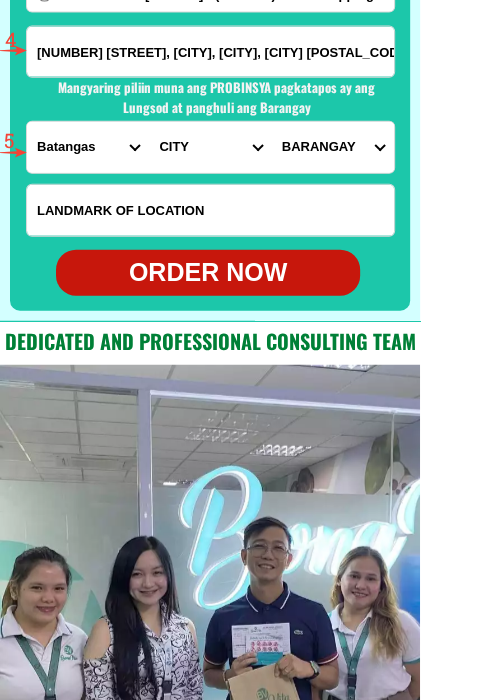 click on "CITY Agoncillo Alitagtag Allacapan Balayan Batangas-balete Batangas-city Batangas-lemery Batangas-mabini Batangas-rosario Batangas-san-jose Batangas-san-juan Batangas-san-luis Batangas-san-nicolas Batangas-san-pascual Batangas-santa-teresita Batangas-santo-tomas Batangas-talisay Bauan Calaca Calatagan Cuenca Ibaan Laurel Lian Lipa-city Lobo Malvar Mataasnakahoy Nasugbu Padre-garcia Taal Tanauan-city Taysan Tingloy Tuy" at bounding box center (210, 147) 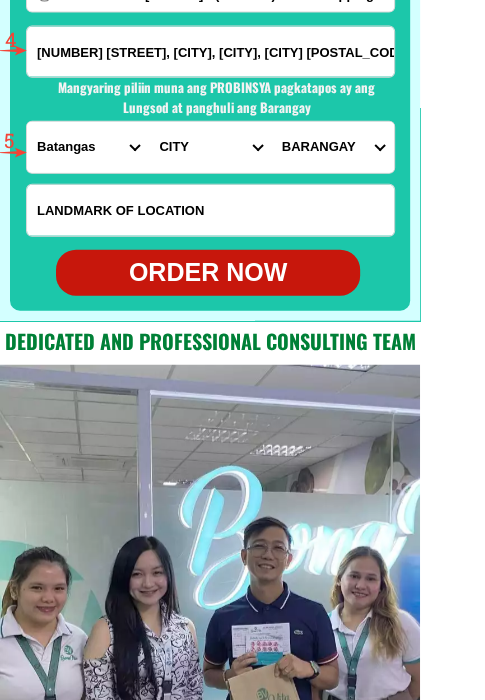click on "BARANGAY Banaba Banaybanay Bawi Bukal Castillo Cawongan Manggas Maugat east Maugat west Pansol Payapa Poblacion Quilo-quilo north Quilo-quilo south San felipe San miguel Tamak Tangob" at bounding box center (333, 147) 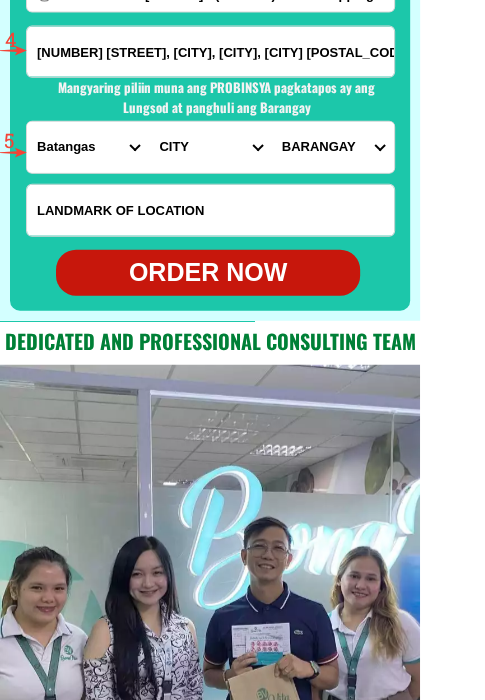 select on "63_10884649219" 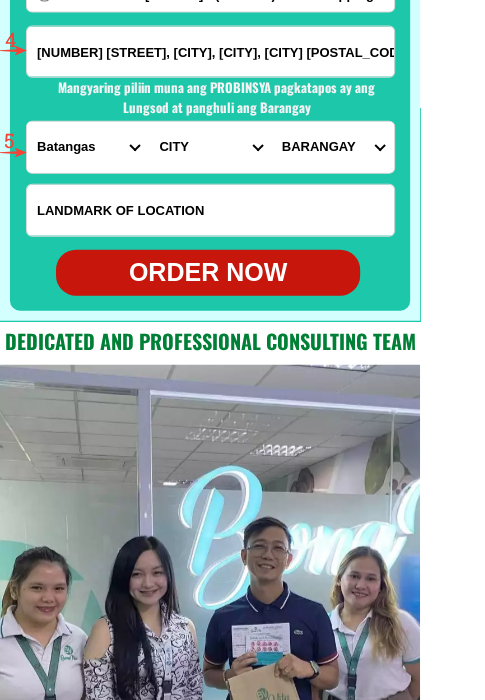 click on "ORDER NOW" at bounding box center [208, 273] 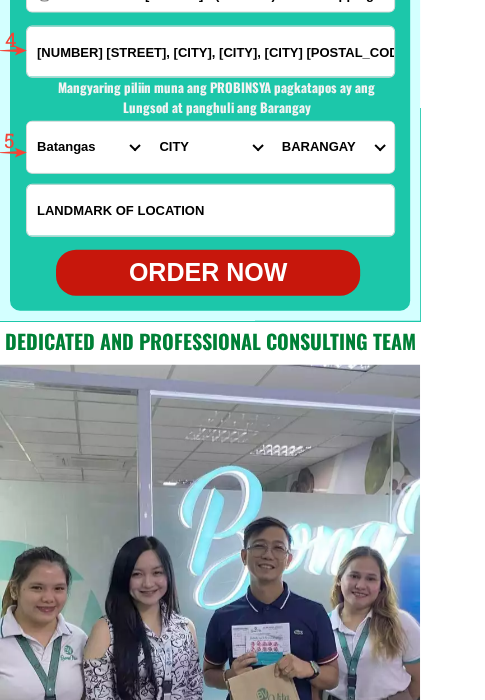radio on "true" 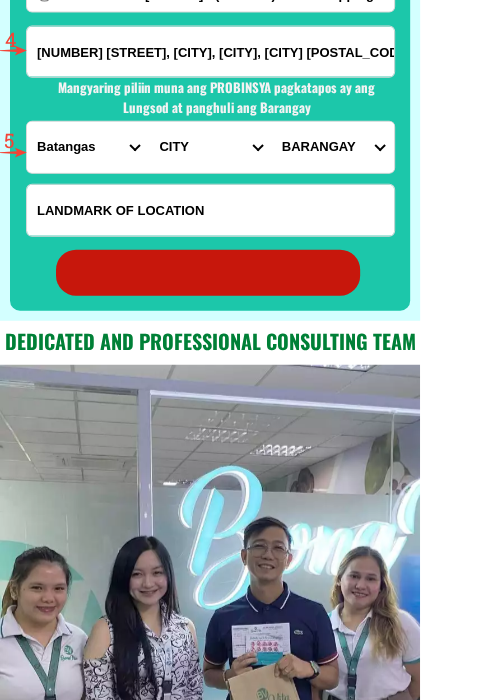 radio on "true" 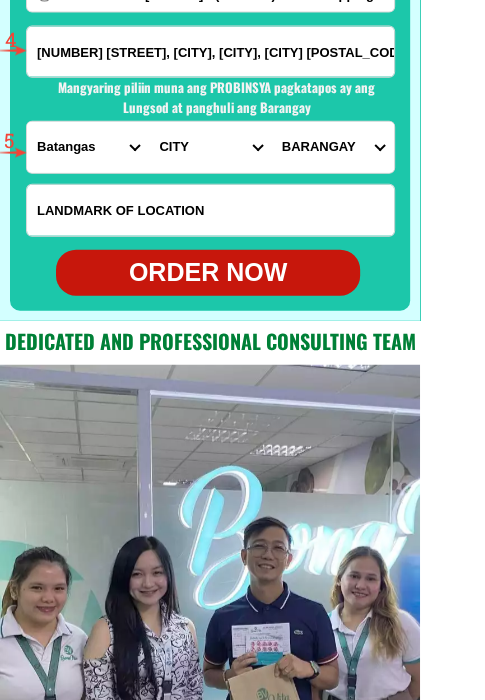 scroll, scrollTop: 15702, scrollLeft: 0, axis: vertical 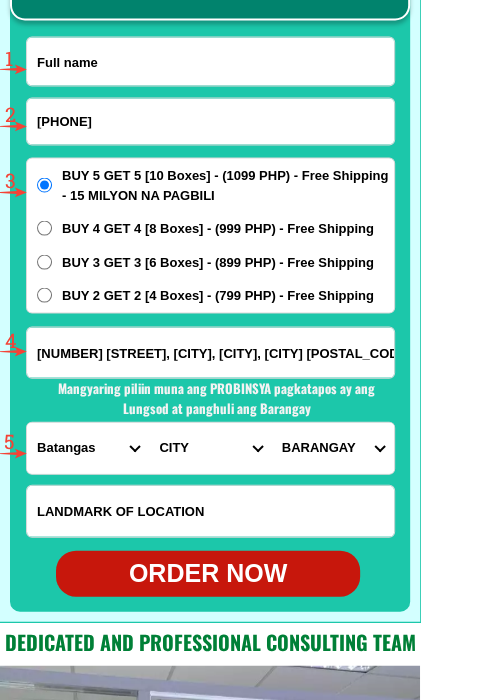 click at bounding box center (210, 61) 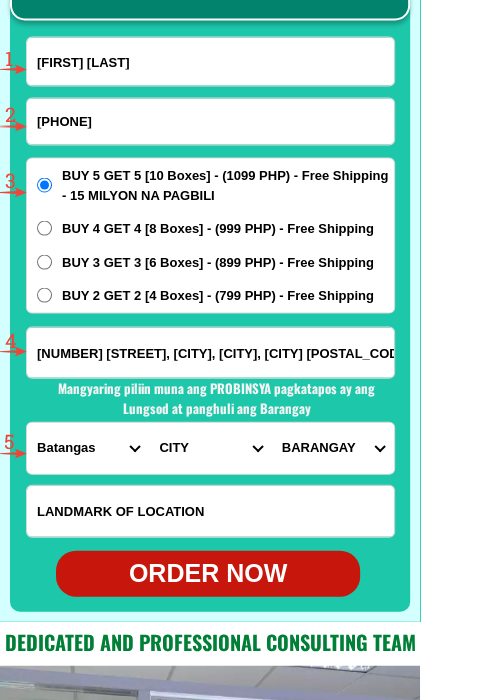type on "Norma R. Clemente" 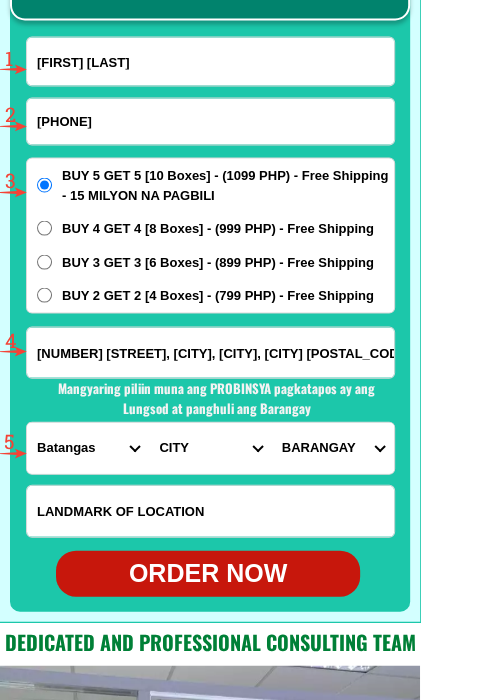 click on "09974364352" at bounding box center (210, 121) 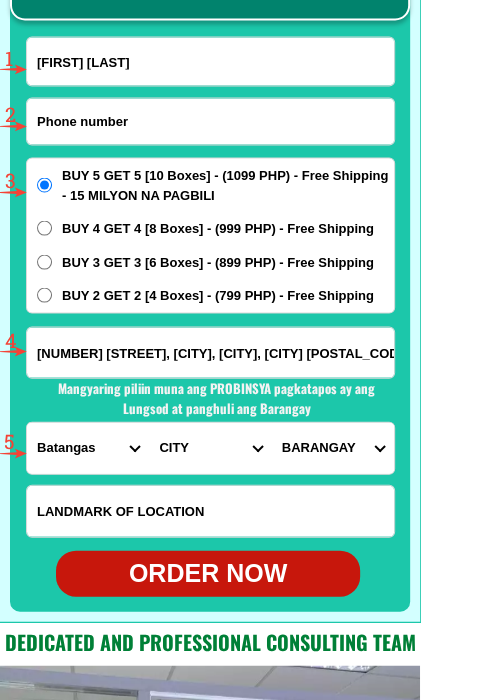 paste on "09493459653" 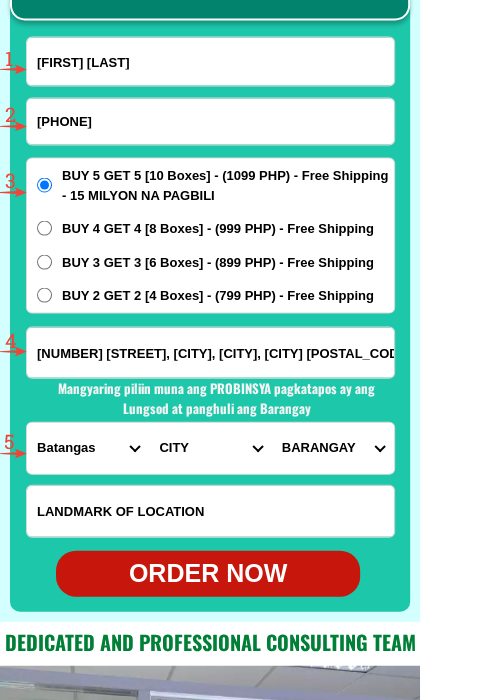 type on "09493459653" 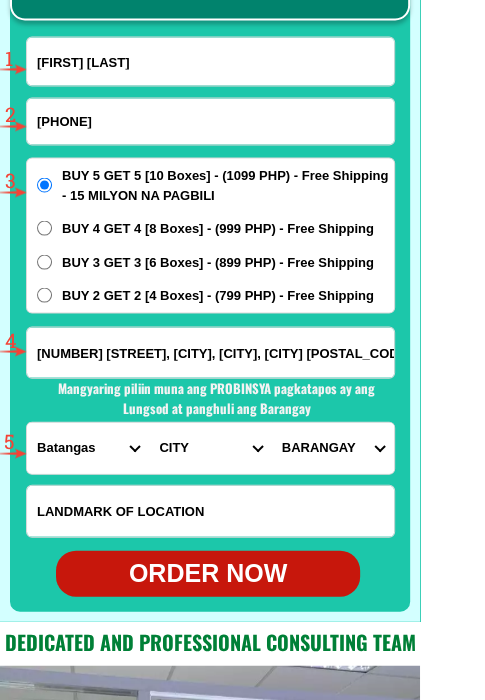 click on "#27 San Felipe Padre Garcia Batangas Near Golden Haven" at bounding box center (210, 352) 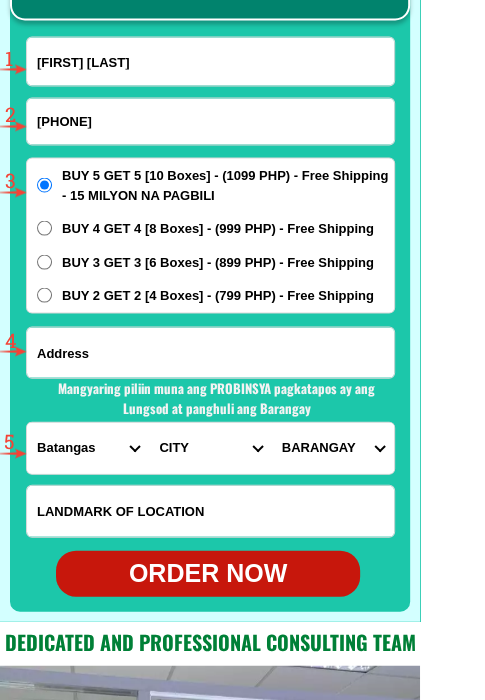 paste on "Clemente's Resort, Sitio Virrey, Brgy. Pingit, Baler, Aurora" 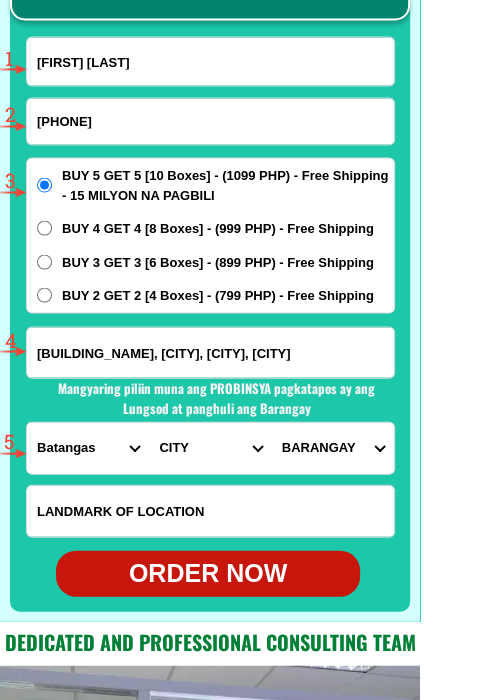 type on "Clemente's Resort, Sitio Virrey, Brgy. Pingit, Baler, Aurora" 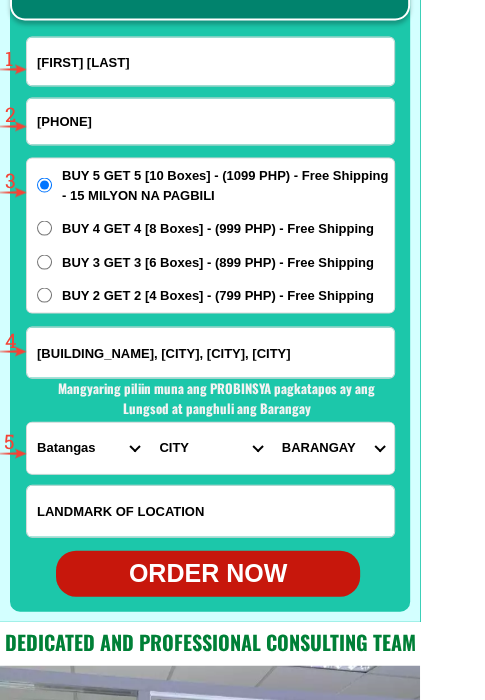 click on "PROVINCE Abra Agusan-del-norte Agusan-del-sur Aklan Albay Antique Apayao Aurora Basilan Bataan Batanes Batangas Benguet Biliran Bohol Bukidnon Bulacan Cagayan Camarines-norte Camarines-sur Camiguin Capiz Catanduanes Cavite Cebu Cotabato Davao-de-oro Davao-del-norte Davao-del-sur Davao-occidental Davao-oriental Dinagat-islands Eastern-samar Guimaras Ifugao Ilocos-norte Ilocos-sur Iloilo Isabela Kalinga La-union Laguna Lanao-del-norte Lanao-del-sur Leyte Maguindanao Marinduque Masbate Metro-manila Misamis-occidental Misamis-oriental Mountain-province Negros-occidental Negros-oriental Northern-samar Nueva-ecija Nueva-vizcaya Occidental-mindoro Oriental-mindoro Palawan Pampanga Pangasinan Quezon Quirino Rizal Romblon Sarangani Siquijor Sorsogon South-cotabato Southern-leyte Sultan-kudarat Sulu Surigao-del-norte Surigao-del-sur Tarlac Tawi-tawi Western-samar Zambales Zamboanga-del-norte Zamboanga-del-sur Zamboanga-sibugay" at bounding box center (88, 447) 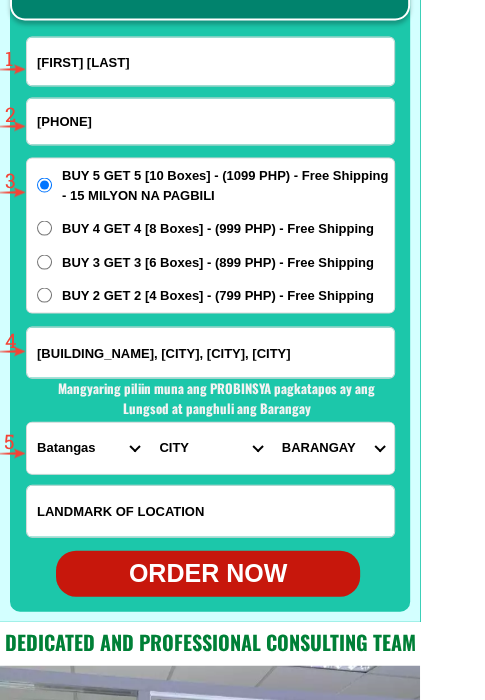 select on "63_22" 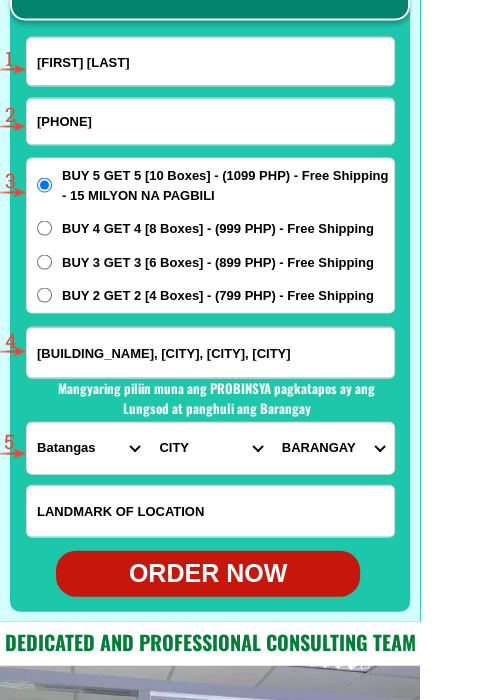 click on "PROVINCE Abra Agusan-del-norte Agusan-del-sur Aklan Albay Antique Apayao Aurora Basilan Bataan Batanes Batangas Benguet Biliran Bohol Bukidnon Bulacan Cagayan Camarines-norte Camarines-sur Camiguin Capiz Catanduanes Cavite Cebu Cotabato Davao-de-oro Davao-del-norte Davao-del-sur Davao-occidental Davao-oriental Dinagat-islands Eastern-samar Guimaras Ifugao Ilocos-norte Ilocos-sur Iloilo Isabela Kalinga La-union Laguna Lanao-del-norte Lanao-del-sur Leyte Maguindanao Marinduque Masbate Metro-manila Misamis-occidental Misamis-oriental Mountain-province Negros-occidental Negros-oriental Northern-samar Nueva-ecija Nueva-vizcaya Occidental-mindoro Oriental-mindoro Palawan Pampanga Pangasinan Quezon Quirino Rizal Romblon Sarangani Siquijor Sorsogon South-cotabato Southern-leyte Sultan-kudarat Sulu Surigao-del-norte Surigao-del-sur Tarlac Tawi-tawi Western-samar Zambales Zamboanga-del-norte Zamboanga-del-sur Zamboanga-sibugay" at bounding box center [88, 447] 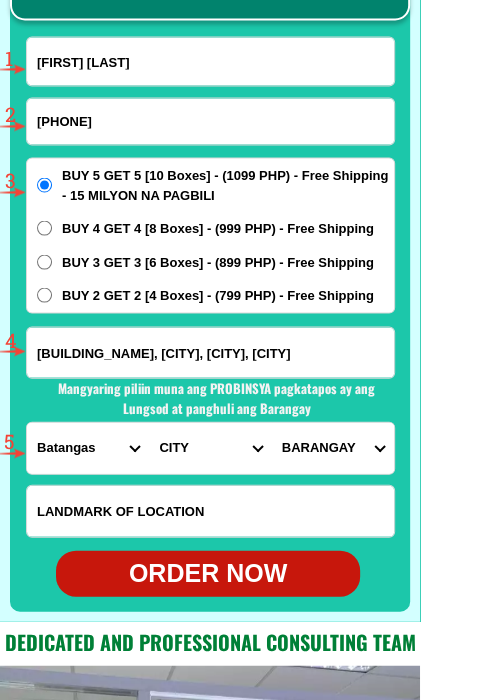 click on "BUY 2 GET 2 [4 Boxes] - (799 PHP) - Free Shipping" at bounding box center [210, 295] 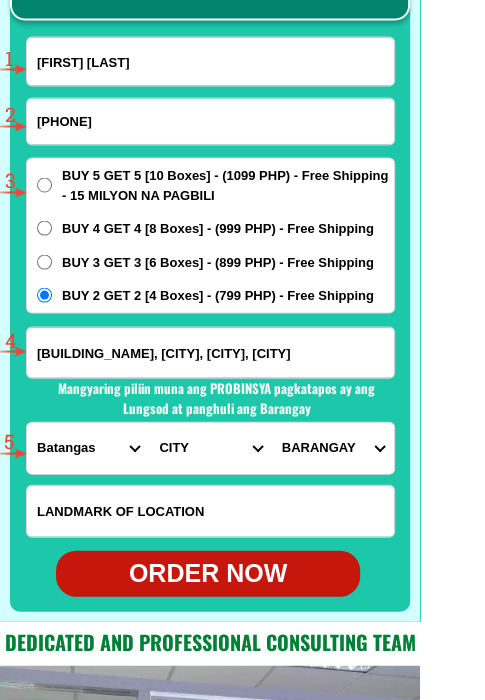 click on "CITY Aurora-casiguran Aurora-san-luis Baler Dilasag Dinalungan Dingalan Dipaculao Maria-aurora" at bounding box center (210, 447) 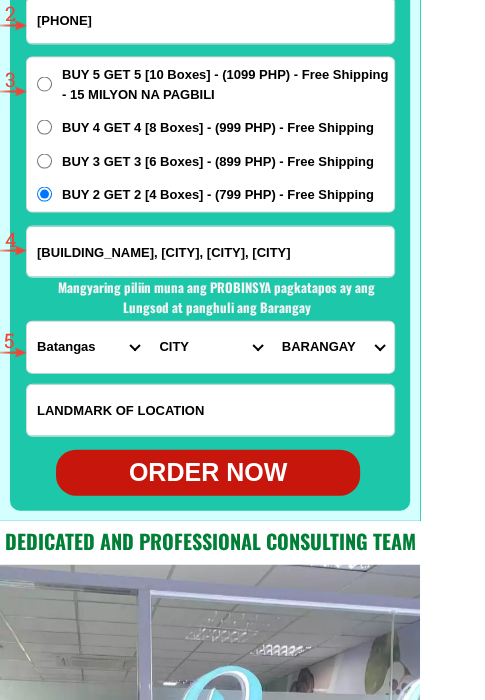 scroll, scrollTop: 15902, scrollLeft: 0, axis: vertical 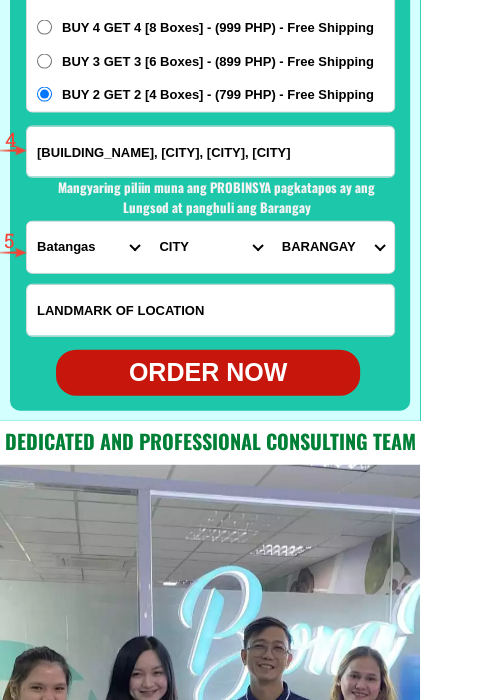 click on "ORDER NOW" at bounding box center (208, 373) 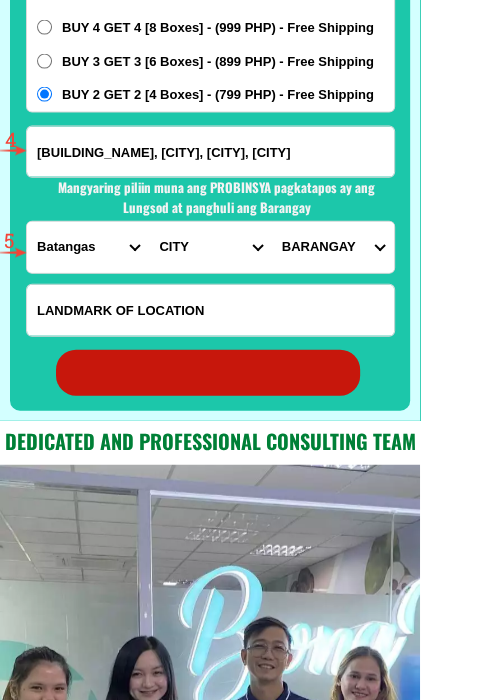 radio on "true" 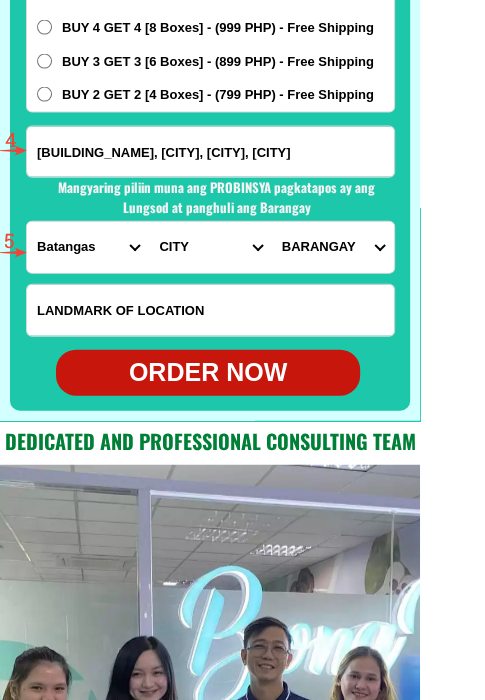 scroll, scrollTop: 15602, scrollLeft: 0, axis: vertical 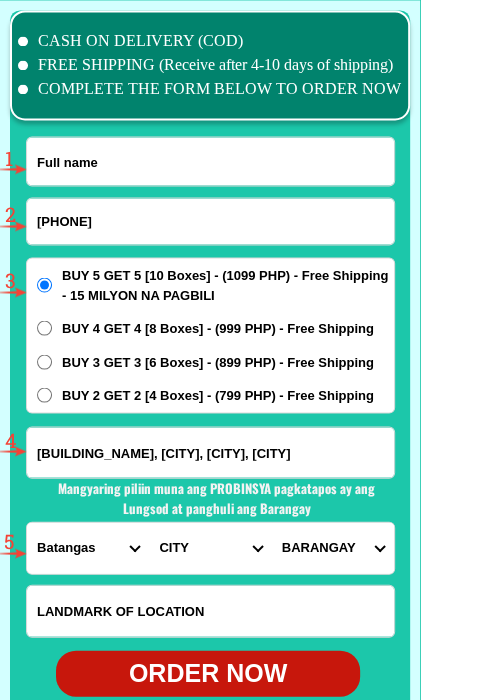 click at bounding box center (210, 161) 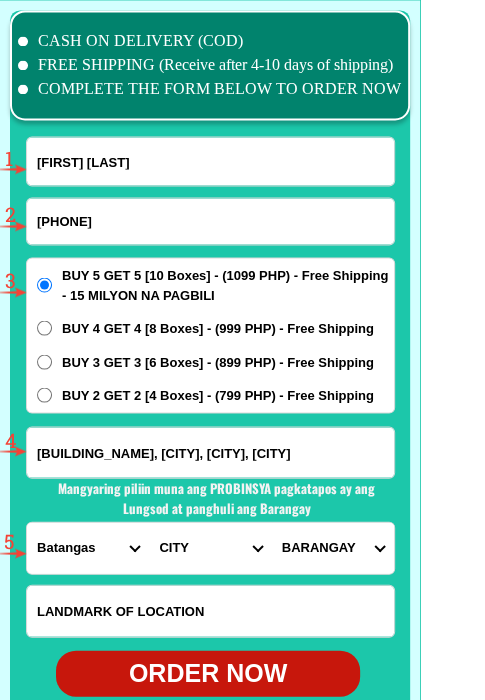 type on "anecita S. Paningbatan" 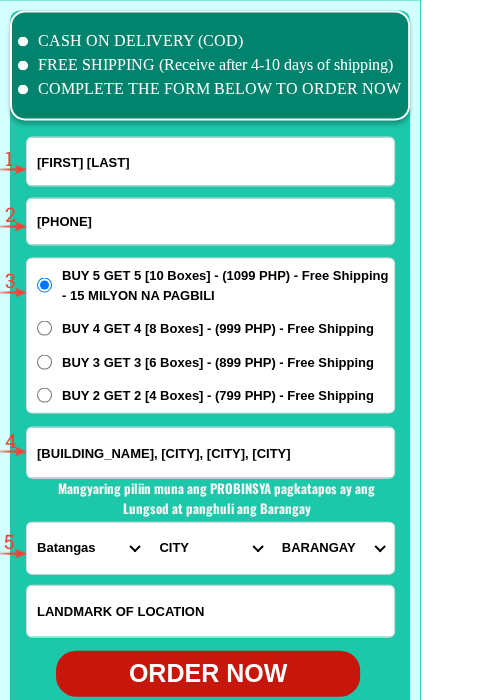 drag, startPoint x: 104, startPoint y: 211, endPoint x: 94, endPoint y: 212, distance: 10.049875 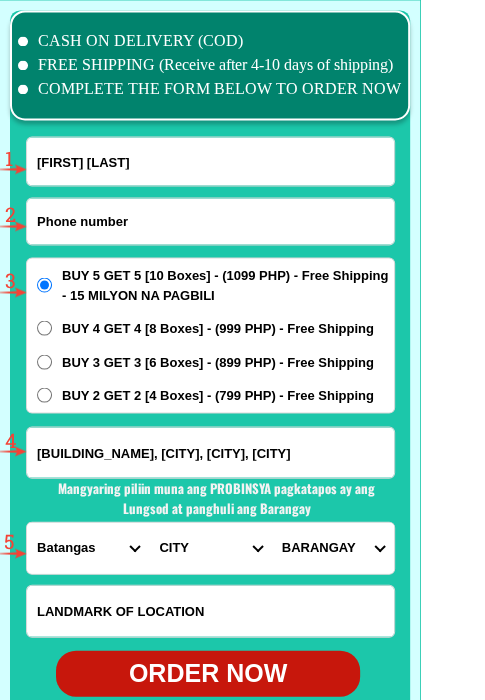 paste on "09127275171" 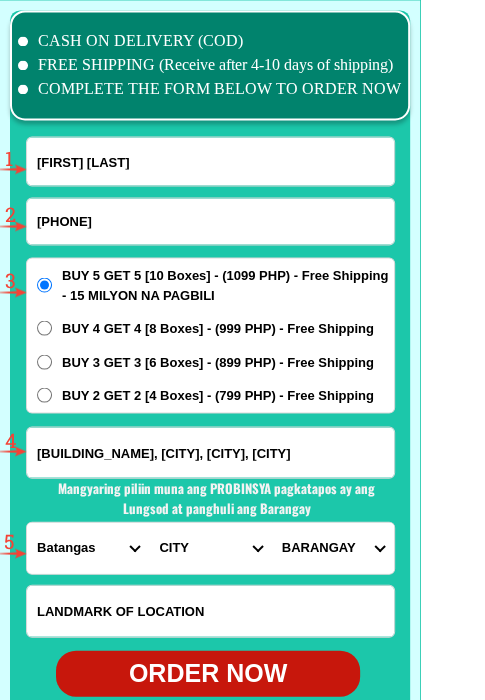 type on "09127275171" 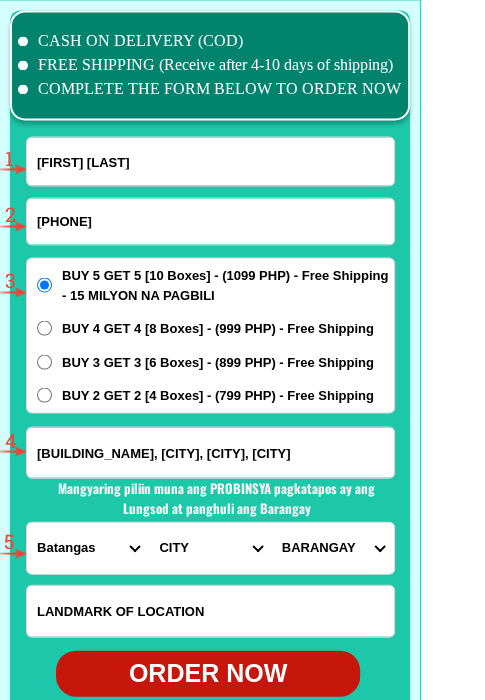click on "Clemente's Resort, Sitio Virrey, Brgy. Pingit, Baler, Aurora" at bounding box center [210, 452] 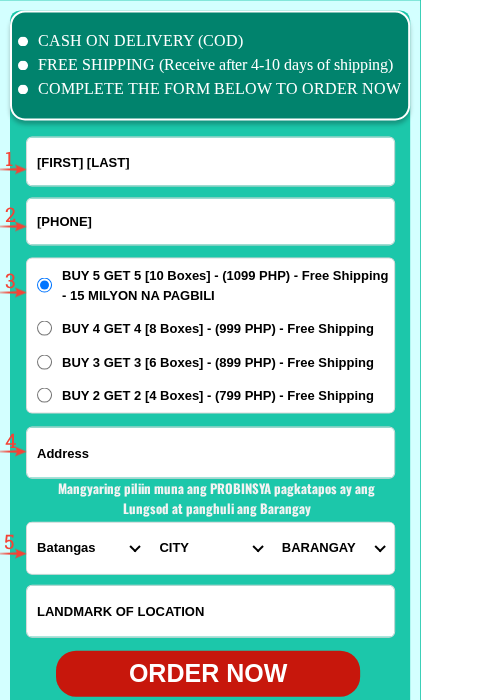 paste on "brgy sitio sawat balite sur san carlos city pang" 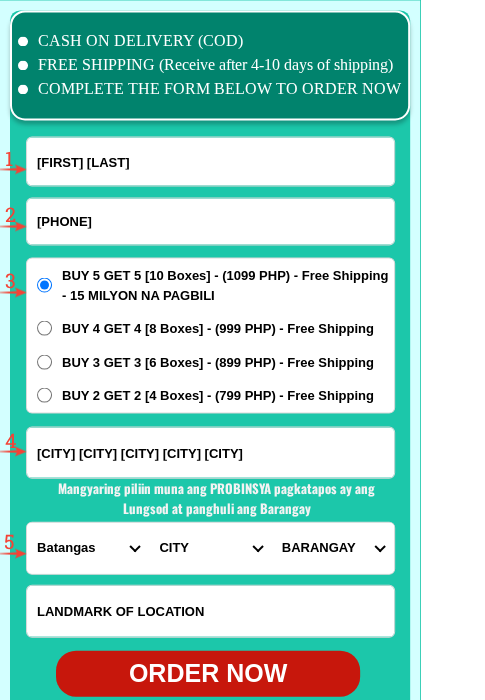 type on "brgy sitio sawat balite sur san carlos city pang" 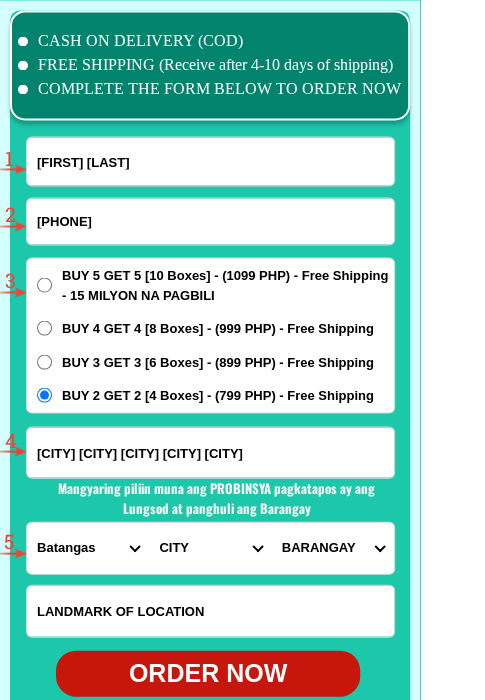 scroll, scrollTop: 15702, scrollLeft: 0, axis: vertical 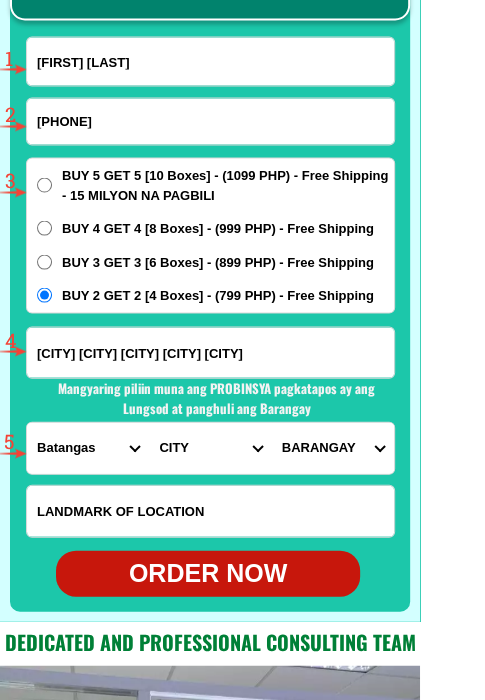 click on "PROVINCE Abra Agusan-del-norte Agusan-del-sur Aklan Albay Antique Apayao Aurora Basilan Bataan Batanes Batangas Benguet Biliran Bohol Bukidnon Bulacan Cagayan Camarines-norte Camarines-sur Camiguin Capiz Catanduanes Cavite Cebu Cotabato Davao-de-oro Davao-del-norte Davao-del-sur Davao-occidental Davao-oriental Dinagat-islands Eastern-samar Guimaras Ifugao Ilocos-norte Ilocos-sur Iloilo Isabela Kalinga La-union Laguna Lanao-del-norte Lanao-del-sur Leyte Maguindanao Marinduque Masbate Metro-manila Misamis-occidental Misamis-oriental Mountain-province Negros-occidental Negros-oriental Northern-samar Nueva-ecija Nueva-vizcaya Occidental-mindoro Oriental-mindoro Palawan Pampanga Pangasinan Quezon Quirino Rizal Romblon Sarangani Siquijor Sorsogon South-cotabato Southern-leyte Sultan-kudarat Sulu Surigao-del-norte Surigao-del-sur Tarlac Tawi-tawi Western-samar Zambales Zamboanga-del-norte Zamboanga-del-sur Zamboanga-sibugay" at bounding box center [88, 447] 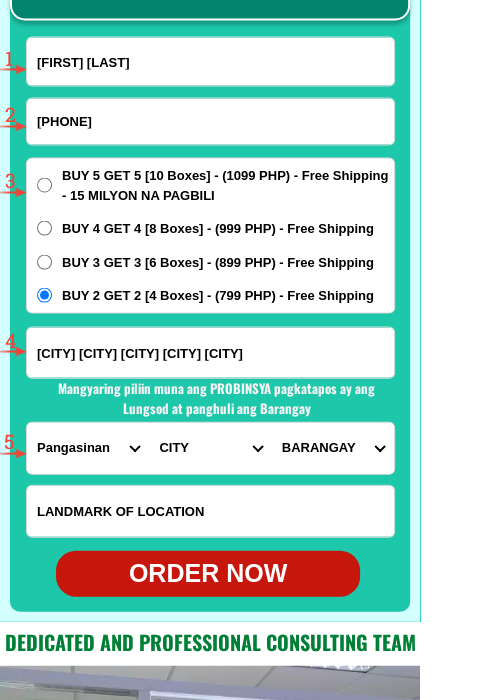 click on "PROVINCE Abra Agusan-del-norte Agusan-del-sur Aklan Albay Antique Apayao Aurora Basilan Bataan Batanes Batangas Benguet Biliran Bohol Bukidnon Bulacan Cagayan Camarines-norte Camarines-sur Camiguin Capiz Catanduanes Cavite Cebu Cotabato Davao-de-oro Davao-del-norte Davao-del-sur Davao-occidental Davao-oriental Dinagat-islands Eastern-samar Guimaras Ifugao Ilocos-norte Ilocos-sur Iloilo Isabela Kalinga La-union Laguna Lanao-del-norte Lanao-del-sur Leyte Maguindanao Marinduque Masbate Metro-manila Misamis-occidental Misamis-oriental Mountain-province Negros-occidental Negros-oriental Northern-samar Nueva-ecija Nueva-vizcaya Occidental-mindoro Oriental-mindoro Palawan Pampanga Pangasinan Quezon Quirino Rizal Romblon Sarangani Siquijor Sorsogon South-cotabato Southern-leyte Sultan-kudarat Sulu Surigao-del-norte Surigao-del-sur Tarlac Tawi-tawi Western-samar Zambales Zamboanga-del-norte Zamboanga-del-sur Zamboanga-sibugay" at bounding box center (88, 447) 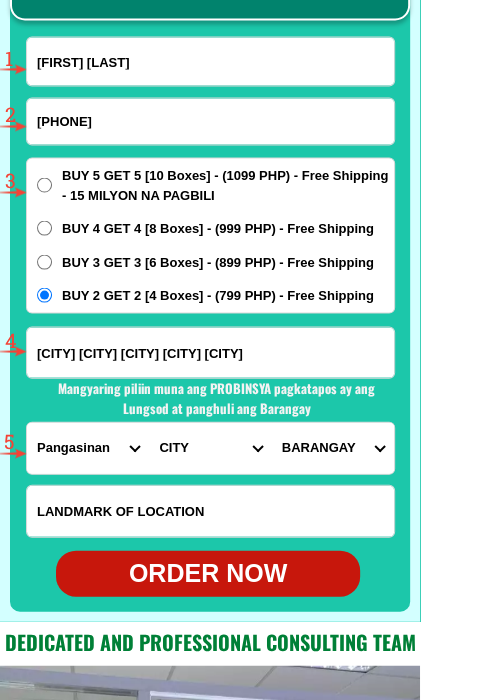 click on "CITY Agno Aguilar Alaminos-city Asingan Balungao Bani Basista Bautista Bayambang Binalonan Binmaley Bolinao Bugallon Calasiao Dagupan-city Dasol Labrador Laoac Lingayen Malasiqui Manaoag Mangaldan Mangatarem Mapandan Natividad Pangasinan-alcala Pangasinan-anda Pangasinan-burgos Pangasinan-infanta Pangasinan-mabini Pangasinan-san-carlos-city Pangasinan-san-jacinto Pangasinan-san-manuel Pangasinan-san-nicolas Pangasinan-san-quintin Pangasinan-santa-barbara Pangasinan-santa-maria Pangasinan-santo-tomas Pangasinan-sison Pozorrubio Rosales San-fabian Sual Tayug Umingan Urbiztondo Urdaneta-city Villasis" at bounding box center [210, 447] 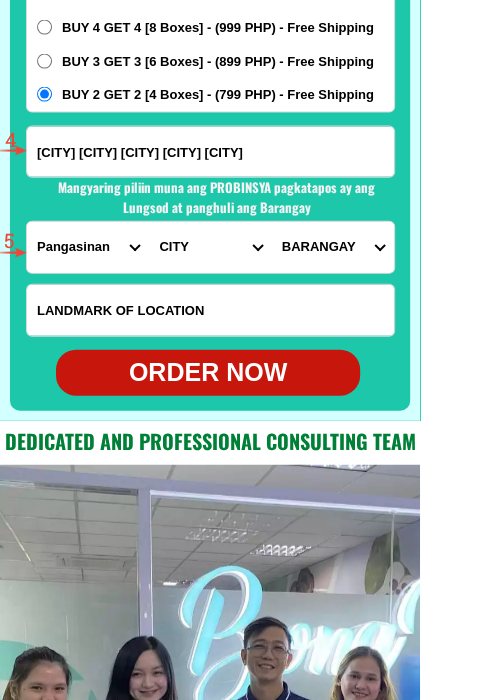 click on "ORDER NOW" at bounding box center [208, 373] 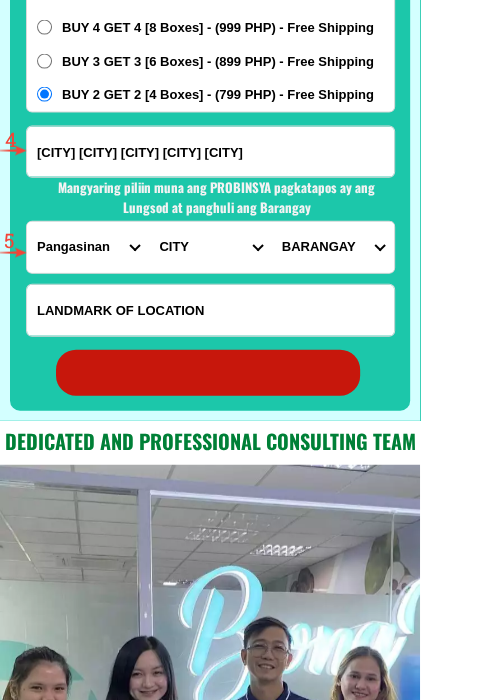 radio on "true" 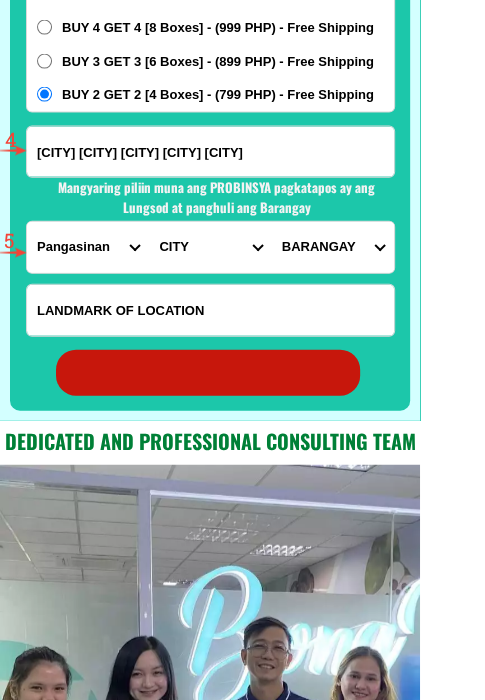 radio on "true" 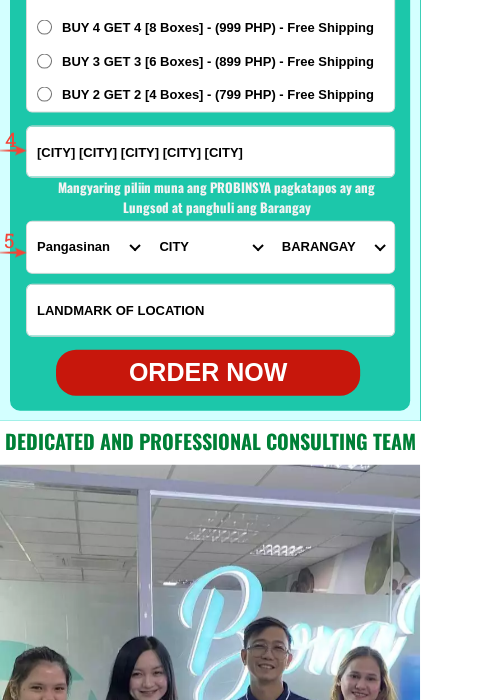 scroll, scrollTop: 15702, scrollLeft: 0, axis: vertical 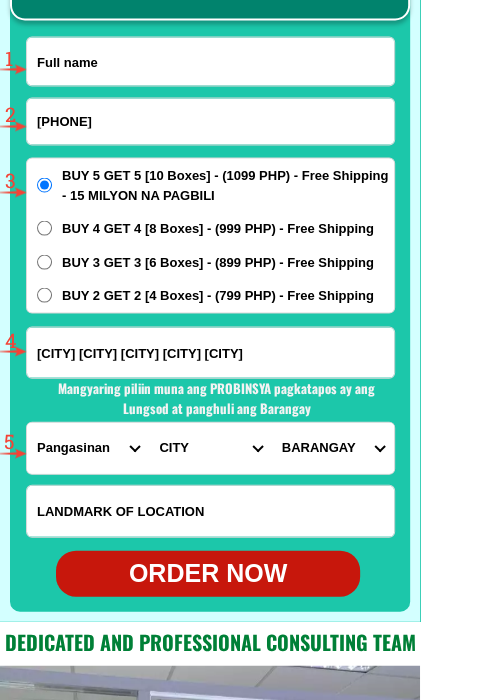 click at bounding box center [210, 61] 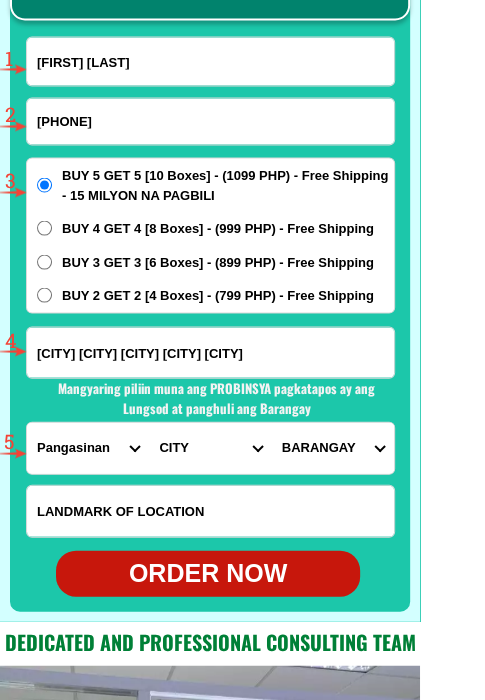 type on "Maria Fe J. Begas" 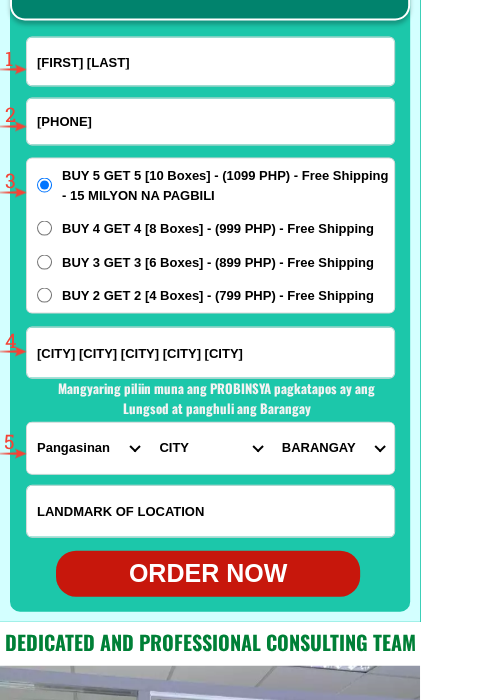 click on "09127275171" at bounding box center [210, 121] 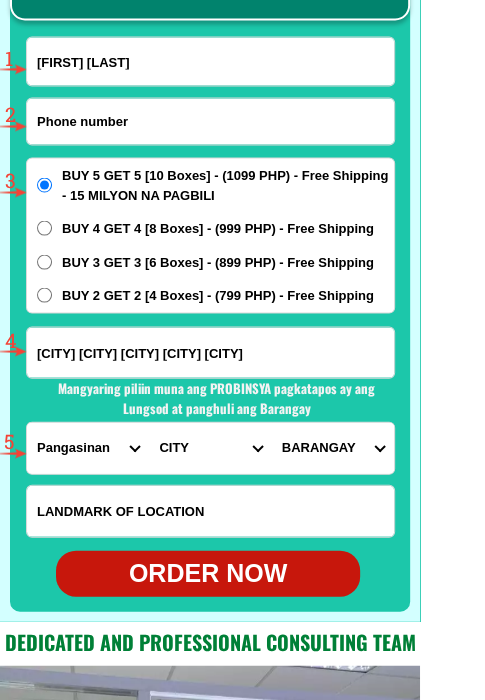 paste on "09216527479" 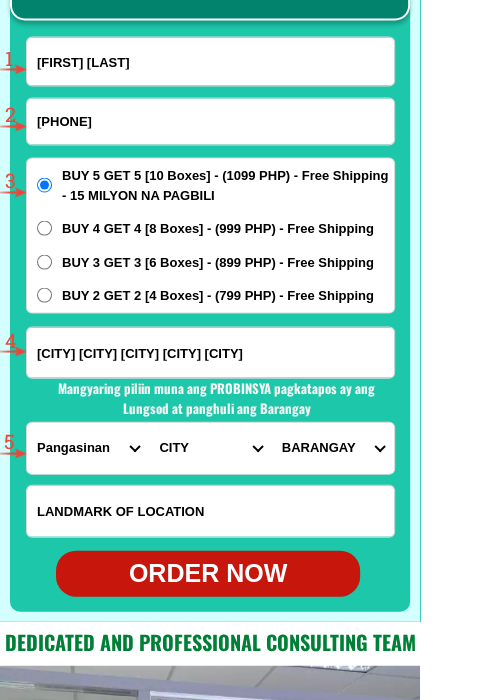 type on "09216527479" 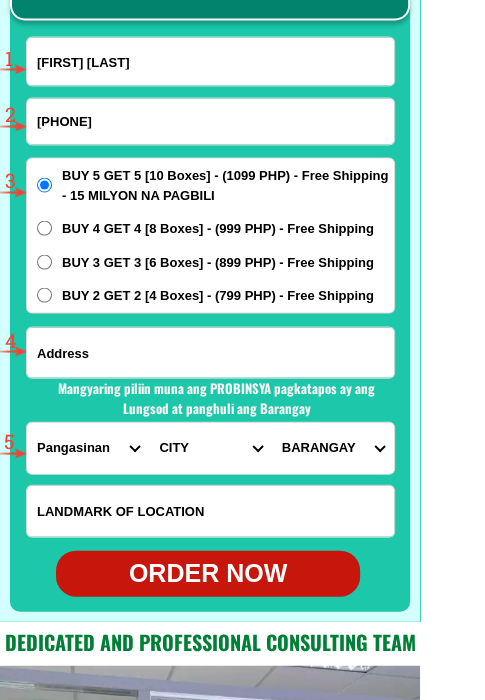 click at bounding box center (210, 352) 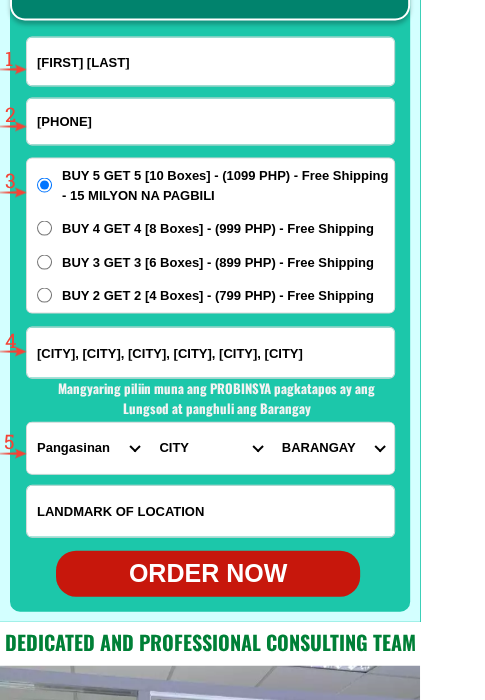 scroll, scrollTop: 0, scrollLeft: 284, axis: horizontal 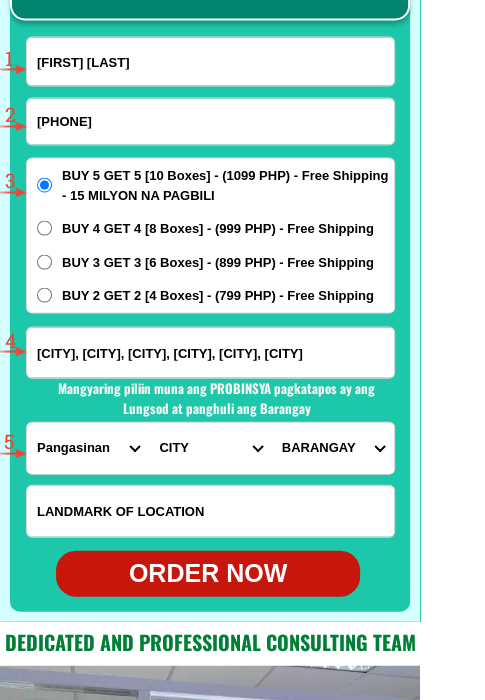 type on "Bangga Esperanza, Sitio Intermedia, Purok Manzanilla A, Bgy. Old Sagay, Sagay City, Negros Occidental" 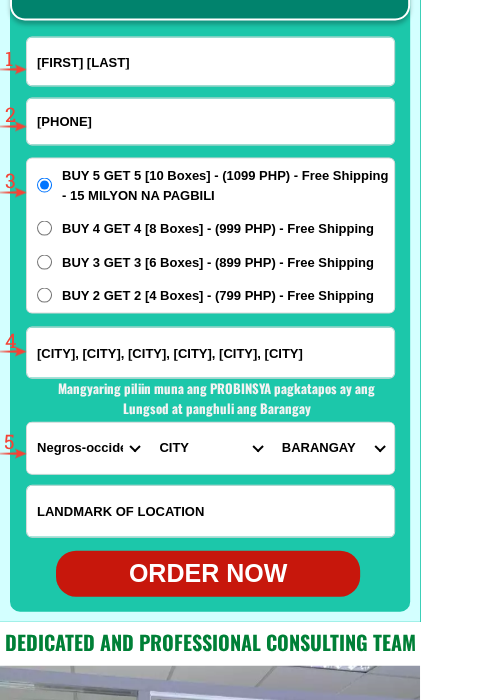 click on "PROVINCE Abra Agusan-del-norte Agusan-del-sur Aklan Albay Antique Apayao Aurora Basilan Bataan Batanes Batangas Benguet Biliran Bohol Bukidnon Bulacan Cagayan Camarines-norte Camarines-sur Camiguin Capiz Catanduanes Cavite Cebu Cotabato Davao-de-oro Davao-del-norte Davao-del-sur Davao-occidental Davao-oriental Dinagat-islands Eastern-samar Guimaras Ifugao Ilocos-norte Ilocos-sur Iloilo Isabela Kalinga La-union Laguna Lanao-del-norte Lanao-del-sur Leyte Maguindanao Marinduque Masbate Metro-manila Misamis-occidental Misamis-oriental Mountain-province Negros-occidental Negros-oriental Northern-samar Nueva-ecija Nueva-vizcaya Occidental-mindoro Oriental-mindoro Palawan Pampanga Pangasinan Quezon Quirino Rizal Romblon Sarangani Siquijor Sorsogon South-cotabato Southern-leyte Sultan-kudarat Sulu Surigao-del-norte Surigao-del-sur Tarlac Tawi-tawi Western-samar Zambales Zamboanga-del-norte Zamboanga-del-sur Zamboanga-sibugay" at bounding box center [88, 447] 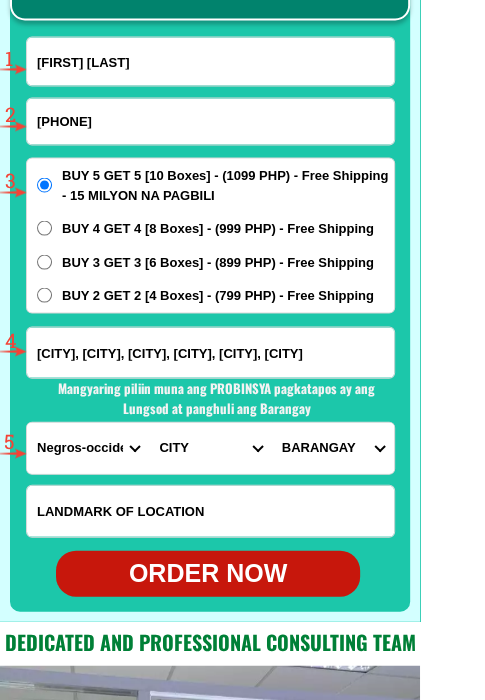 click on "CITY Bacolod-city Bago-city Binalbagan Cadiz-city Candoni Cauayan Enrique-b.-magalona Escalante-city Himamaylan-city Hinigaran Hinoba-an Ilog Isabela Kabankalan-city La-carlota-city La-castellana Manapla Moises-padilla Murcia Negros-occidental-calatrava Negros-occidental-pontevedra Negros-occidental-san-carlos Negros-occidental-san-enrique Negros-occidental-talisay-city Pulupandan Sagay-city Salvador-benedicto Silay-city Sipalay-city Toboso Valladolid Victorias-city" at bounding box center (210, 447) 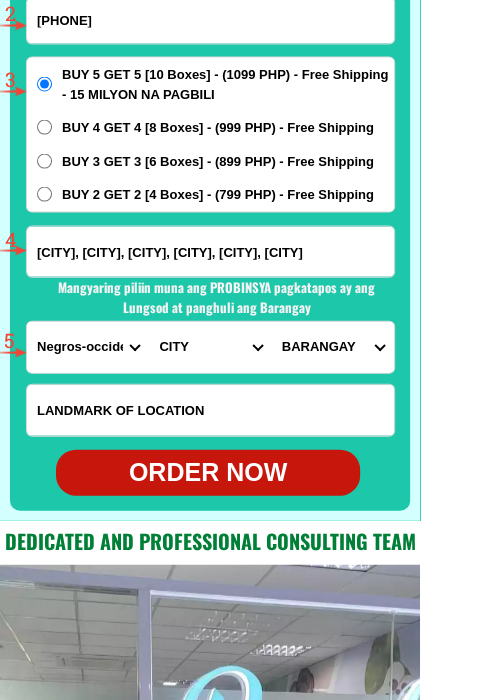 click on "ORDER NOW" at bounding box center (208, 473) 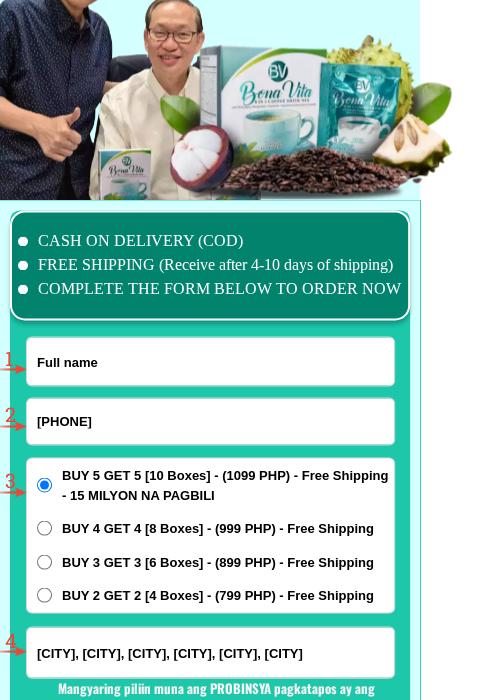 click at bounding box center [210, 361] 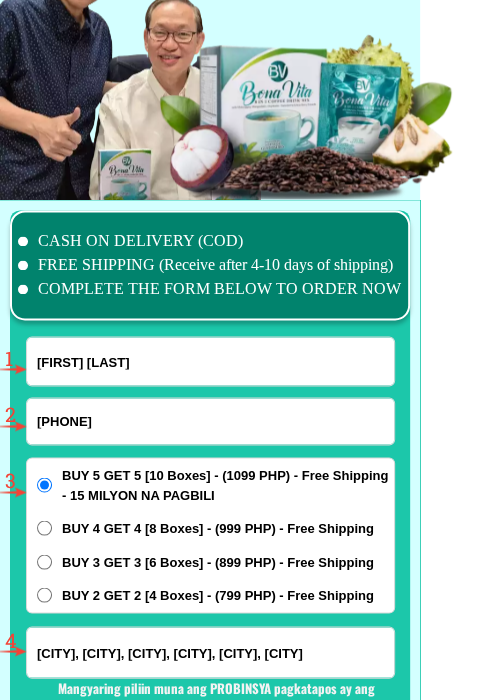 type on "[FIRST] [LAST]" 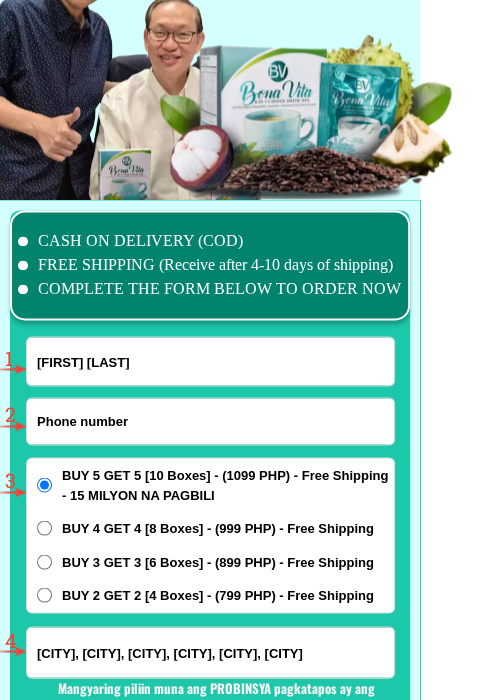 click at bounding box center [210, 421] 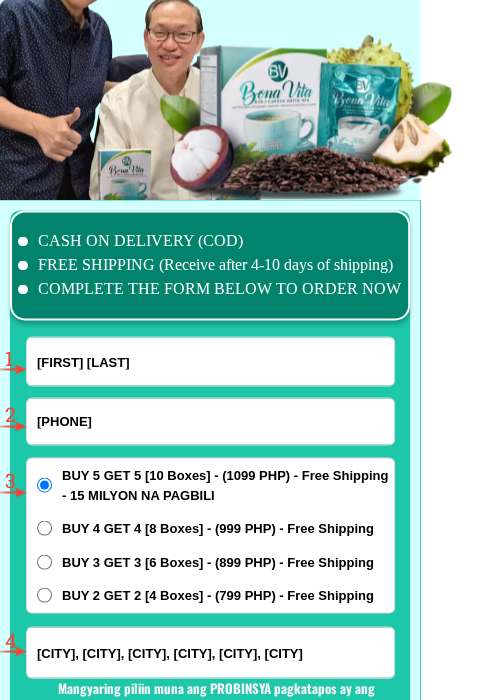 type on "[PHONE]" 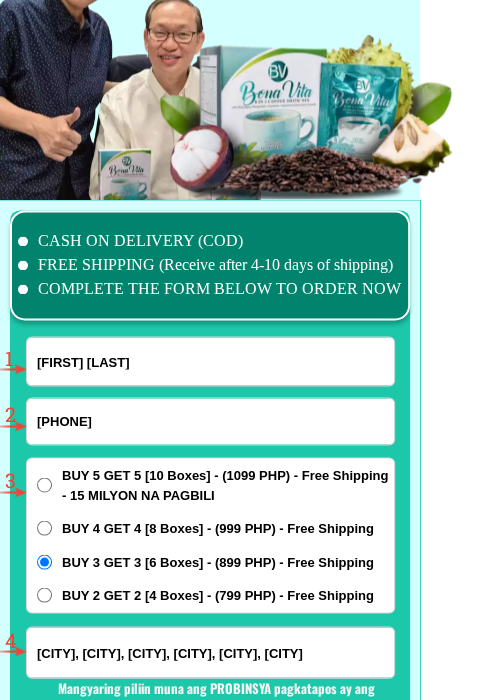 scroll, scrollTop: 15602, scrollLeft: 0, axis: vertical 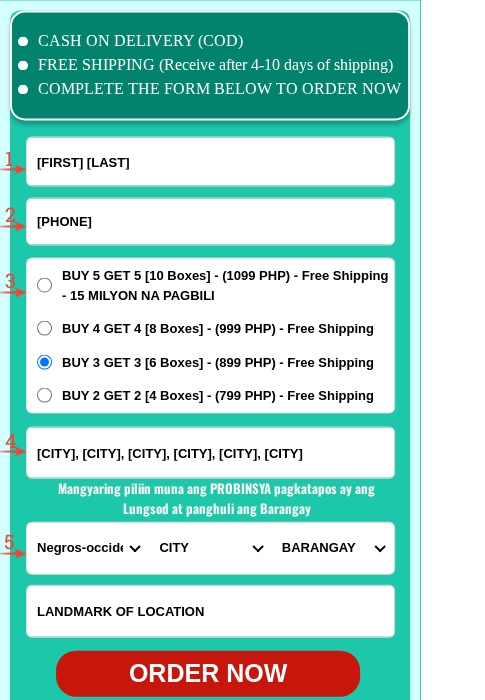 click on "Bangga Esperanza, Sitio Intermedia, Purok Manzanilla A, Bgy. Old Sagay, Sagay City, Negros Occidental" at bounding box center [210, 452] 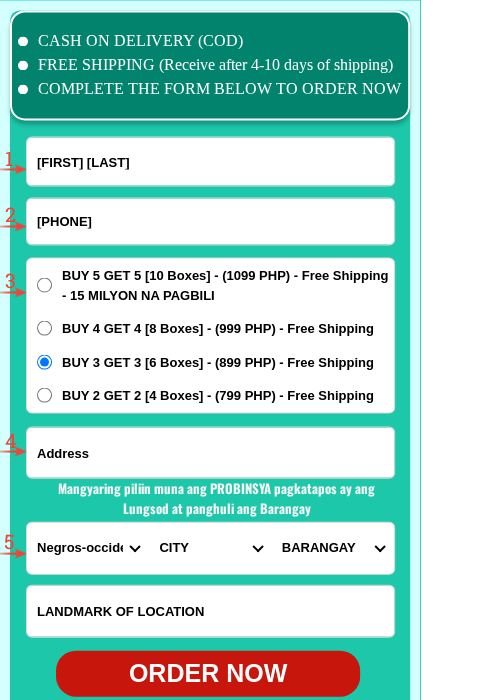 paste on "[NUMBER] [STREET] [LOCATION] [CITY] [LOCATION]" 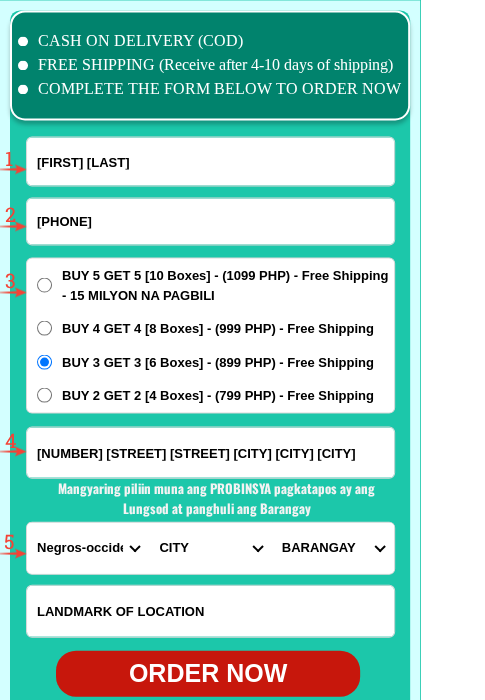 scroll, scrollTop: 0, scrollLeft: 36, axis: horizontal 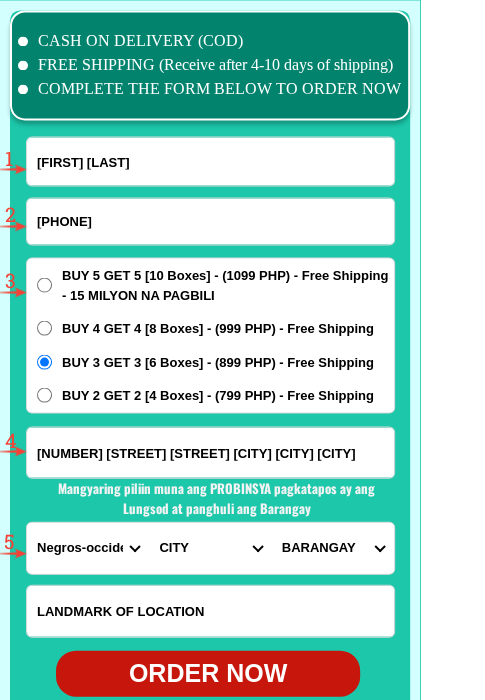 select on "63_219" 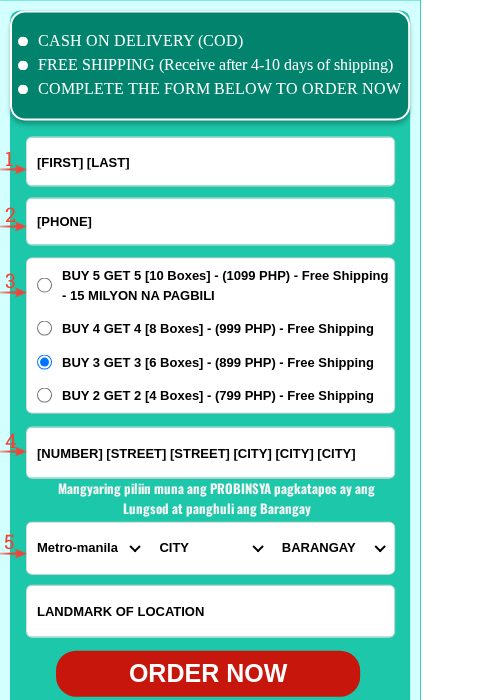click on "PROVINCE Abra Agusan-del-norte Agusan-del-sur Aklan Albay Antique Apayao Aurora Basilan Bataan Batanes Batangas Benguet Biliran Bohol Bukidnon Bulacan Cagayan Camarines-norte Camarines-sur Camiguin Capiz Catanduanes Cavite Cebu Cotabato Davao-de-oro Davao-del-norte Davao-del-sur Davao-occidental Davao-oriental Dinagat-islands Eastern-samar Guimaras Ifugao Ilocos-norte Ilocos-sur Iloilo Isabela Kalinga La-union Laguna Lanao-del-norte Lanao-del-sur Leyte Maguindanao Marinduque Masbate Metro-manila Misamis-occidental Misamis-oriental Mountain-province Negros-occidental Negros-oriental Northern-samar Nueva-ecija Nueva-vizcaya Occidental-mindoro Oriental-mindoro Palawan Pampanga Pangasinan Quezon Quirino Rizal Romblon Sarangani Siquijor Sorsogon South-cotabato Southern-leyte Sultan-kudarat Sulu Surigao-del-norte Surigao-del-sur Tarlac Tawi-tawi Western-samar Zambales Zamboanga-del-norte Zamboanga-del-sur Zamboanga-sibugay" at bounding box center [88, 547] 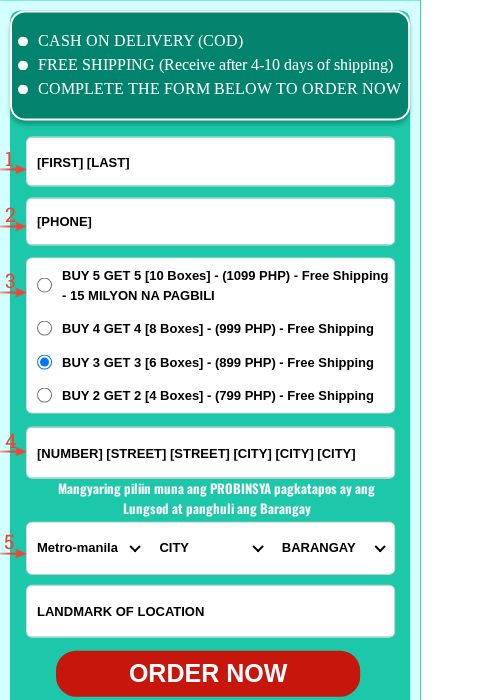 click on "CITY Binondo CALOOCAN Ermita Intramuros Las-pinas Makati Malabon-city Malate Mandaluyong Marikina Metro-manila-sampaloc Metro-manila-san-juan Metro-manila-san-miguel Metro-manila-san-nicolas Metro-manila-santa-ana Metro-manila-santa-mesa Muntinlupa Navotas-city North-caloocan Paco Pandacan Paranaque Pasay Pasig Pateros Port-area Quezon-city Quiapo SANTA-CRUZ SANTA-CRUZ Taguig TONDO I/II TONDO I/II Valenzuela-city" at bounding box center (210, 547) 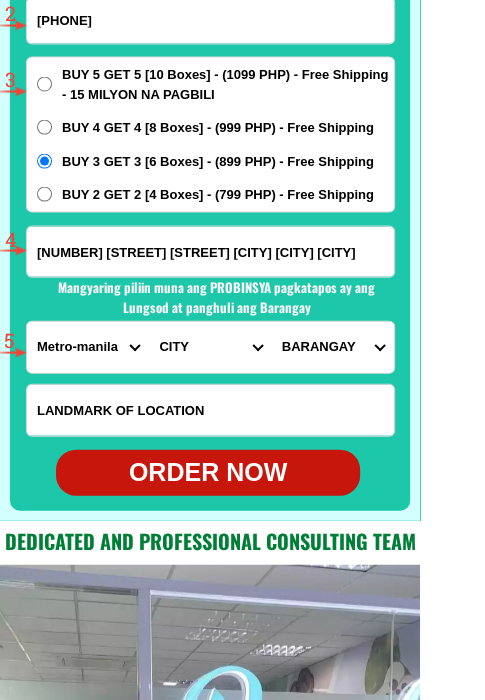 click on "ORDER NOW" at bounding box center [208, 473] 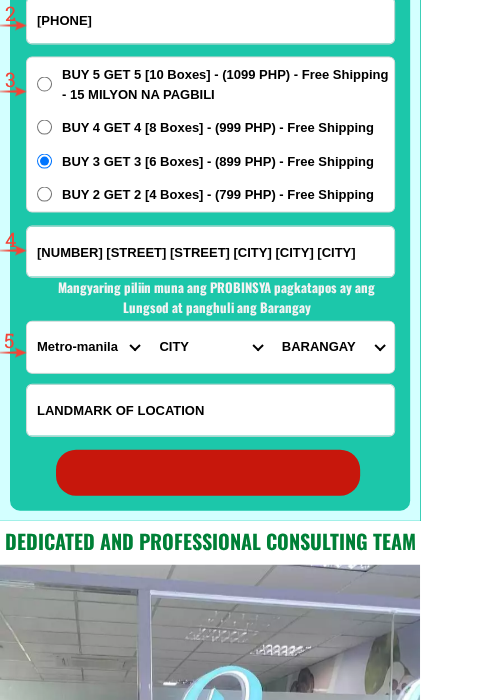 radio on "true" 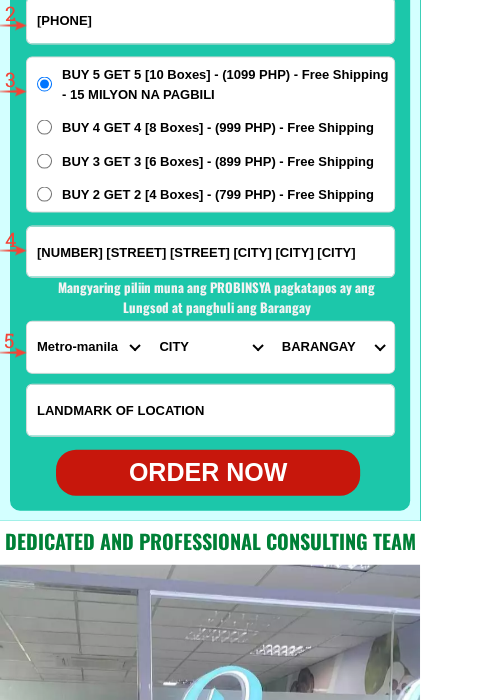 scroll, scrollTop: 15502, scrollLeft: 0, axis: vertical 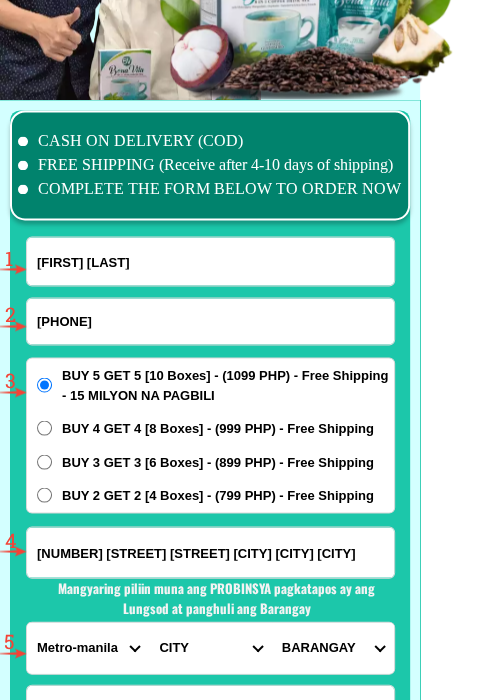 click on "[FIRST] [LAST]" at bounding box center [210, 261] 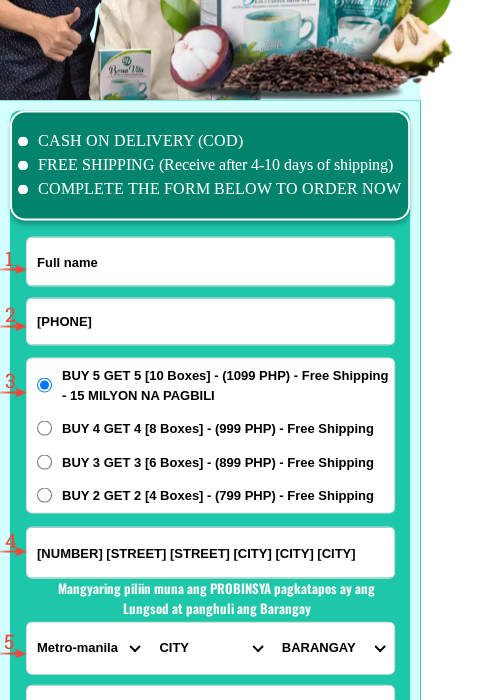 paste on "Maggie Muyot" 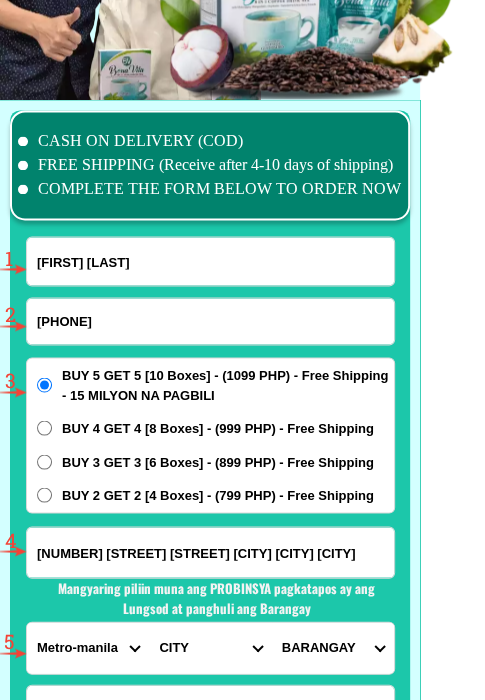 type on "Maggie Muyot" 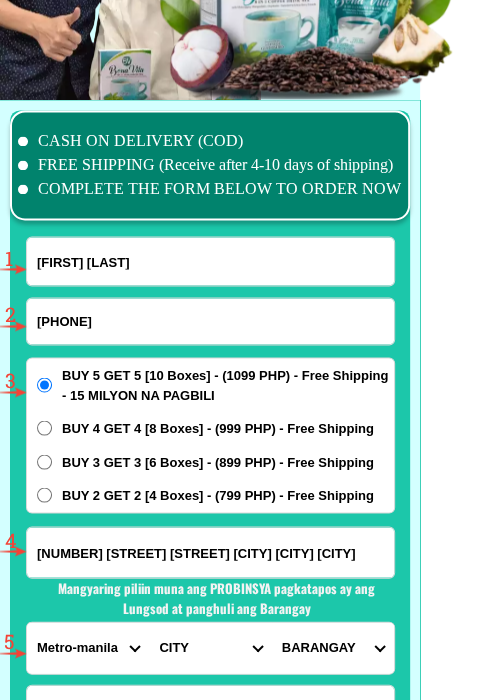 click on "[PHONE]" at bounding box center [210, 321] 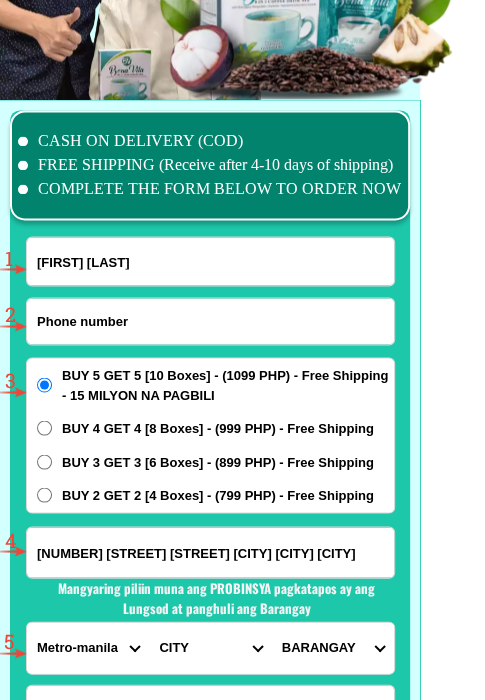 paste on "09263361260" 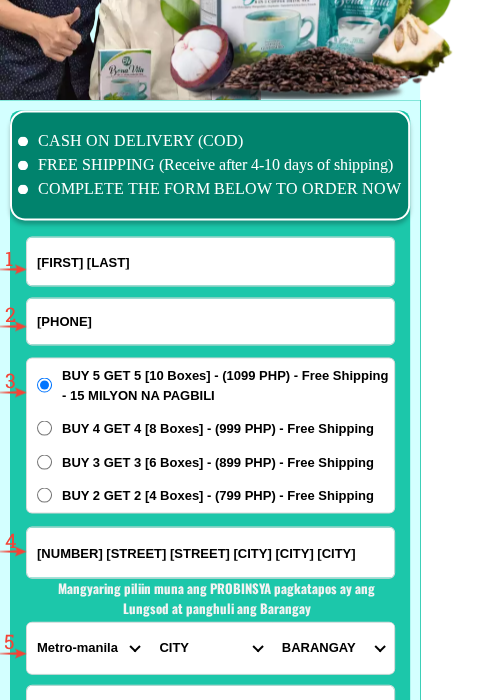 type on "09263361260" 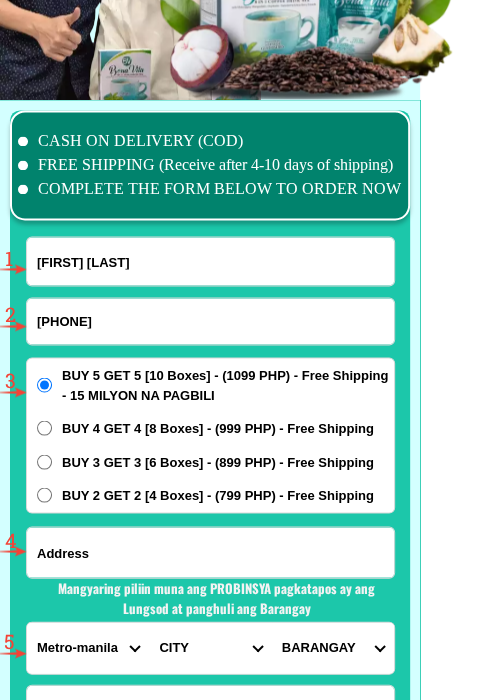 click at bounding box center (210, 552) 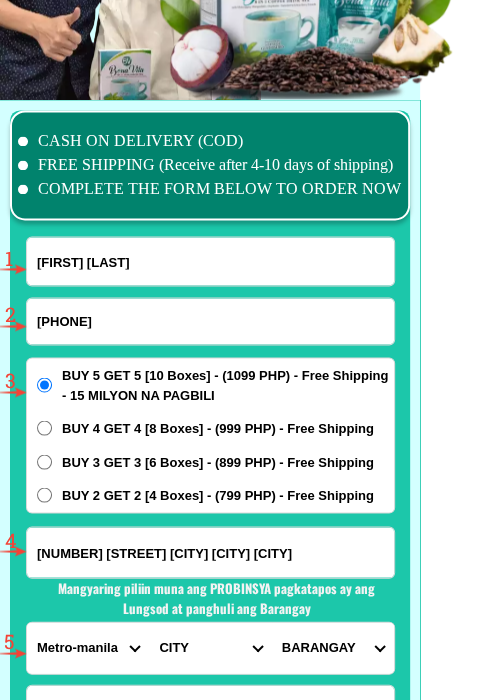 scroll, scrollTop: 15702, scrollLeft: 0, axis: vertical 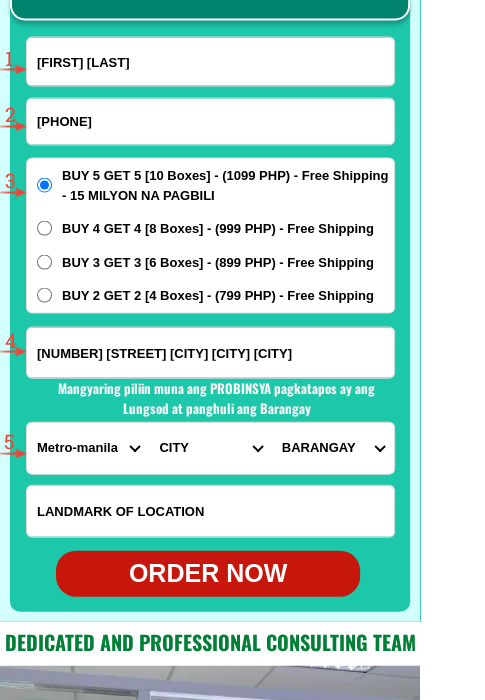 type on "997 tramo st tejero convention rosario cavite" 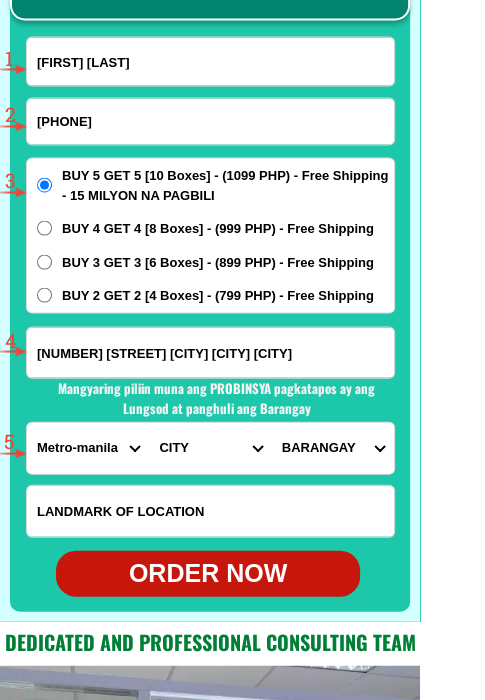 select on "63_826" 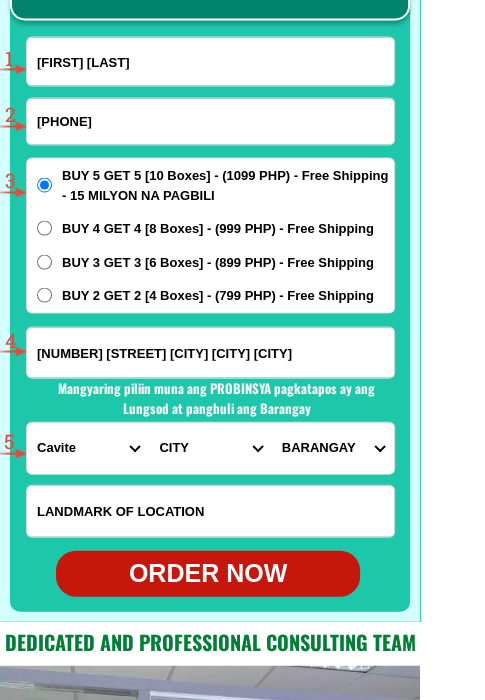 click on "PROVINCE Abra Agusan-del-norte Agusan-del-sur Aklan Albay Antique Apayao Aurora Basilan Bataan Batanes Batangas Benguet Biliran Bohol Bukidnon Bulacan Cagayan Camarines-norte Camarines-sur Camiguin Capiz Catanduanes Cavite Cebu Cotabato Davao-de-oro Davao-del-norte Davao-del-sur Davao-occidental Davao-oriental Dinagat-islands Eastern-samar Guimaras Ifugao Ilocos-norte Ilocos-sur Iloilo Isabela Kalinga La-union Laguna Lanao-del-norte Lanao-del-sur Leyte Maguindanao Marinduque Masbate Metro-manila Misamis-occidental Misamis-oriental Mountain-province Negros-occidental Negros-oriental Northern-samar Nueva-ecija Nueva-vizcaya Occidental-mindoro Oriental-mindoro Palawan Pampanga Pangasinan Quezon Quirino Rizal Romblon Sarangani Siquijor Sorsogon South-cotabato Southern-leyte Sultan-kudarat Sulu Surigao-del-norte Surigao-del-sur Tarlac Tawi-tawi Western-samar Zambales Zamboanga-del-norte Zamboanga-del-sur Zamboanga-sibugay" at bounding box center [88, 447] 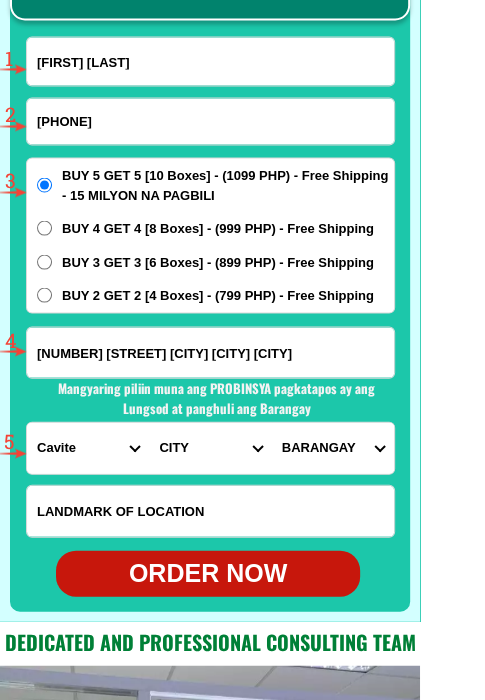 click on "CITY Alfonso Amadeo Bacoor Carmona Cavite-city Cavite-magallanes Cavite-rosario Dasmarinas-city Gen.-mariano-alvarez General-emilio-aguinaldo General-trias Imus Indang Kawit Maragondon Mendez Naic Noveleta Silang Tagaytay-city Tanza Ternate Trece-martires-city" at bounding box center [210, 447] 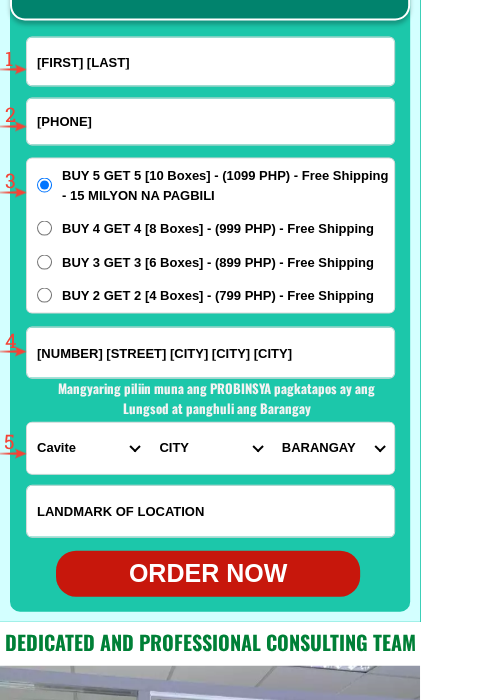 click on "BARANGAY Bagbag i Bagbag ii Kanluran Ligtong i Ligtong ii Ligtong iii Ligtong iv Muzon i Muzon ii Poblacion Sapa i Sapa ii Sapa iii Sapa iv Silangan i Silangan ii Tejeros convention Wawa i Wawa ii Wawa iii" at bounding box center [333, 447] 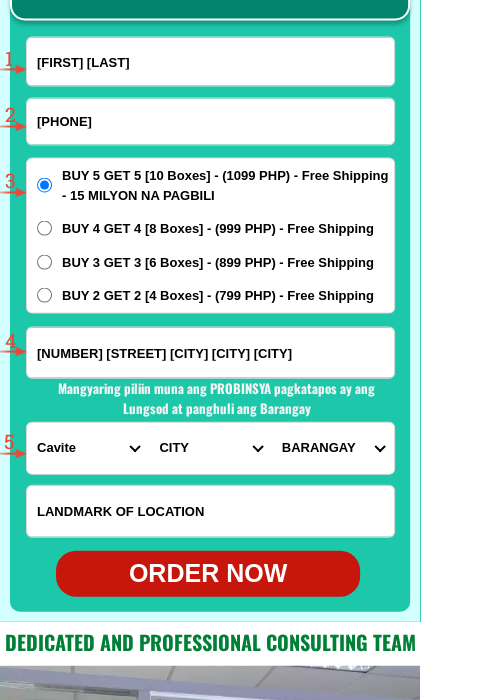 select on "63_82627078430" 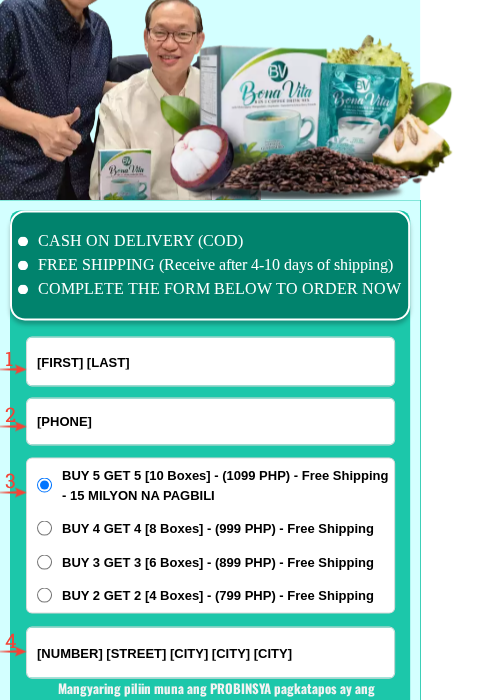 click on "Maggie Muyot" at bounding box center (210, 361) 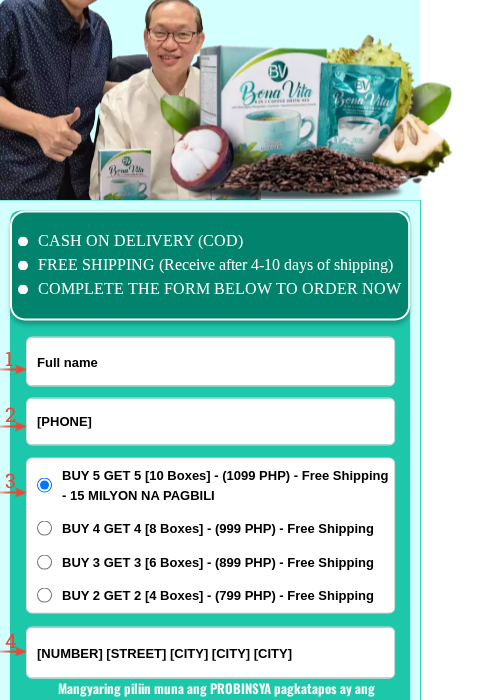 paste on "Ricky Manibale" 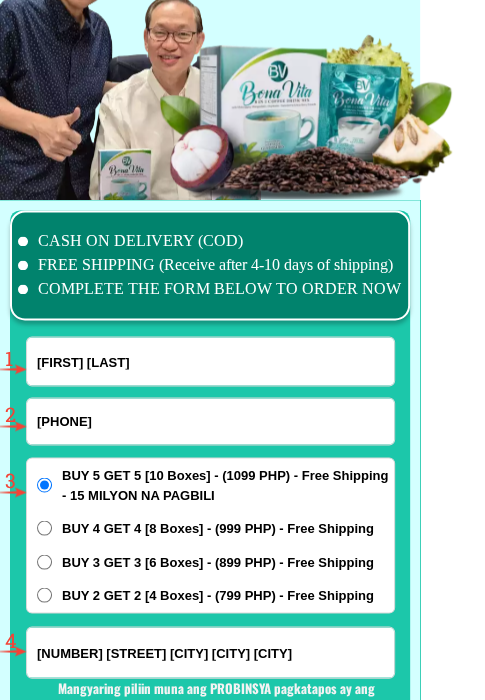 type on "Ricky Manibale" 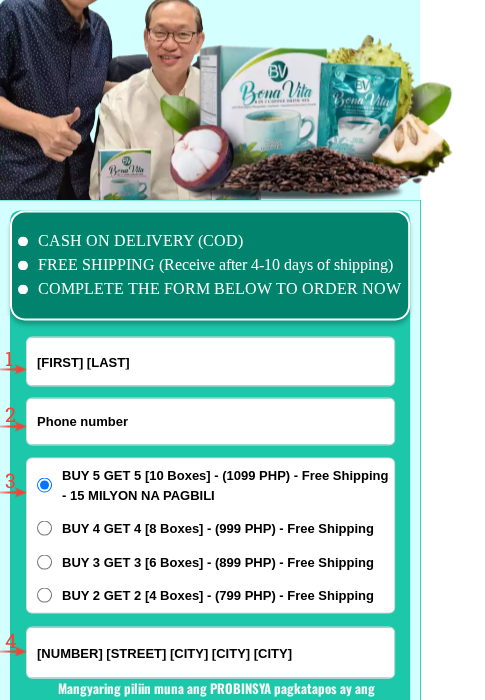 paste on "09107487372" 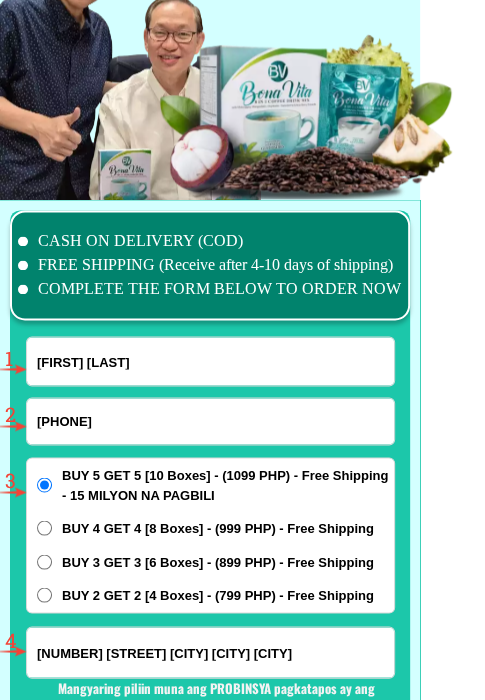 type on "09107487372" 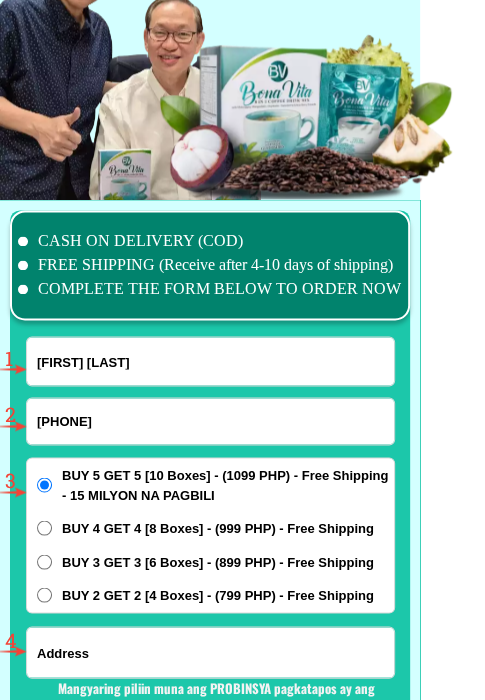 click at bounding box center [210, 652] 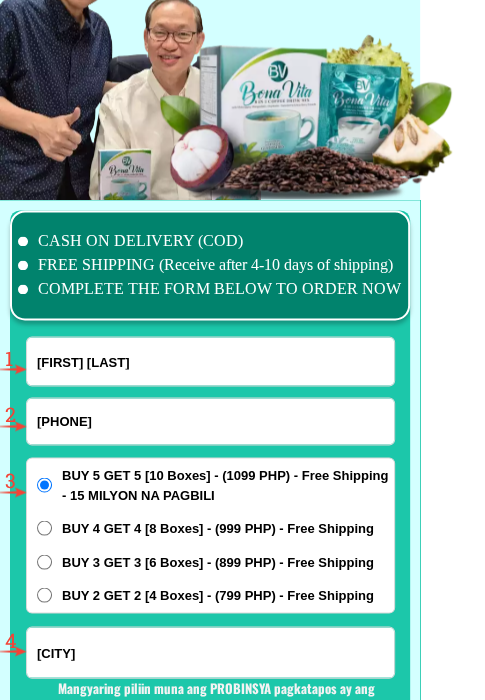 scroll, scrollTop: 0, scrollLeft: 103, axis: horizontal 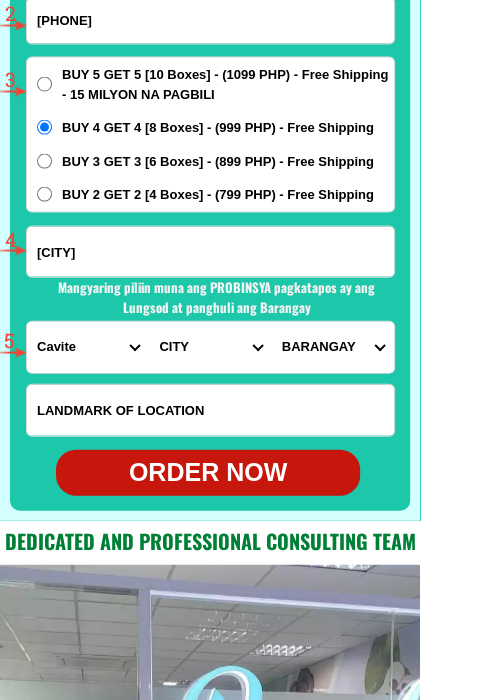 click on "PROVINCE Abra Agusan-del-norte Agusan-del-sur Aklan Albay Antique Apayao Aurora Basilan Bataan Batanes Batangas Benguet Biliran Bohol Bukidnon Bulacan Cagayan Camarines-norte Camarines-sur Camiguin Capiz Catanduanes Cavite Cebu Cotabato Davao-de-oro Davao-del-norte Davao-del-sur Davao-occidental Davao-oriental Dinagat-islands Eastern-samar Guimaras Ifugao Ilocos-norte Ilocos-sur Iloilo Isabela Kalinga La-union Laguna Lanao-del-norte Lanao-del-sur Leyte Maguindanao Marinduque Masbate Metro-manila Misamis-occidental Misamis-oriental Mountain-province Negros-occidental Negros-oriental Northern-samar Nueva-ecija Nueva-vizcaya Occidental-mindoro Oriental-mindoro Palawan Pampanga Pangasinan Quezon Quirino Rizal Romblon Sarangani Siquijor Sorsogon South-cotabato Southern-leyte Sultan-kudarat Sulu Surigao-del-norte Surigao-del-sur Tarlac Tawi-tawi Western-samar Zambales Zamboanga-del-norte Zamboanga-del-sur Zamboanga-sibugay" at bounding box center [88, 347] 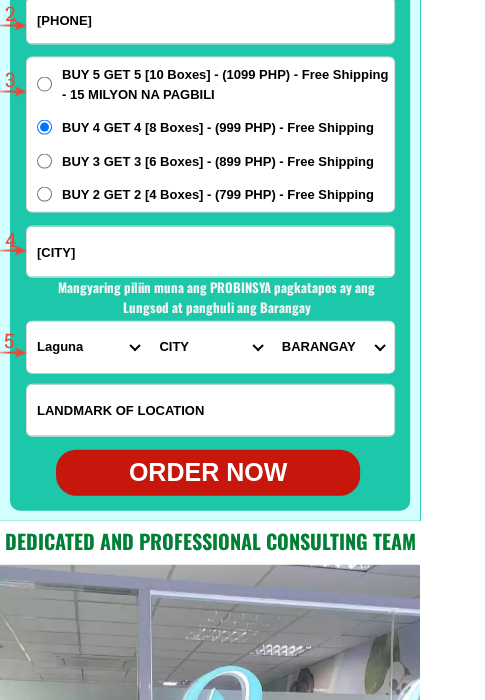 click on "PROVINCE Abra Agusan-del-norte Agusan-del-sur Aklan Albay Antique Apayao Aurora Basilan Bataan Batanes Batangas Benguet Biliran Bohol Bukidnon Bulacan Cagayan Camarines-norte Camarines-sur Camiguin Capiz Catanduanes Cavite Cebu Cotabato Davao-de-oro Davao-del-norte Davao-del-sur Davao-occidental Davao-oriental Dinagat-islands Eastern-samar Guimaras Ifugao Ilocos-norte Ilocos-sur Iloilo Isabela Kalinga La-union Laguna Lanao-del-norte Lanao-del-sur Leyte Maguindanao Marinduque Masbate Metro-manila Misamis-occidental Misamis-oriental Mountain-province Negros-occidental Negros-oriental Northern-samar Nueva-ecija Nueva-vizcaya Occidental-mindoro Oriental-mindoro Palawan Pampanga Pangasinan Quezon Quirino Rizal Romblon Sarangani Siquijor Sorsogon South-cotabato Southern-leyte Sultan-kudarat Sulu Surigao-del-norte Surigao-del-sur Tarlac Tawi-tawi Western-samar Zambales Zamboanga-del-norte Zamboanga-del-sur Zamboanga-sibugay" at bounding box center [88, 347] 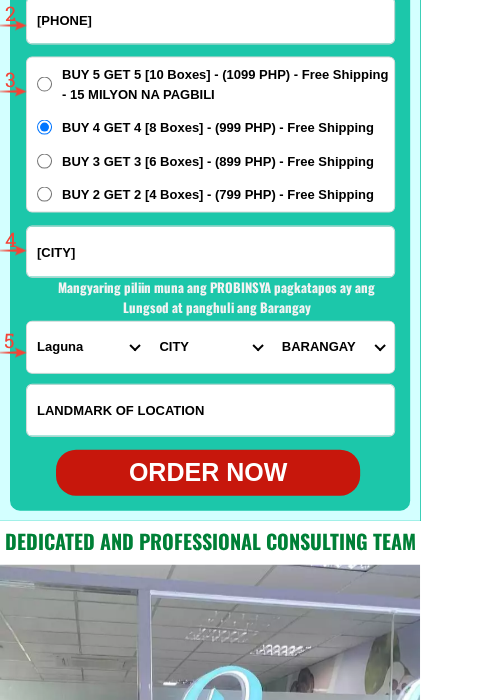 click on "CITY Alaminos Bay Binan-city Cabuyao Calamba-city Calauan Cavinti Famy Laguna-kalayaan Laguna-rizal Laguna-santa-cruz Laguna-santa-maria Laguna-victoria Liliw Los-banos Luisiana Lumban Mabitac Magdalena Majayjay Nagcarlan Paete Pagsanjan Pakil Pangil Pila San-pablo-city San-pedro Santa-rosa-city Siniloan" at bounding box center [210, 347] 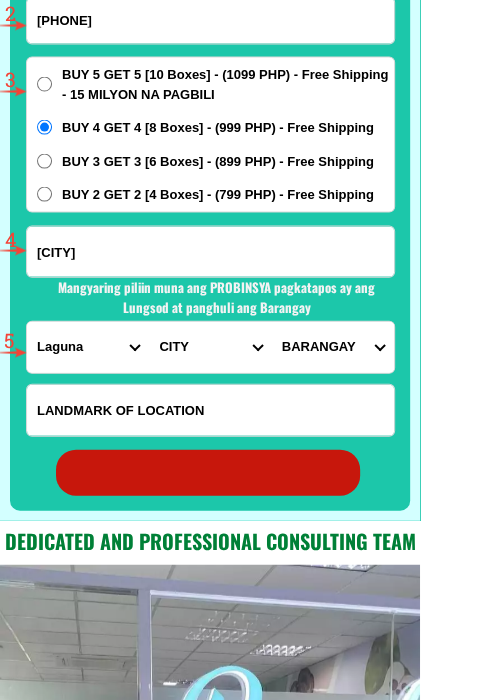 radio on "true" 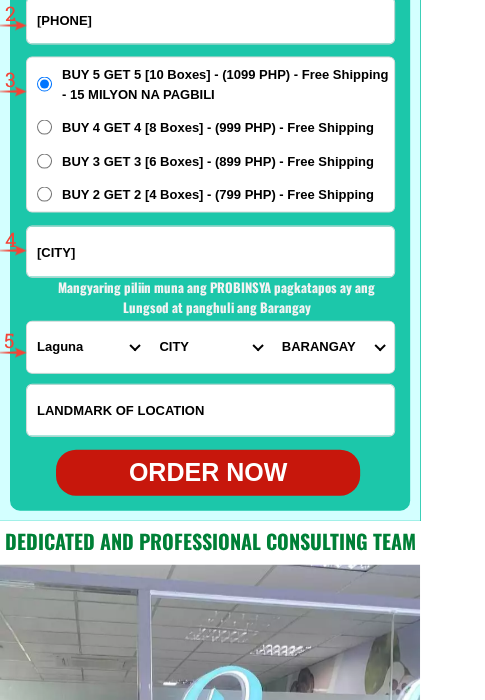 scroll, scrollTop: 15602, scrollLeft: 0, axis: vertical 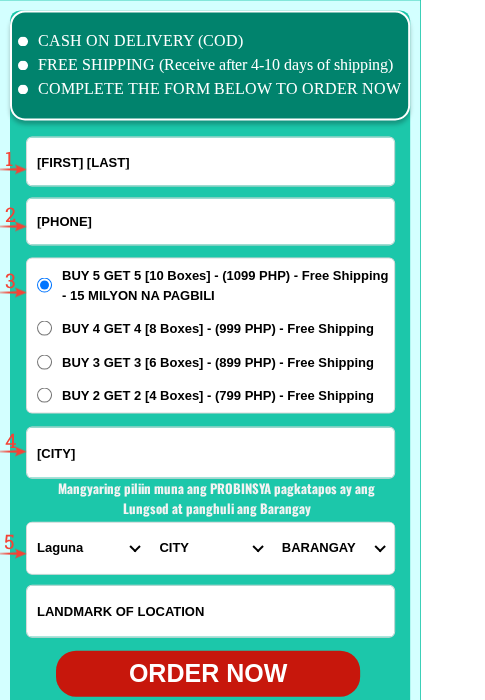 click on "Ricky Manibale" at bounding box center [210, 161] 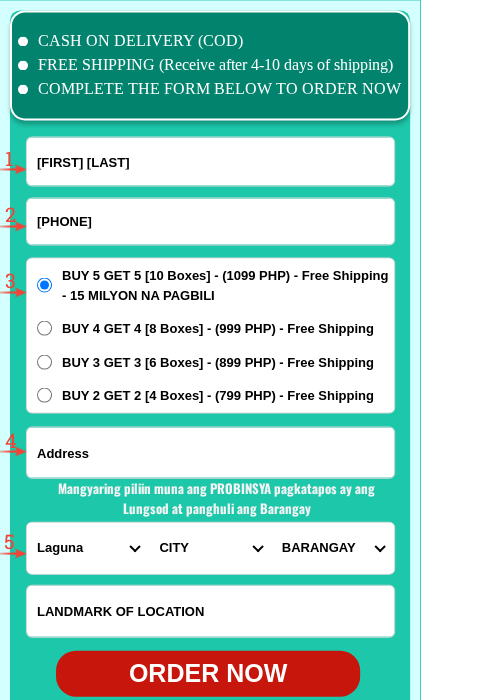 click at bounding box center (210, 452) 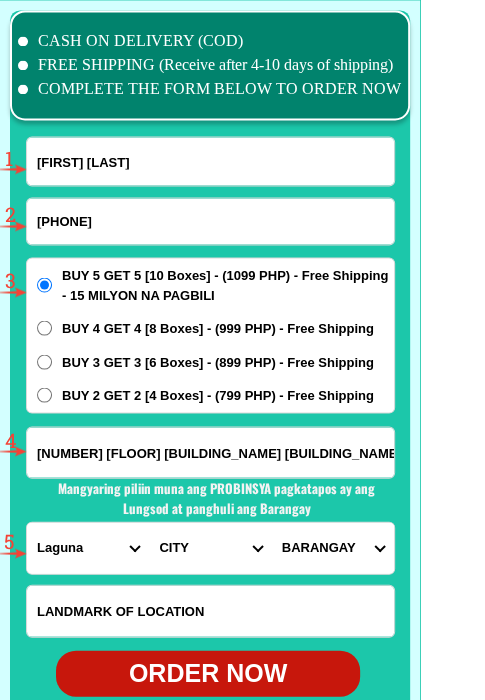 scroll, scrollTop: 0, scrollLeft: 122, axis: horizontal 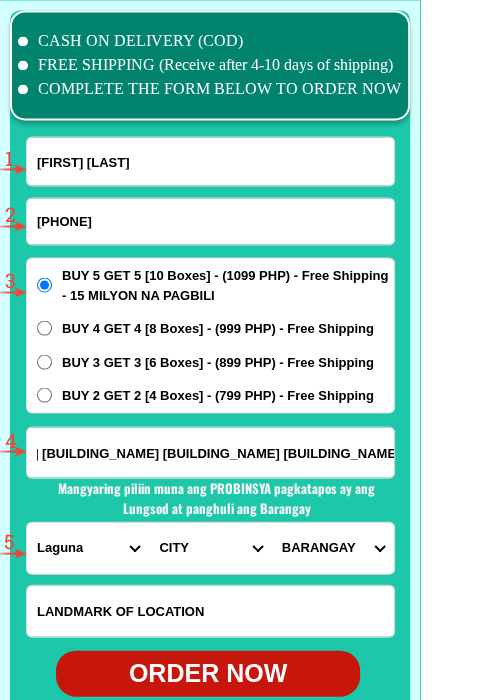 type on "14th floor Sunberry Homes Ayala FGU Center, Cebu Business Park, Cebu City" 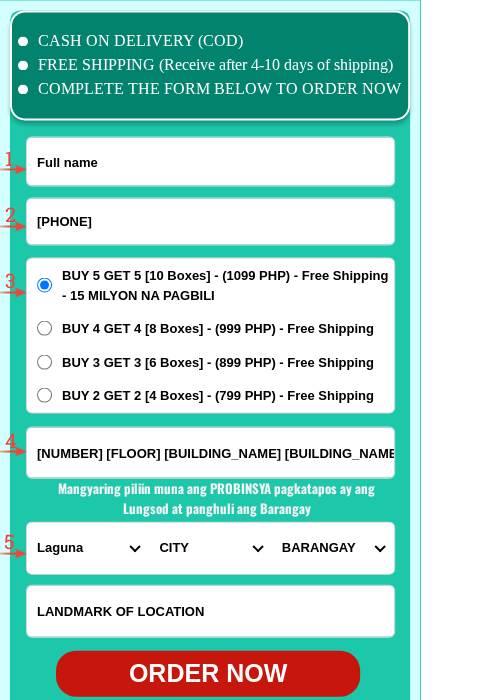 drag, startPoint x: 86, startPoint y: 163, endPoint x: 72, endPoint y: 163, distance: 14 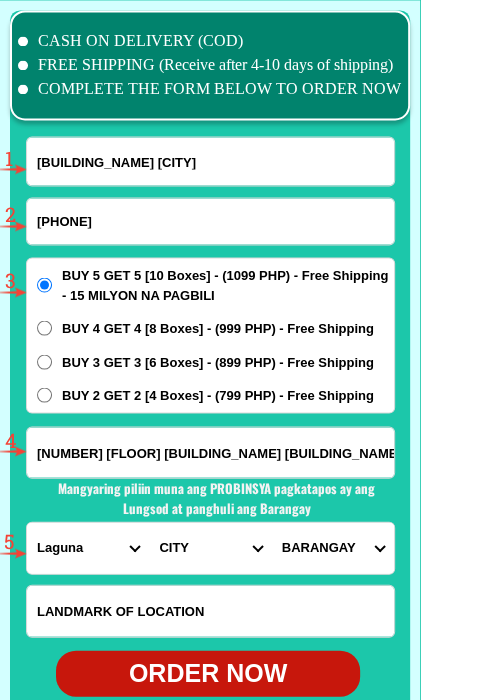 type on "Melkris Biglang-awa" 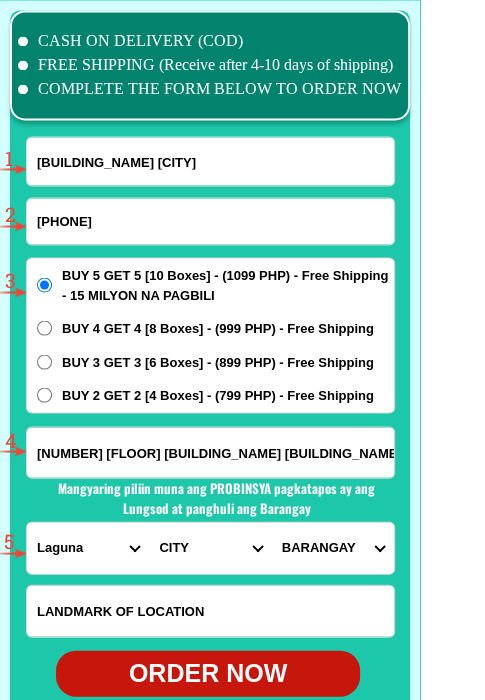 click on "09107487372" at bounding box center [210, 221] 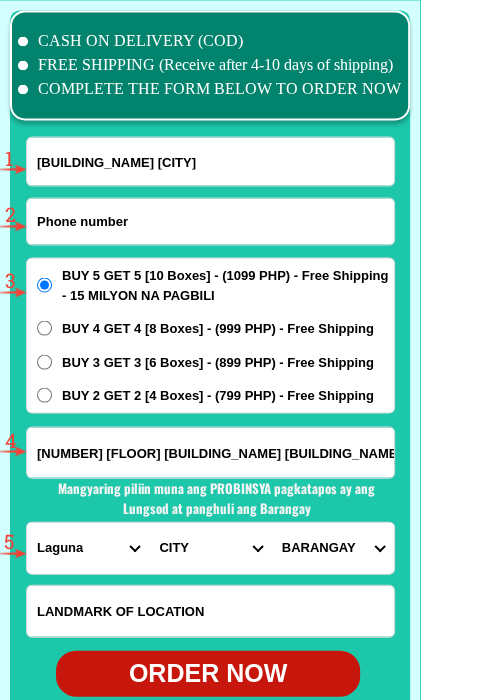 paste on "09177118866" 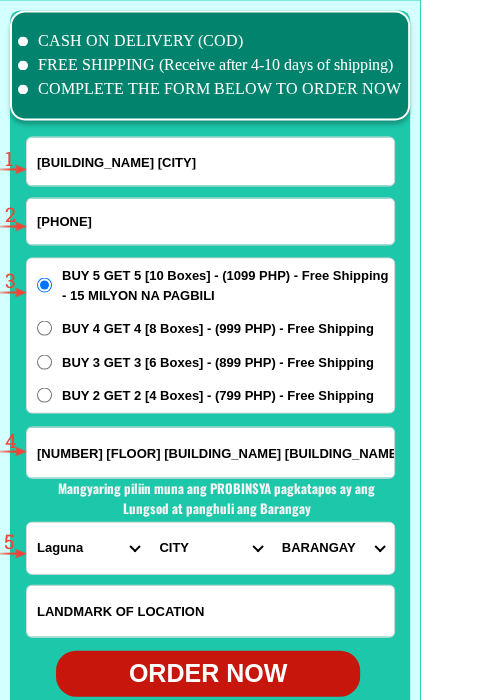 type on "09177118866" 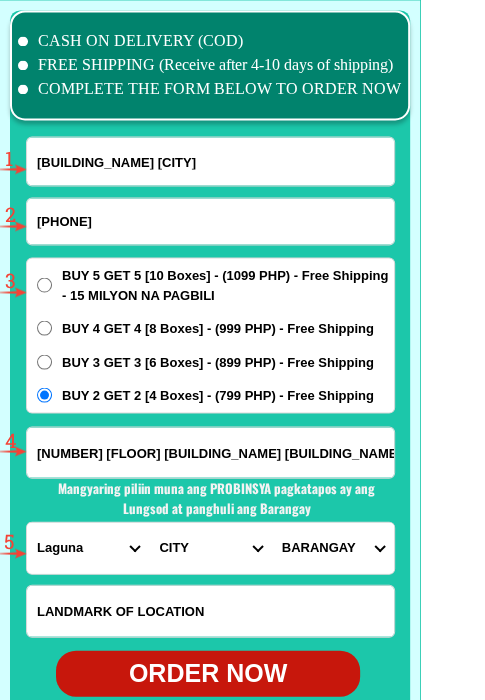 click on "PROVINCE Abra Agusan-del-norte Agusan-del-sur Aklan Albay Antique Apayao Aurora Basilan Bataan Batanes Batangas Benguet Biliran Bohol Bukidnon Bulacan Cagayan Camarines-norte Camarines-sur Camiguin Capiz Catanduanes Cavite Cebu Cotabato Davao-de-oro Davao-del-norte Davao-del-sur Davao-occidental Davao-oriental Dinagat-islands Eastern-samar Guimaras Ifugao Ilocos-norte Ilocos-sur Iloilo Isabela Kalinga La-union Laguna Lanao-del-norte Lanao-del-sur Leyte Maguindanao Marinduque Masbate Metro-manila Misamis-occidental Misamis-oriental Mountain-province Negros-occidental Negros-oriental Northern-samar Nueva-ecija Nueva-vizcaya Occidental-mindoro Oriental-mindoro Palawan Pampanga Pangasinan Quezon Quirino Rizal Romblon Sarangani Siquijor Sorsogon South-cotabato Southern-leyte Sultan-kudarat Sulu Surigao-del-norte Surigao-del-sur Tarlac Tawi-tawi Western-samar Zambales Zamboanga-del-norte Zamboanga-del-sur Zamboanga-sibugay" at bounding box center (88, 547) 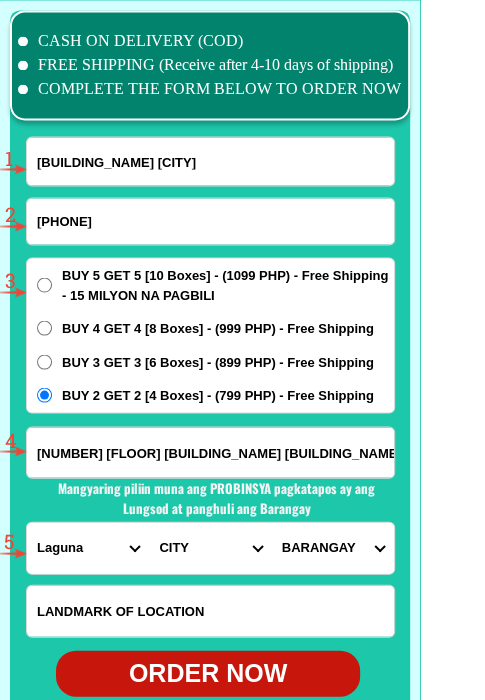 select on "63_8" 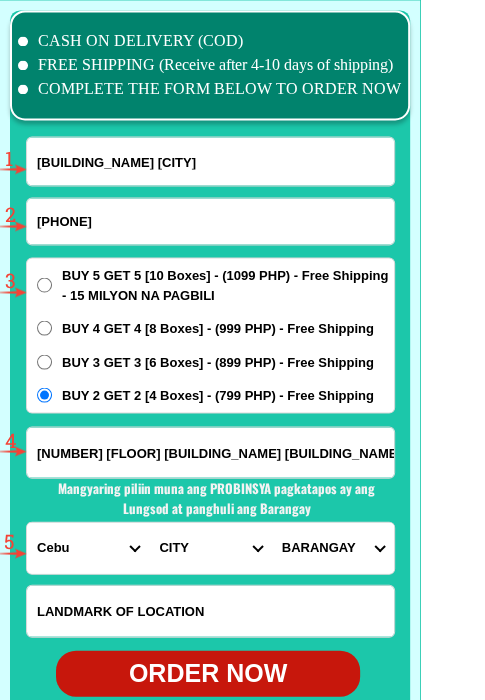 click on "PROVINCE Abra Agusan-del-norte Agusan-del-sur Aklan Albay Antique Apayao Aurora Basilan Bataan Batanes Batangas Benguet Biliran Bohol Bukidnon Bulacan Cagayan Camarines-norte Camarines-sur Camiguin Capiz Catanduanes Cavite Cebu Cotabato Davao-de-oro Davao-del-norte Davao-del-sur Davao-occidental Davao-oriental Dinagat-islands Eastern-samar Guimaras Ifugao Ilocos-norte Ilocos-sur Iloilo Isabela Kalinga La-union Laguna Lanao-del-norte Lanao-del-sur Leyte Maguindanao Marinduque Masbate Metro-manila Misamis-occidental Misamis-oriental Mountain-province Negros-occidental Negros-oriental Northern-samar Nueva-ecija Nueva-vizcaya Occidental-mindoro Oriental-mindoro Palawan Pampanga Pangasinan Quezon Quirino Rizal Romblon Sarangani Siquijor Sorsogon South-cotabato Southern-leyte Sultan-kudarat Sulu Surigao-del-norte Surigao-del-sur Tarlac Tawi-tawi Western-samar Zambales Zamboanga-del-norte Zamboanga-del-sur Zamboanga-sibugay" at bounding box center (88, 547) 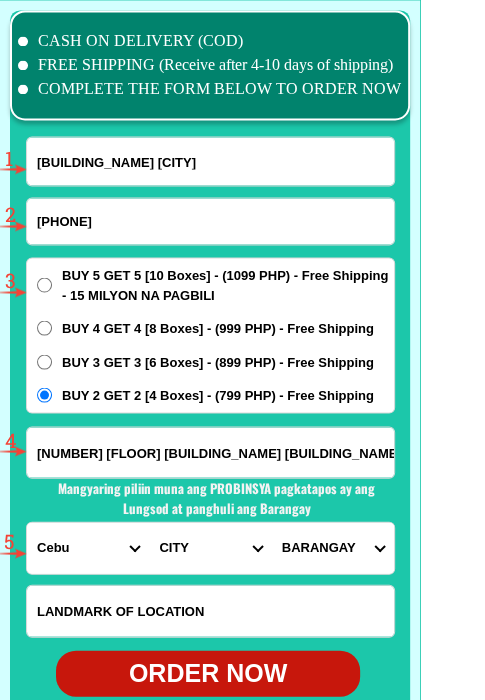 click on "CITY Alcoy Aloguinsan Argao Asturias Badian Balamban Bantayan Barili Bogo-city Boljoon Borbon Carcar-city Catmon Cebu-alcantara Cebu-alegria Cebu-carmen Cebu-city Cebu-compostela Cebu-liloan Cebu-naga-city Cebu-pilar Cebu-san-fernando Cebu-san-francisco Cebu-san-remigio Cebu-santa-fe Cebu-sogod Cebu-talisay-city Cebu-tuburan Cebu-tudela Consolacion CORDOVA Daanbantayan Dalaguete Danao-city Dumanjug Ginatilan Lapu-lapu-city Madridejos Malabuyoc Mandaue-city Medellin Minglanilla Moalboal Oslob Pinamungahan Poro Ronda Samboan Santander Sibonga Tabogon Tabuelan Toledo-city" at bounding box center [210, 547] 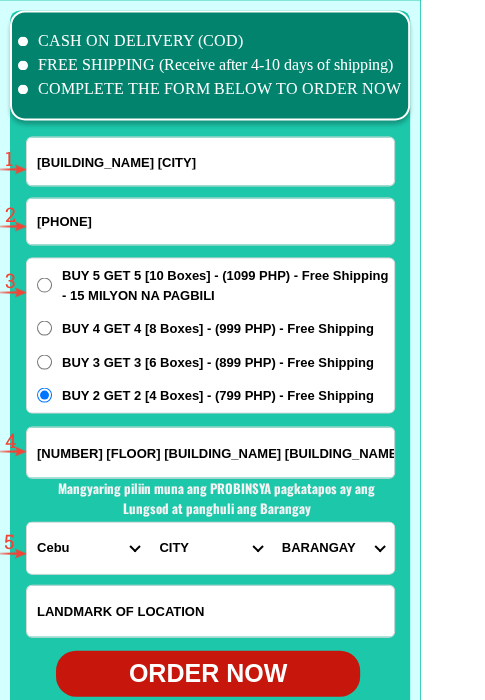 click on "BARANGAY Adlaon Agsungot Apas Babag Bacayan Banilad Basak pardo Basak san nicolas Binaliw Bonbon Budla-an (pob.) Buhisan Bulacao Buot-taup pardo Busay (pob.) Calamba Cambinocot Camputhaw (pob.) Capitol site (pob.) Carreta Central (pob.) Cogon pardo Cogon ramos (pob.) Day-as Duljo (pob.) Ermita (pob.) Guadalupe Guba Hippodromo Inayawan Kalubihan (pob.) Kalunasan Kamagayan (pob.) Kasambagan Kinasang-an pardo Labangon Lahug (pob.) Lorega (lorega san miguel) Lusaran Luz Mabini Mabolo Malubog Mambaling North reclamation area Pahina central (pob.) Pahina san nicolas Pamutan Pardo (pob.) Pari-an Paril Pasil Pit-os Pulangbato Pung-ol-sibugay Punta princesa Quiot pardo Sambag i (pob.) Sambag ii (pob.) San antonio (pob.) San jose San nicolas central San roque (ciudad) Santa cruz (pob.) Santo nino Sapangdaku Sawang calero (pob.) Sinsin Sirao Suba pob. (suba san nicolas) Sudlon i Sudlon ii T. padilla Tabunan Tagbao Talamban Taptap Tejero (villa gonzalo) Tinago Tisa To-ong pardo Zapatera" at bounding box center [333, 547] 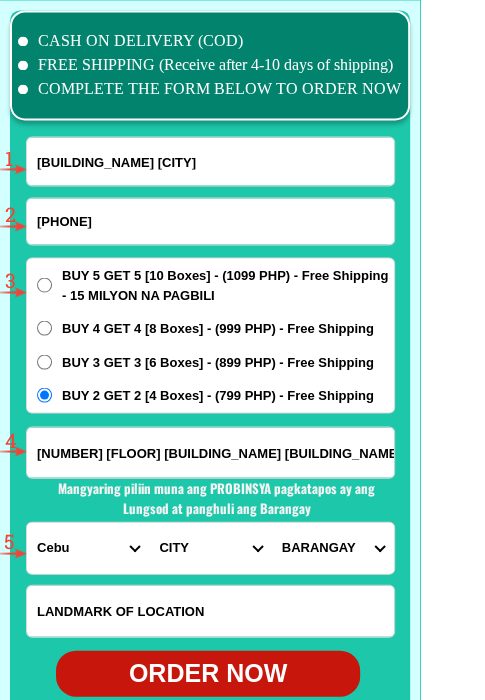 select on "63_86593" 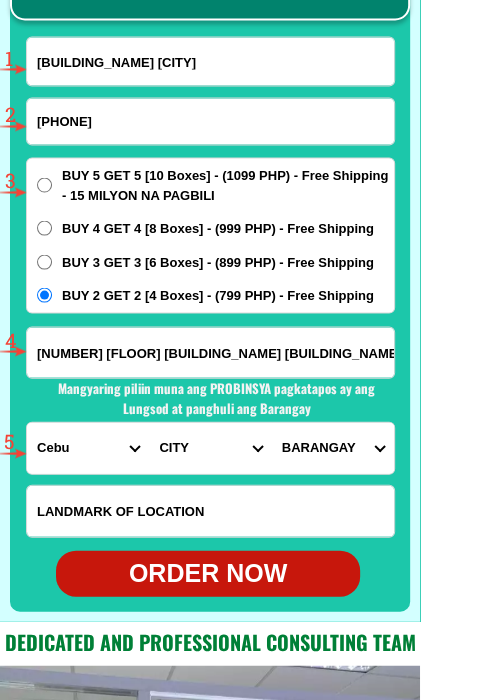 scroll, scrollTop: 15802, scrollLeft: 0, axis: vertical 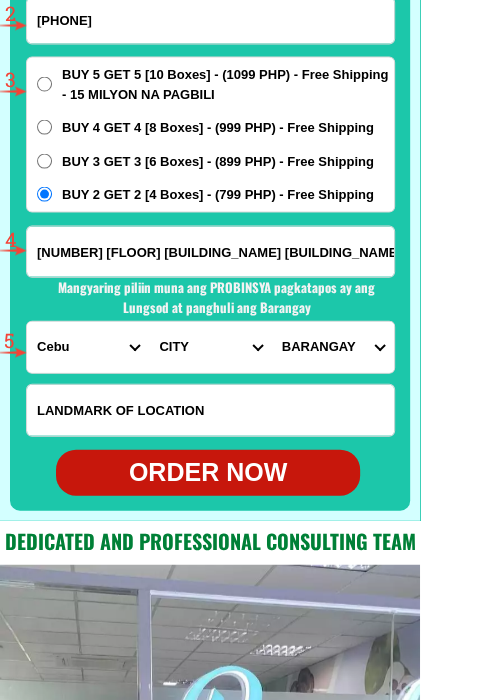 click on "ORDER NOW" at bounding box center [208, 473] 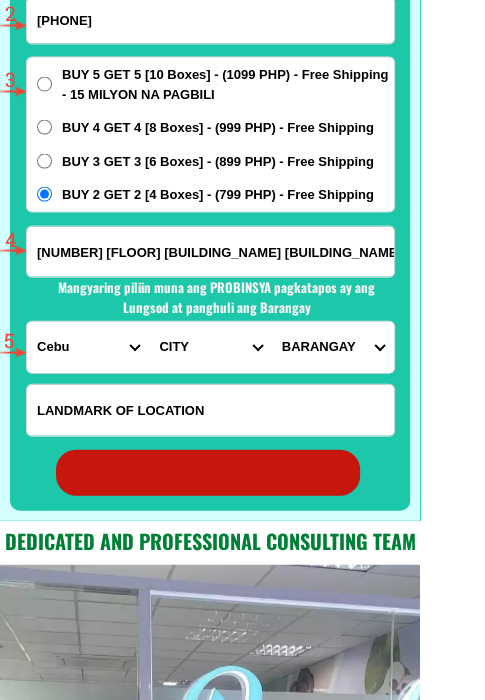 radio on "true" 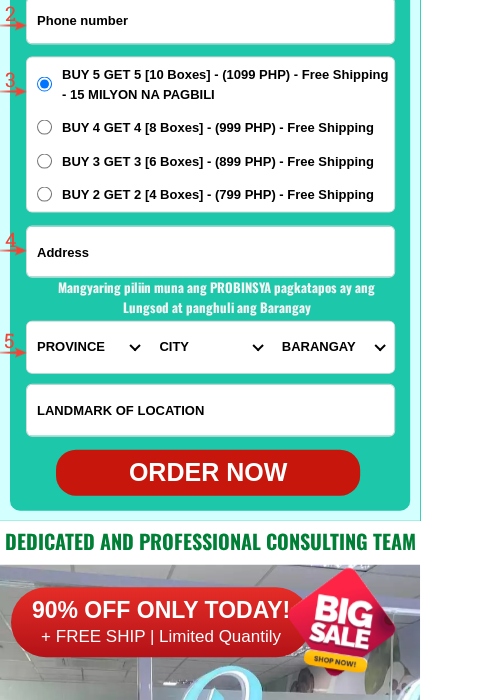 scroll, scrollTop: 15602, scrollLeft: 0, axis: vertical 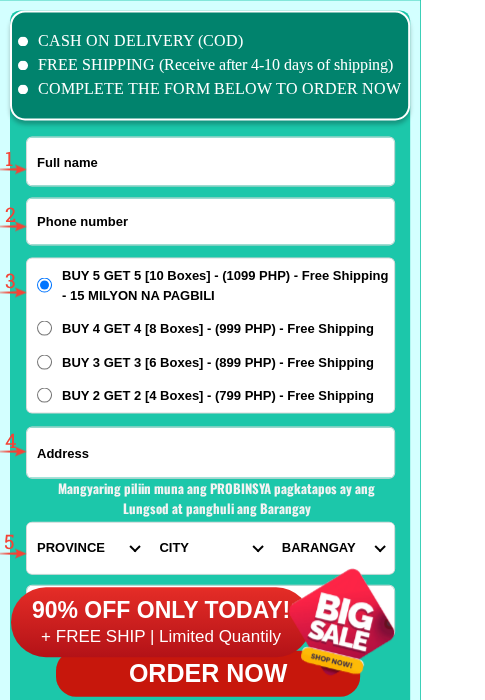 click at bounding box center [210, 161] 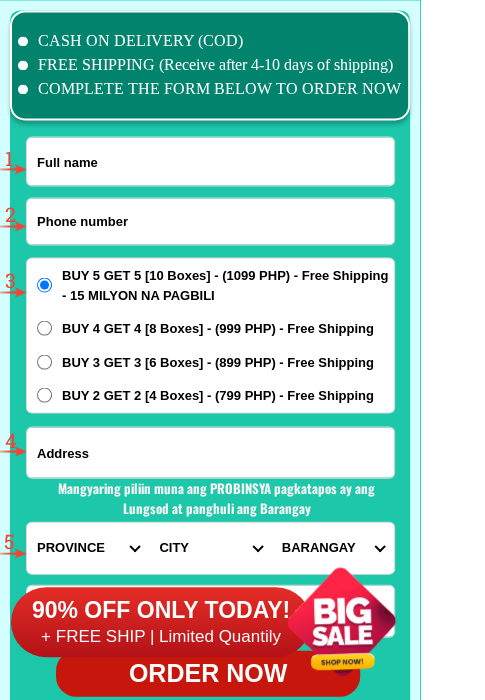 paste on "[FIRST] [MIDDLE] [LAST]" 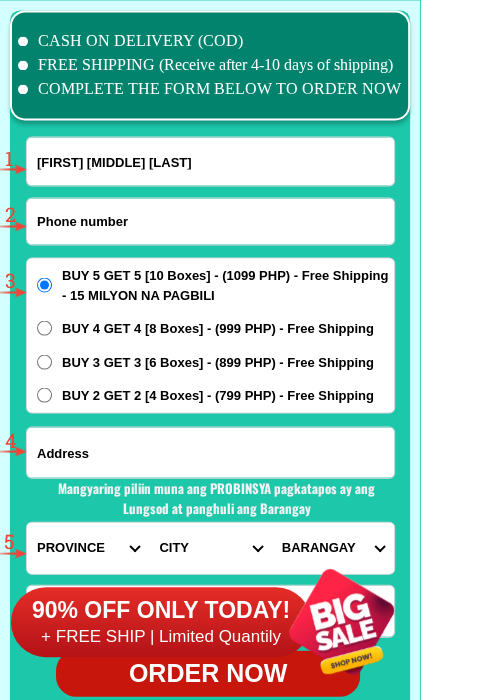type on "[FIRST] [MIDDLE] [LAST]" 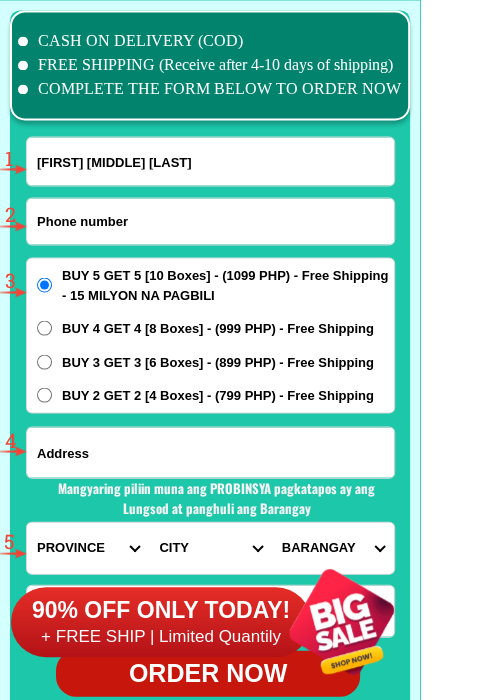 click at bounding box center (210, 221) 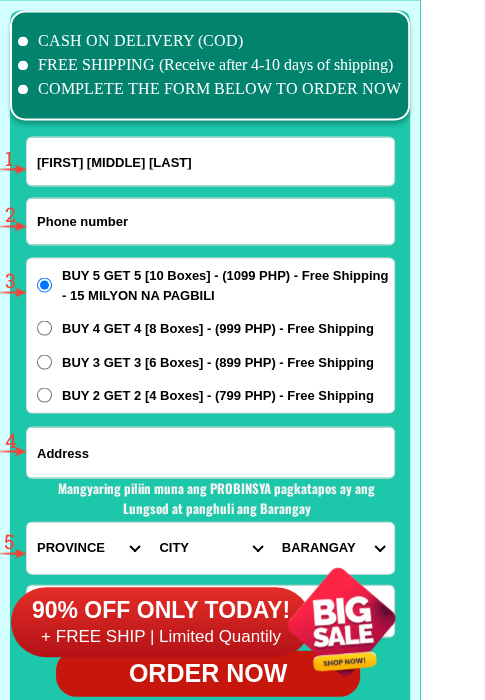 paste on "09260967490" 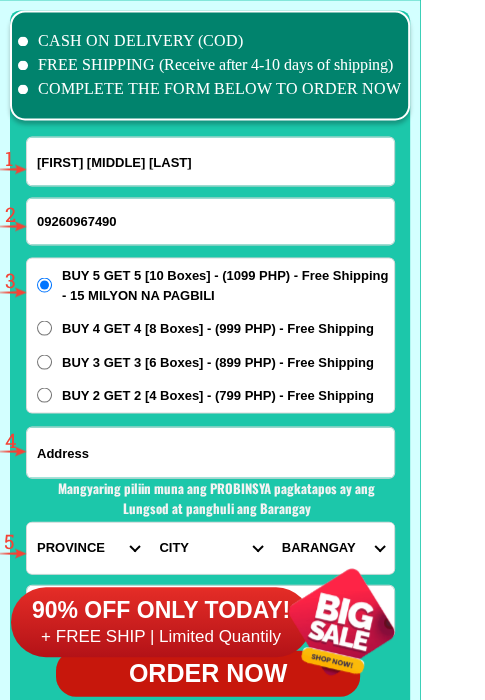 type on "09260967490" 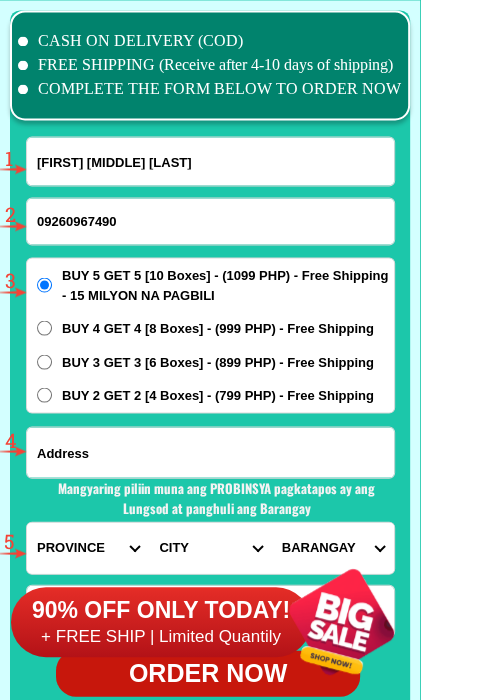 click at bounding box center (210, 452) 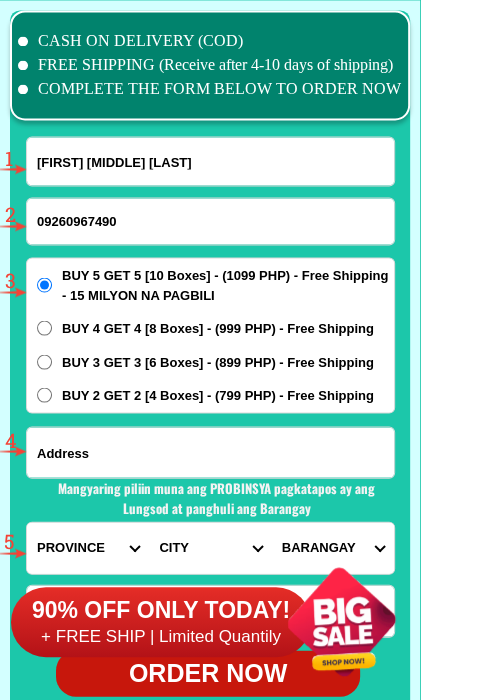paste on "[STREET] [STREET] [CITY] [CITY]" 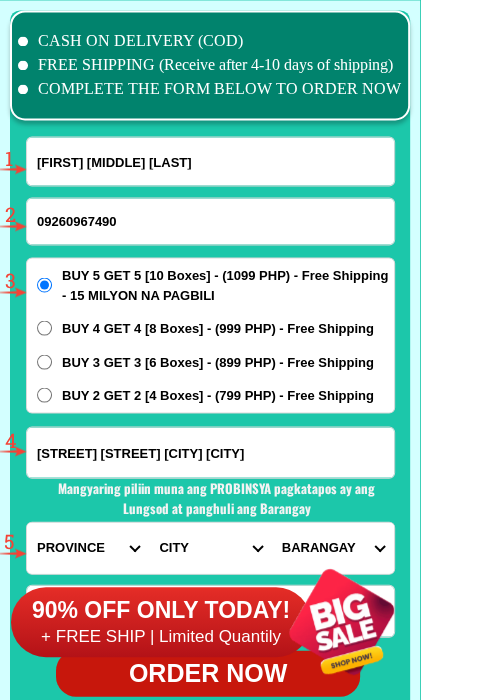scroll, scrollTop: 15802, scrollLeft: 0, axis: vertical 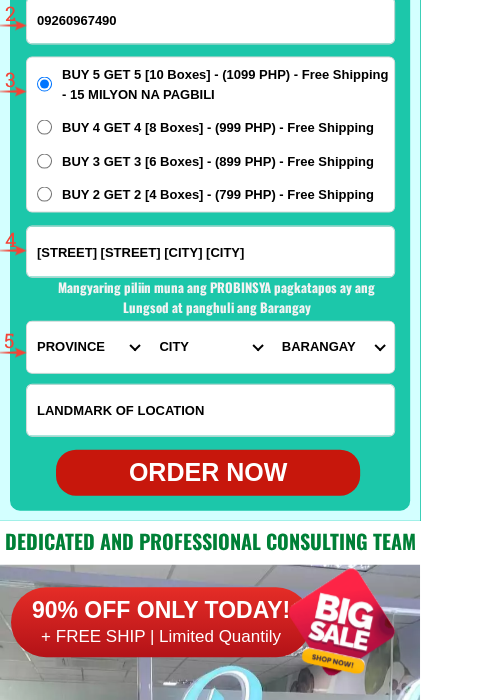 type on "[STREET] [STREET] [CITY] [CITY]" 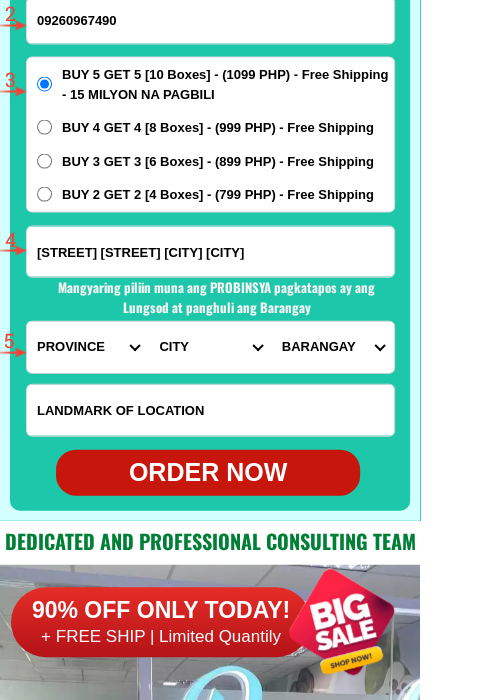 click on "PROVINCE Abra Agusan-del-norte Agusan-del-sur Aklan Albay Antique Apayao Aurora Basilan Bataan Batanes Batangas Benguet Biliran Bohol Bukidnon Bulacan Cagayan Camarines-norte Camarines-sur Camiguin Capiz Catanduanes Cavite Cebu Cotabato Davao-de-oro Davao-del-norte Davao-del-sur Davao-occidental Davao-oriental Dinagat-islands Eastern-samar Guimaras Ifugao Ilocos-norte Ilocos-sur Iloilo Isabela Kalinga La-union Laguna Lanao-del-norte Lanao-del-sur Leyte Maguindanao Marinduque Masbate Metro-manila Misamis-occidental Misamis-oriental Mountain-province Negros-occidental Negros-oriental Northern-samar Nueva-ecija Nueva-vizcaya Occidental-mindoro Oriental-mindoro Palawan Pampanga Pangasinan Quezon Quirino Rizal Romblon Sarangani Siquijor Sorsogon South-cotabato Southern-leyte Sultan-kudarat Sulu Surigao-del-norte Surigao-del-sur Tarlac Tawi-tawi Western-samar Zambales Zamboanga-del-norte Zamboanga-del-sur Zamboanga-sibugay" at bounding box center (88, 347) 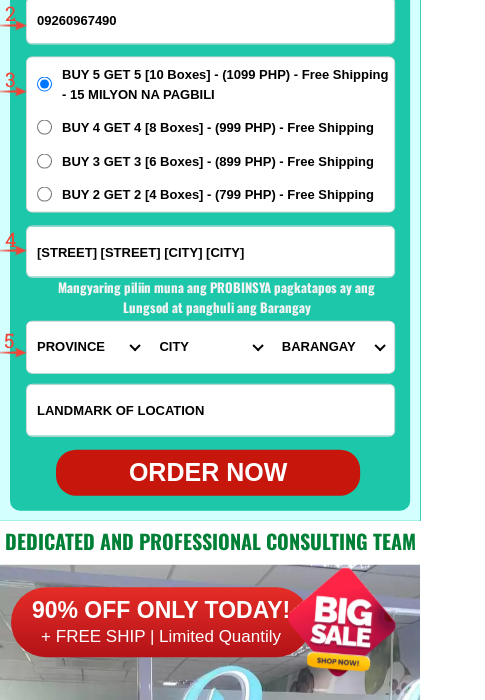 select on "63_427" 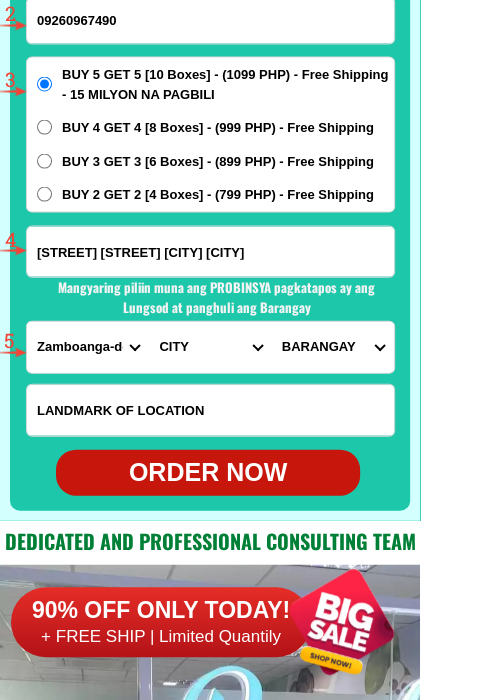 click on "PROVINCE Abra Agusan-del-norte Agusan-del-sur Aklan Albay Antique Apayao Aurora Basilan Bataan Batanes Batangas Benguet Biliran Bohol Bukidnon Bulacan Cagayan Camarines-norte Camarines-sur Camiguin Capiz Catanduanes Cavite Cebu Cotabato Davao-de-oro Davao-del-norte Davao-del-sur Davao-occidental Davao-oriental Dinagat-islands Eastern-samar Guimaras Ifugao Ilocos-norte Ilocos-sur Iloilo Isabela Kalinga La-union Laguna Lanao-del-norte Lanao-del-sur Leyte Maguindanao Marinduque Masbate Metro-manila Misamis-occidental Misamis-oriental Mountain-province Negros-occidental Negros-oriental Northern-samar Nueva-ecija Nueva-vizcaya Occidental-mindoro Oriental-mindoro Palawan Pampanga Pangasinan Quezon Quirino Rizal Romblon Sarangani Siquijor Sorsogon South-cotabato Southern-leyte Sultan-kudarat Sulu Surigao-del-norte Surigao-del-sur Tarlac Tawi-tawi Western-samar Zambales Zamboanga-del-norte Zamboanga-del-sur Zamboanga-sibugay" at bounding box center (88, 347) 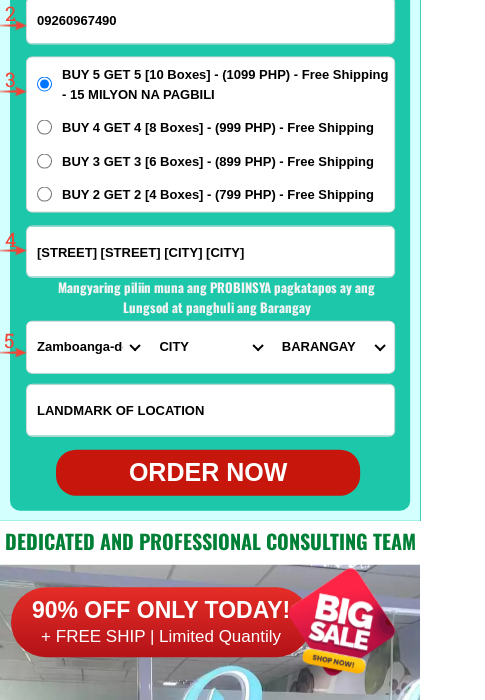 click on "CITY Bayog Dimataling Dinas Dumalinao Dumingag Guipos Josefina Kumalarang Labangan Lakewood Lapuyan Mahayag Margosatubig Midsalip Molave Pagadian-city Ramon-magsaysay Sominot Tabina Tambulig Tigbao Tukuran Vincenzo-a.-sagun Zamboanga-city Zamboanga-del-sur-aurora Zamboanga-del-sur-pitogo Zamboanga-del-sur-san-miguel Zamboanga-del-sur-san-pablo" at bounding box center [210, 347] 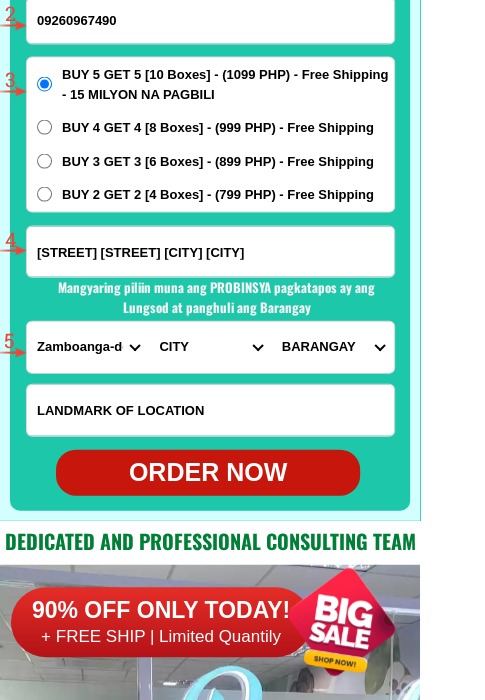 select on "63_4274669" 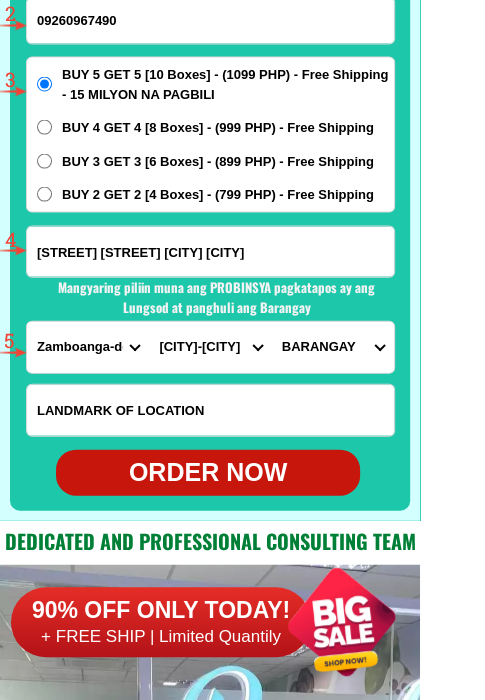 click on "CITY Bayog Dimataling Dinas Dumalinao Dumingag Guipos Josefina Kumalarang Labangan Lakewood Lapuyan Mahayag Margosatubig Midsalip Molave Pagadian-city Ramon-magsaysay Sominot Tabina Tambulig Tigbao Tukuran Vincenzo-a.-sagun Zamboanga-city Zamboanga-del-sur-aurora Zamboanga-del-sur-pitogo Zamboanga-del-sur-san-miguel Zamboanga-del-sur-san-pablo" at bounding box center [210, 347] 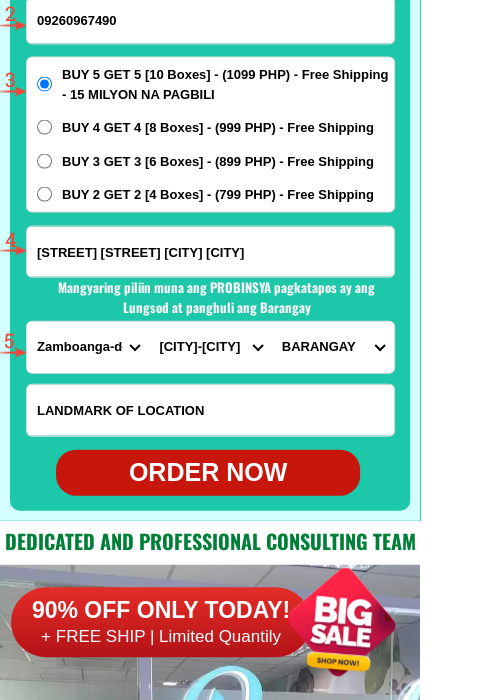click on "BARANGAY Arena blanco Ayala Baliwasan Baluno Barangay zone i (pob.) Barangay zone ii (pob.) Barangay zone iii (pob.) Barangay zone iv (pob.) Boalan Bolong Buenavista Bunguiao Busay (sacol island) Cabaluay Cabatangan Cacao Calabasa Calarian Camino nuevo Campo islam Canelar Capisan Cawit Culianan Curvada Dita Divisoria Dulian (upper bunguiao) Dulian (upper pasonanca) Guisao Guiwan Kasanyangan La paz Labuan Lamisahan Landang gua Landang laum Lanzones Lapakan Latuan (curuan) Licomo Limaong Limpapa LOWER CALARIAN BAGONG CALARIAN Lubigan Lumayang Lumbangan Lunzuran Maasin Malagutay Mampang Manalipa Mangusu Manicahan Mariki Mercedes Muti Pamucutan Pangapuyan Panubigan Pasilmanta (sacol island) Pasobolong Pasonanca Patalon Putik Quiniput Recodo Rio hondo Salaan San jose cawa-cawa San jose gusu San roque Sangali Santa barbara Santa catalina Santa maria Santo nino Sibulao (caruan) Sinubung Sinunoc Tabuk Tagasilay Taguiti Talabaan Talisayan Talon-talon Taluksangay Tetuan Tictapul Tigbalabag Tigtabon Tolosa Tugbungan" at bounding box center (333, 347) 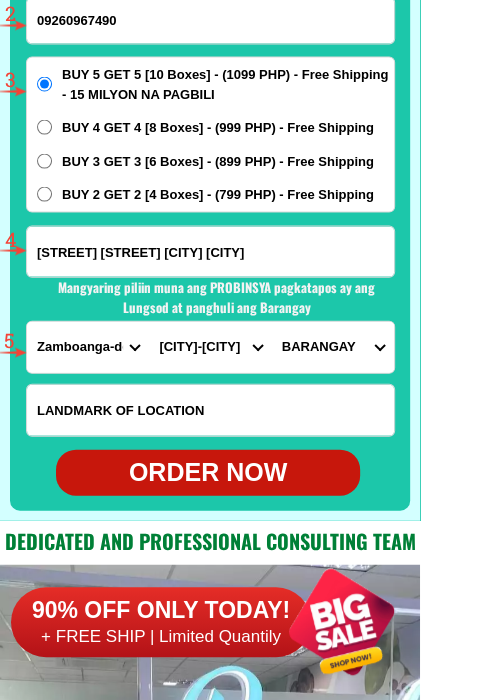 select on "63_42746695240" 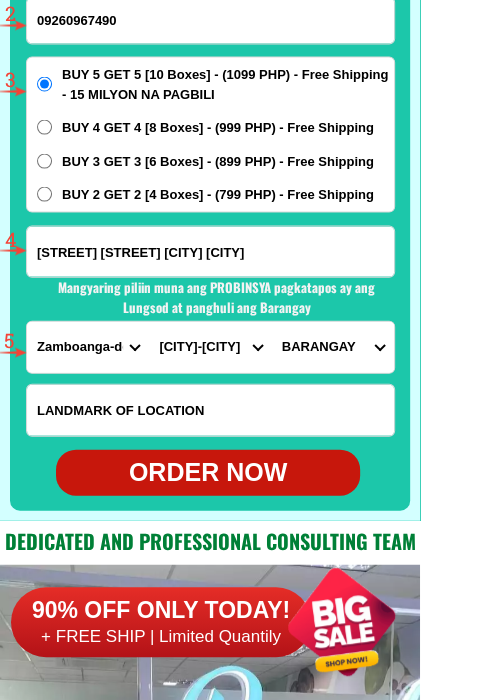 click on "BARANGAY Arena blanco Ayala Baliwasan Baluno Barangay zone i (pob.) Barangay zone ii (pob.) Barangay zone iii (pob.) Barangay zone iv (pob.) Boalan Bolong Buenavista Bunguiao Busay (sacol island) Cabaluay Cabatangan Cacao Calabasa Calarian Camino nuevo Campo islam Canelar Capisan Cawit Culianan Curvada Dita Divisoria Dulian (upper bunguiao) Dulian (upper pasonanca) Guisao Guiwan Kasanyangan La paz Labuan Lamisahan Landang gua Landang laum Lanzones Lapakan Latuan (curuan) Licomo Limaong Limpapa LOWER CALARIAN BAGONG CALARIAN Lubigan Lumayang Lumbangan Lunzuran Maasin Malagutay Mampang Manalipa Mangusu Manicahan Mariki Mercedes Muti Pamucutan Pangapuyan Panubigan Pasilmanta (sacol island) Pasobolong Pasonanca Patalon Putik Quiniput Recodo Rio hondo Salaan San jose cawa-cawa San jose gusu San roque Sangali Santa barbara Santa catalina Santa maria Santo nino Sibulao (caruan) Sinubung Sinunoc Tabuk Tagasilay Taguiti Talabaan Talisayan Talon-talon Taluksangay Tetuan Tictapul Tigbalabag Tigtabon Tolosa Tugbungan" at bounding box center [333, 347] 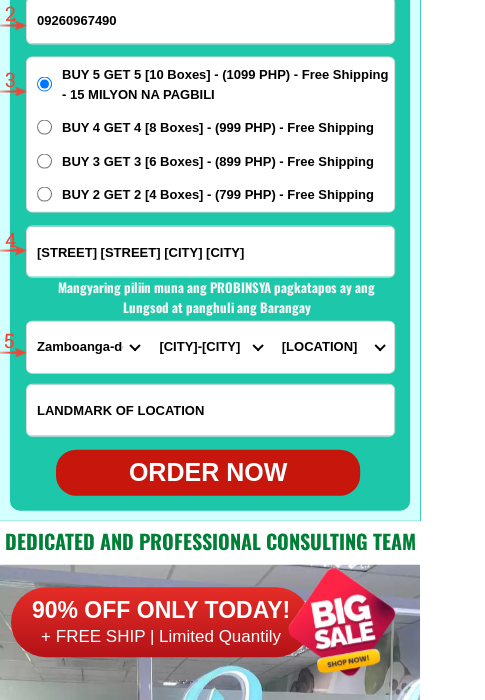 click on "ORDER NOW" at bounding box center (208, 473) 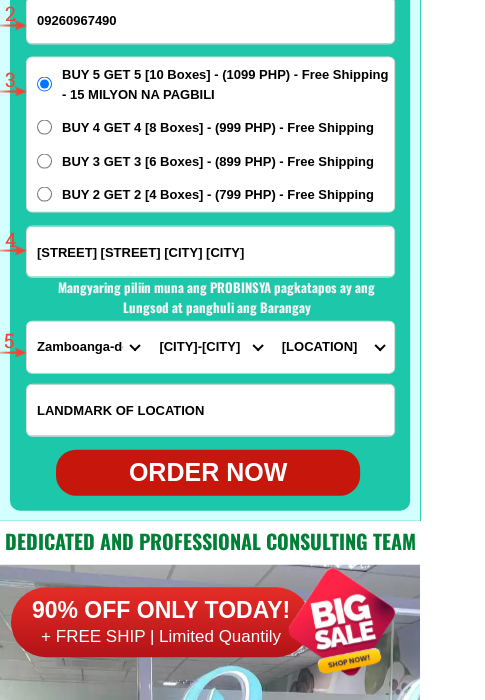 type on "[STREET] [STREET] [CITY] [CITY]" 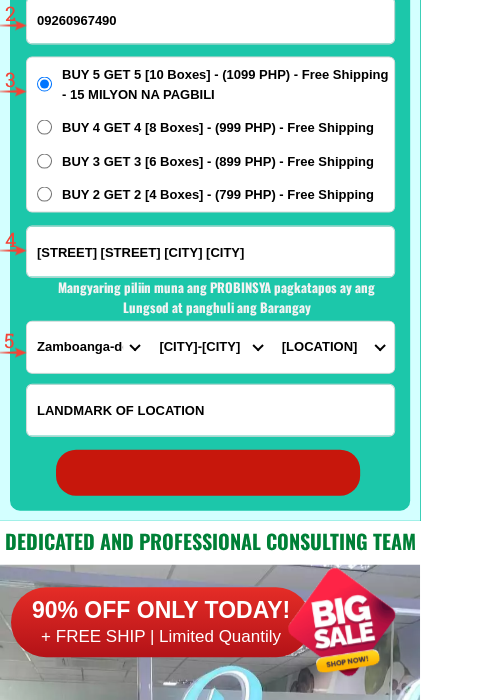 click on "ORDER NOW" at bounding box center (208, 473) 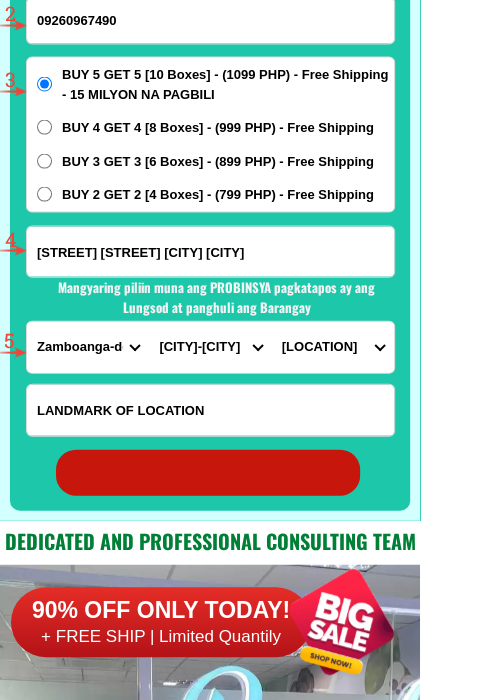 click on "ORDER NOW" at bounding box center (208, 473) 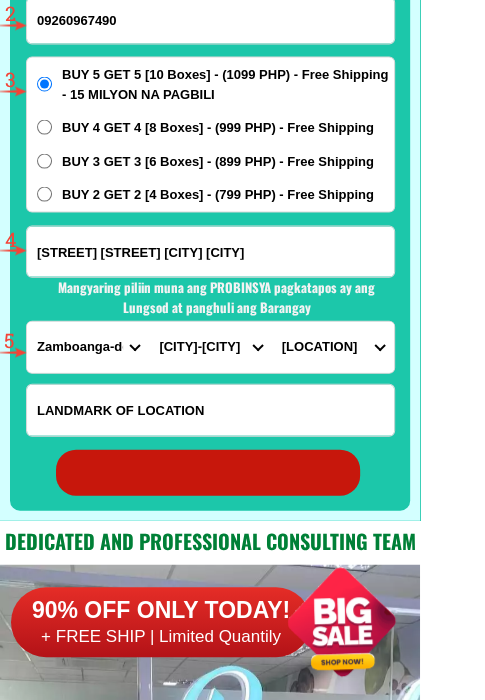radio on "true" 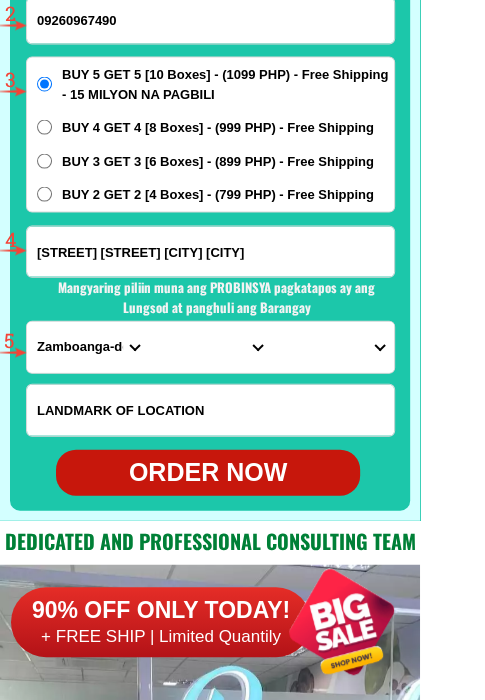 scroll, scrollTop: 15502, scrollLeft: 0, axis: vertical 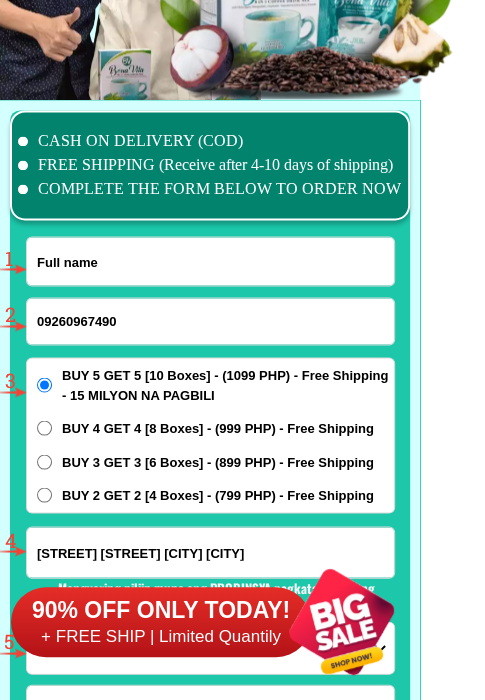 click at bounding box center [210, 261] 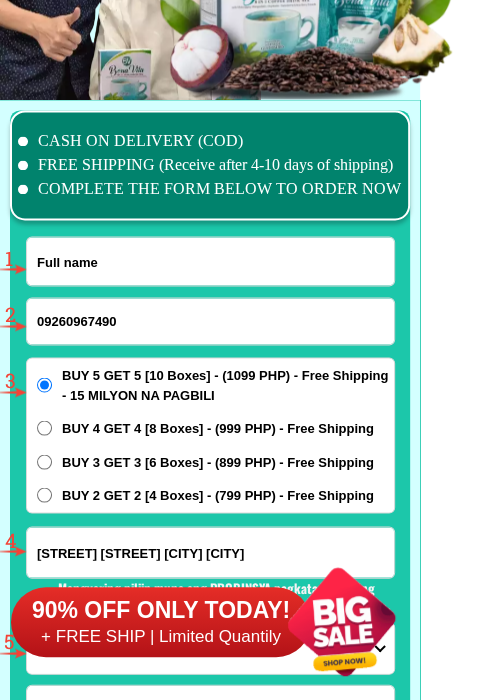 paste on "[FIRST] [LAST]" 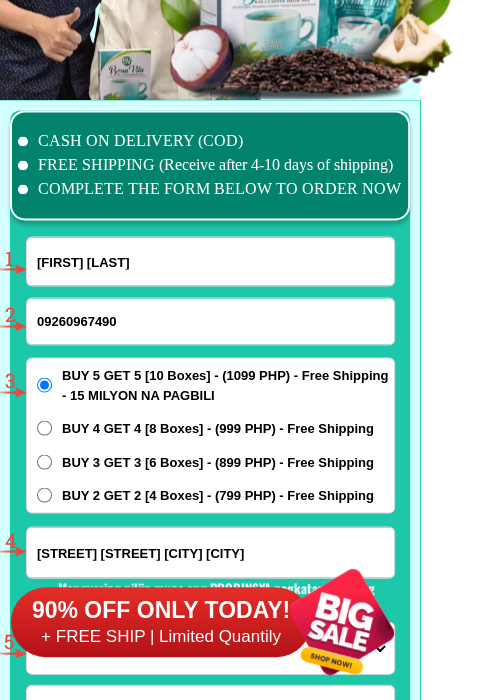 type on "[FIRST] [LAST]" 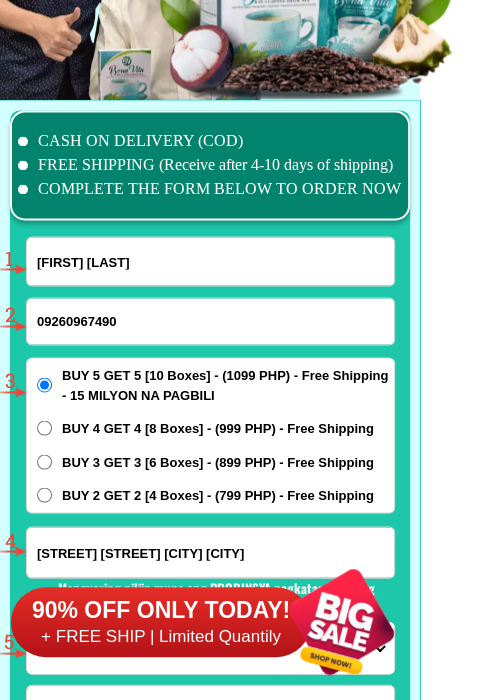 click on "09260967490" at bounding box center [210, 321] 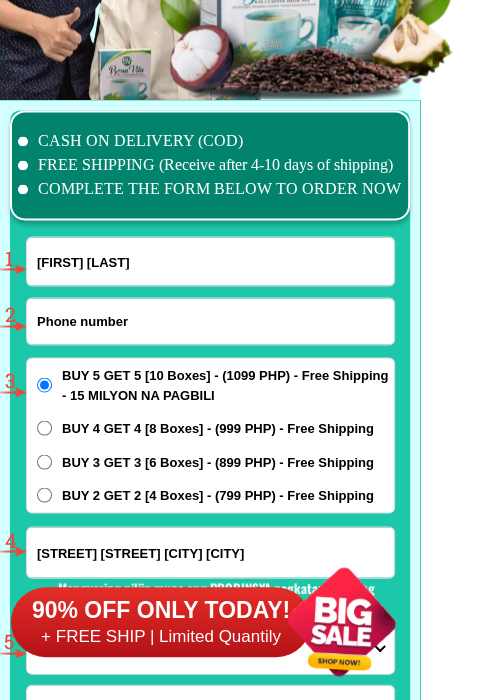 paste on "09518167167" 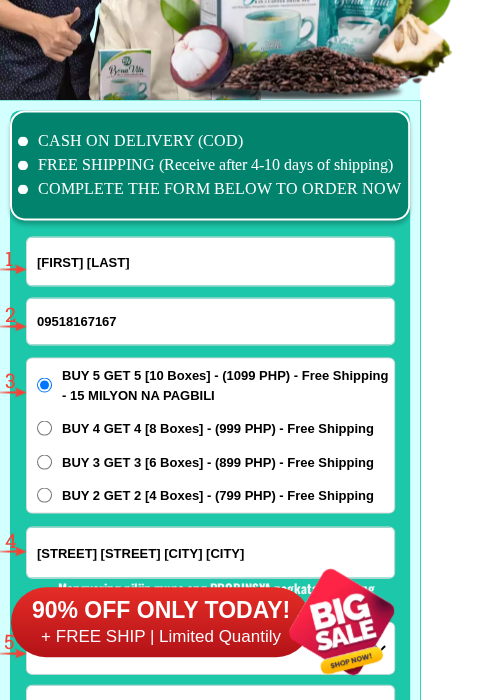 type on "09518167167" 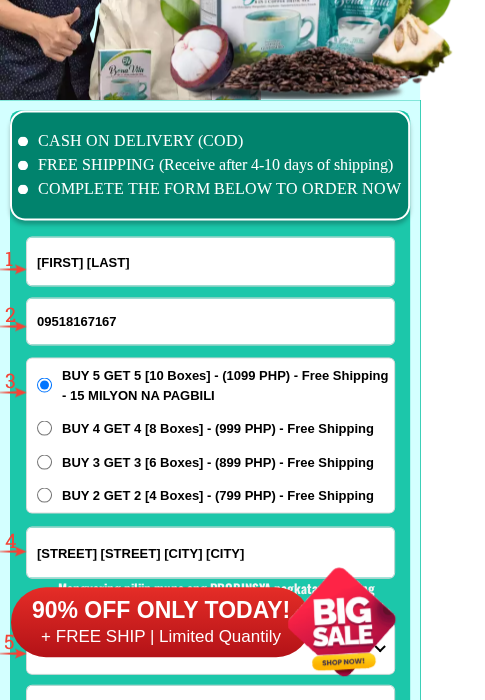 click on "90% OFF ONLY TODAY! + FREE SHIP | Limited Quantily" at bounding box center (215, 621) 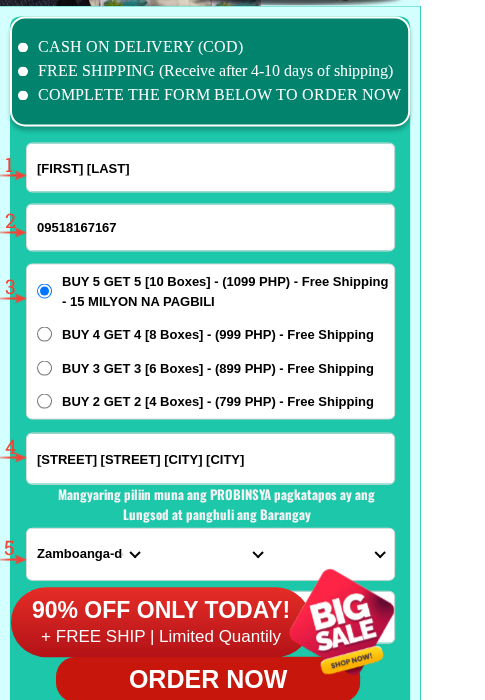 scroll, scrollTop: 15602, scrollLeft: 0, axis: vertical 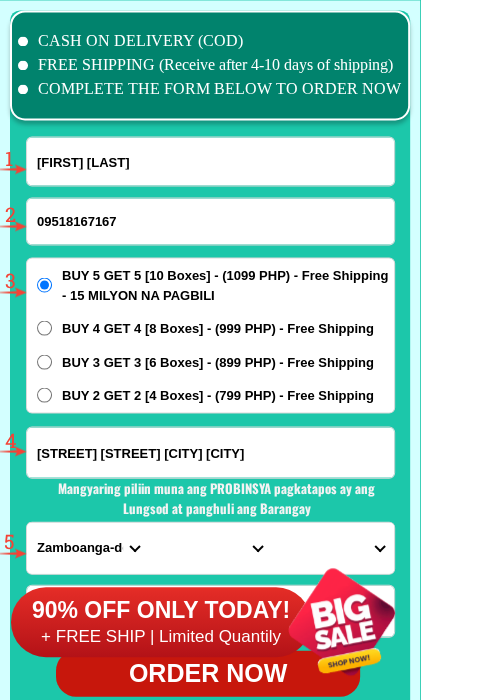 click on "[STREET] [STREET] [CITY] [CITY]" at bounding box center (210, 452) 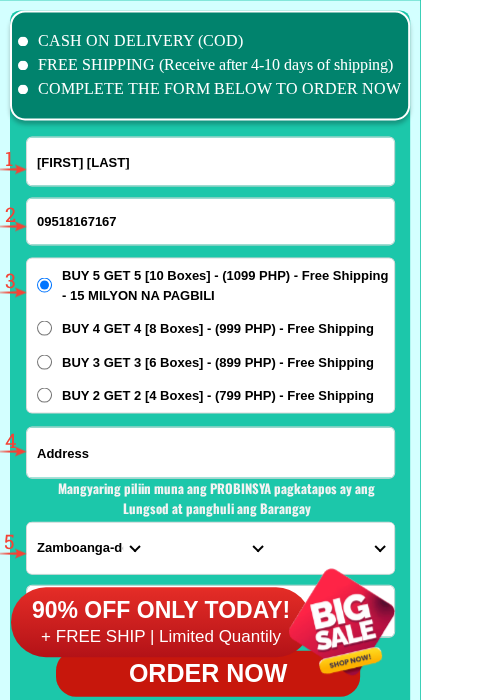 paste on "[LOCATION] [LOCATION] [CITY] [LOCATION] [LOCATION] [LOCATION]" 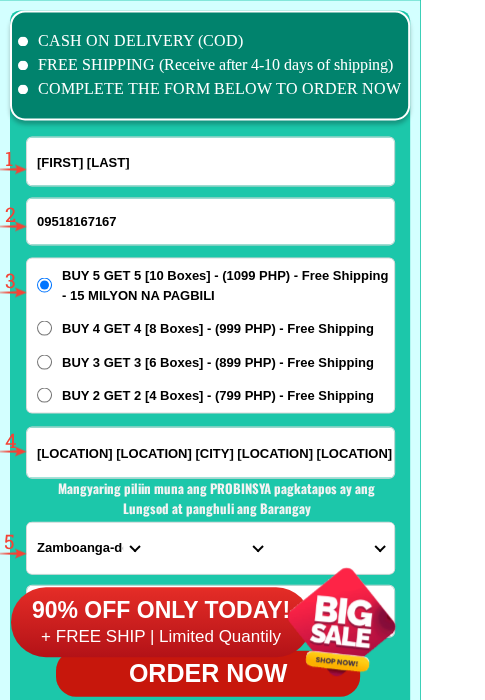 scroll, scrollTop: 0, scrollLeft: 228, axis: horizontal 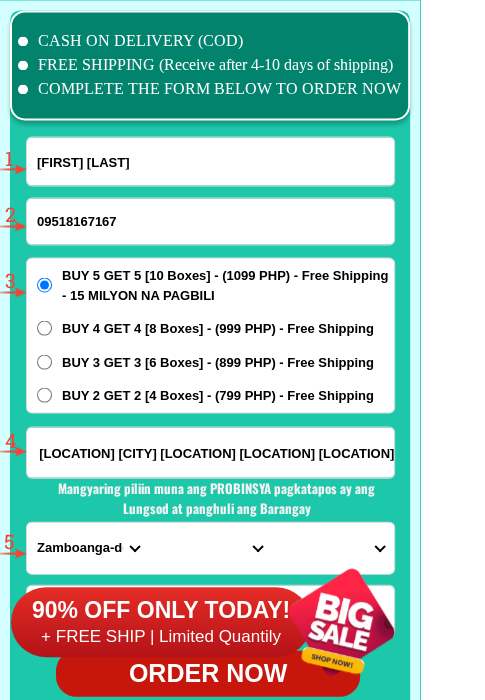 type on "[LOCATION] [LOCATION] [CITY] [LOCATION] [LOCATION] [LOCATION]" 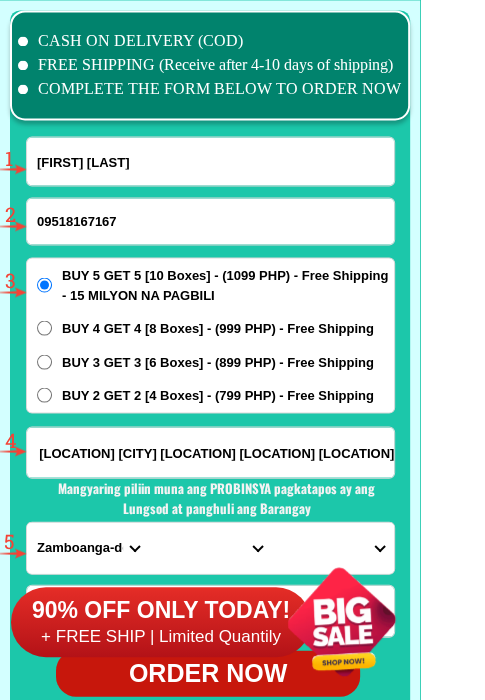 scroll, scrollTop: 0, scrollLeft: 0, axis: both 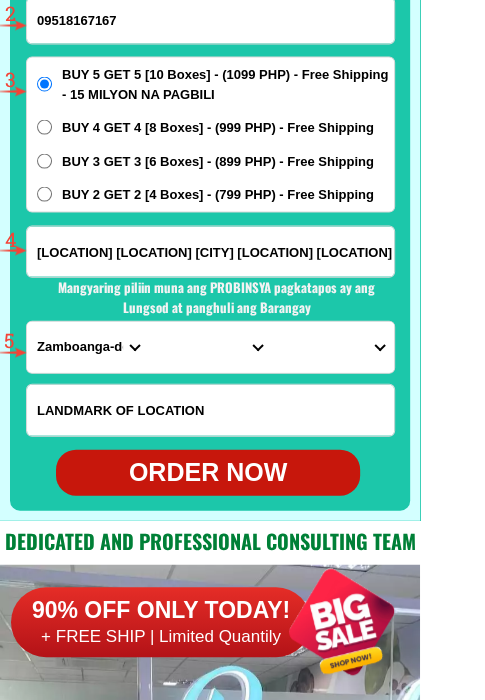 click on "PROVINCE Abra Agusan-del-norte Agusan-del-sur Aklan Albay Antique Apayao Aurora Basilan Bataan Batanes Batangas Benguet Biliran Bohol Bukidnon Bulacan Cagayan Camarines-norte Camarines-sur Camiguin Capiz Catanduanes Cavite Cebu Cotabato Davao-de-oro Davao-del-norte Davao-del-sur Davao-occidental Davao-oriental Dinagat-islands Eastern-samar Guimaras Ifugao Ilocos-norte Ilocos-sur Iloilo Isabela Kalinga La-union Laguna Lanao-del-norte Lanao-del-sur Leyte Maguindanao Marinduque Masbate Metro-manila Misamis-occidental Misamis-oriental Mountain-province Negros-occidental Negros-oriental Northern-samar Nueva-ecija Nueva-vizcaya Occidental-mindoro Oriental-mindoro Palawan Pampanga Pangasinan Quezon Quirino Rizal Romblon Sarangani Siquijor Sorsogon South-cotabato Southern-leyte Sultan-kudarat Sulu Surigao-del-norte Surigao-del-sur Tarlac Tawi-tawi Western-samar Zambales Zamboanga-del-norte Zamboanga-del-sur Zamboanga-sibugay" at bounding box center (88, 347) 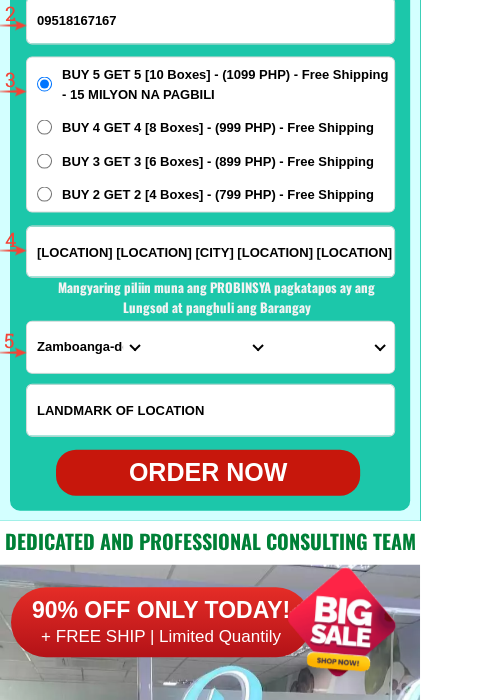 select on "63_219" 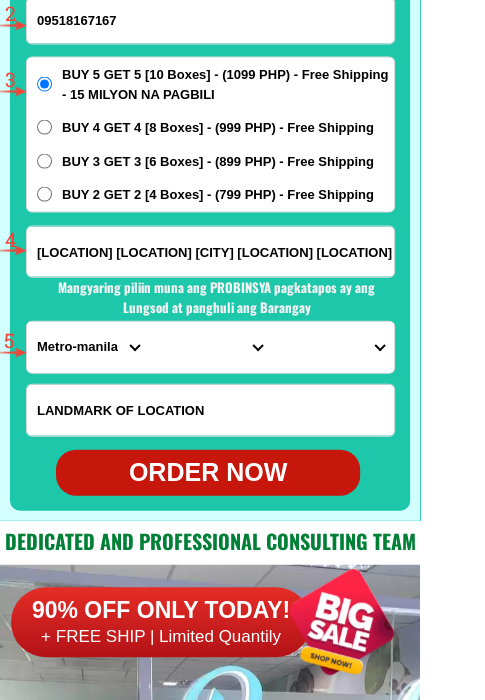 click on "PROVINCE Abra Agusan-del-norte Agusan-del-sur Aklan Albay Antique Apayao Aurora Basilan Bataan Batanes Batangas Benguet Biliran Bohol Bukidnon Bulacan Cagayan Camarines-norte Camarines-sur Camiguin Capiz Catanduanes Cavite Cebu Cotabato Davao-de-oro Davao-del-norte Davao-del-sur Davao-occidental Davao-oriental Dinagat-islands Eastern-samar Guimaras Ifugao Ilocos-norte Ilocos-sur Iloilo Isabela Kalinga La-union Laguna Lanao-del-norte Lanao-del-sur Leyte Maguindanao Marinduque Masbate Metro-manila Misamis-occidental Misamis-oriental Mountain-province Negros-occidental Negros-oriental Northern-samar Nueva-ecija Nueva-vizcaya Occidental-mindoro Oriental-mindoro Palawan Pampanga Pangasinan Quezon Quirino Rizal Romblon Sarangani Siquijor Sorsogon South-cotabato Southern-leyte Sultan-kudarat Sulu Surigao-del-norte Surigao-del-sur Tarlac Tawi-tawi Western-samar Zambales Zamboanga-del-norte Zamboanga-del-sur Zamboanga-sibugay" at bounding box center [88, 347] 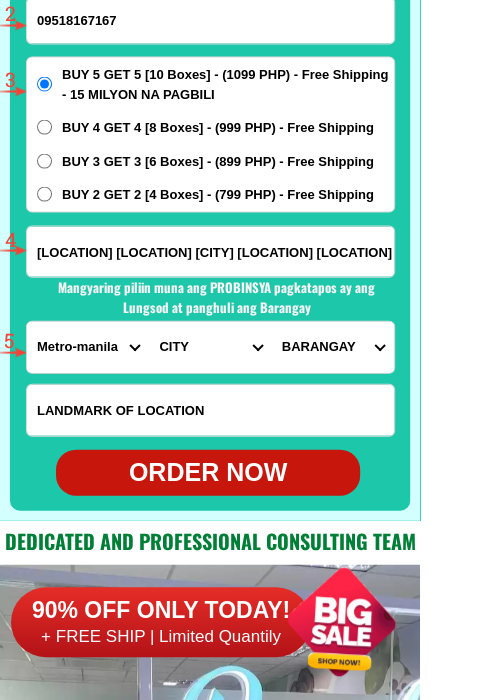 click on "CITY Binondo CALOOCAN Ermita Intramuros Las-pinas Makati Malabon-city Malate Mandaluyong Marikina Metro-manila-sampaloc Metro-manila-san-juan Metro-manila-san-miguel Metro-manila-san-nicolas Metro-manila-santa-ana Metro-manila-santa-mesa Muntinlupa Navotas-city North-caloocan Paco Pandacan Paranaque Pasay Pasig Pateros Port-area Quezon-city Quiapo SANTA-CRUZ SANTA-CRUZ Taguig TONDO I/II TONDO I/II Valenzuela-city" at bounding box center [210, 347] 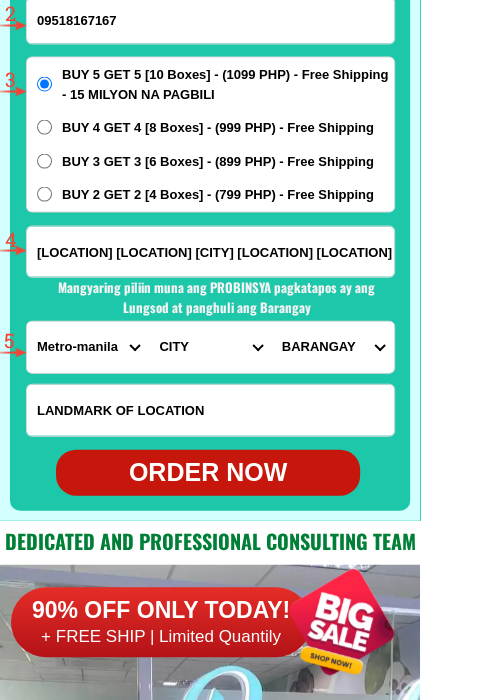 select on "63_2194070" 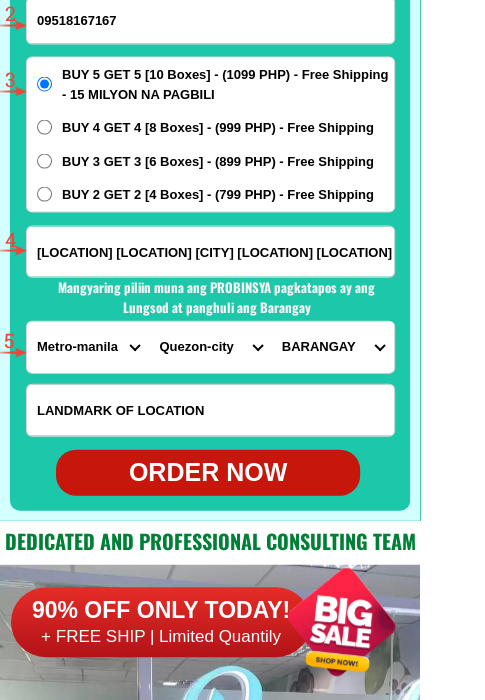 click on "CITY Binondo CALOOCAN Ermita Intramuros Las-pinas Makati Malabon-city Malate Mandaluyong Marikina Metro-manila-sampaloc Metro-manila-san-juan Metro-manila-san-miguel Metro-manila-san-nicolas Metro-manila-santa-ana Metro-manila-santa-mesa Muntinlupa Navotas-city North-caloocan Paco Pandacan Paranaque Pasay Pasig Pateros Port-area Quezon-city Quiapo SANTA-CRUZ SANTA-CRUZ Taguig TONDO I/II TONDO I/II Valenzuela-city" at bounding box center (210, 347) 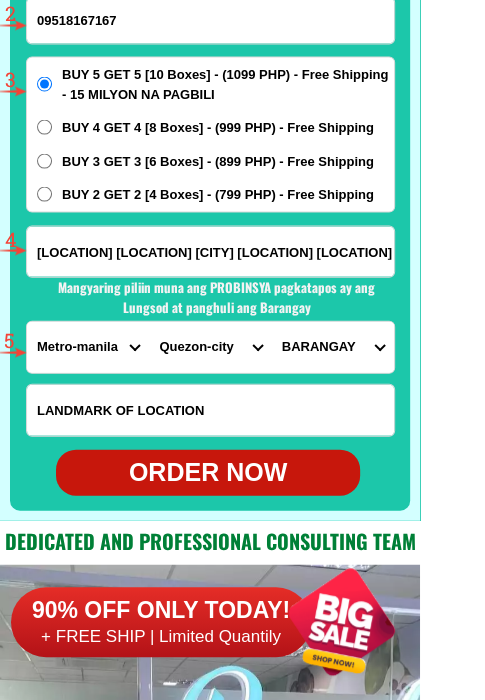 click on "BARANGAY Alicia Amihan Apolonio samson Aurora Baesa Bagbag Bago bantay Bagong lipunan ng crame Bagong pag-asa Bagong silangan Bagumbayan Bagumbuhay Bahay toro Balingasa Balintawak Balong bato Batasan hills Bayanihan Blue ridge a Blue ridge b Botocan Bungad Camp aguinaldo Capitol hills/park Capri Central Claro Commonwealth Cubao Culiat Damar Damayan Damayang lagi Damong maliit Del monte Diliman Dioquino zobel Don manuel Dona aurora Dona faustina subd Dona imelda Dona josefa Duyan-duyan E. rodriguez East kamias Escopa i Escopa ii Escopa iii Escopa iv Fairview Greater lagro Gulod Holy spirit Horseshoe Immaculate concepcion Kaligayahan Kalusugan Kamuning Katipunan Kaunlaran Kristong hari Krus na ligas La loma Laging handa Libis Lourdes Loyola heights Maharlika Malaya Mangga Manresa Mariana Mariblo Marilag Masagana Masambong Matandang balara Milagrosa N.s. amoranto (gintong silahis) Nagkaisang nayon Nayong kanluran New era (constitution hills) North fairview Novaliches Novaliches proper Obrero Old capitol site" at bounding box center [333, 347] 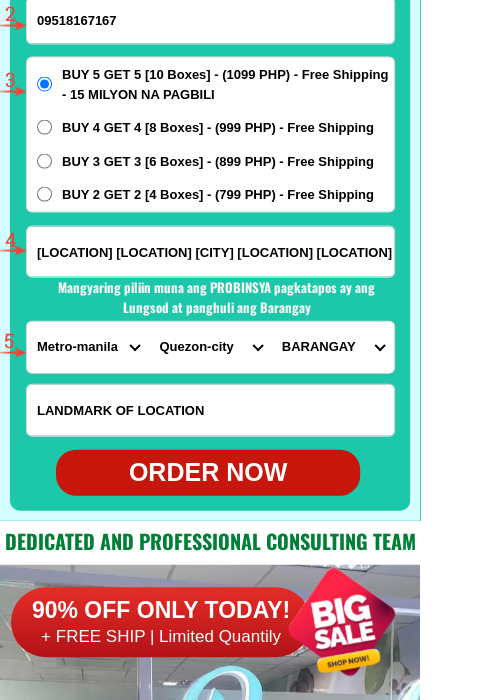 select on "63_219407015759" 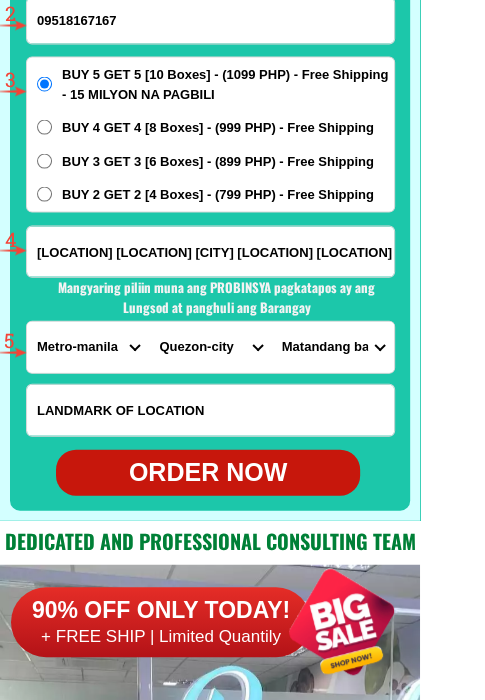 click on "BARANGAY Alicia Amihan Apolonio samson Aurora Baesa Bagbag Bago bantay Bagong lipunan ng crame Bagong pag-asa Bagong silangan Bagumbayan Bagumbuhay Bahay toro Balingasa Balintawak Balong bato Batasan hills Bayanihan Blue ridge a Blue ridge b Botocan Bungad Camp aguinaldo Capitol hills/park Capri Central Claro Commonwealth Cubao Culiat Damar Damayan Damayang lagi Damong maliit Del monte Diliman Dioquino zobel Don manuel Dona aurora Dona faustina subd Dona imelda Dona josefa Duyan-duyan E. rodriguez East kamias Escopa i Escopa ii Escopa iii Escopa iv Fairview Greater lagro Gulod Holy spirit Horseshoe Immaculate concepcion Kaligayahan Kalusugan Kamuning Katipunan Kaunlaran Kristong hari Krus na ligas La loma Laging handa Libis Lourdes Loyola heights Maharlika Malaya Mangga Manresa Mariana Mariblo Marilag Masagana Masambong Matandang balara Milagrosa N.s. amoranto (gintong silahis) Nagkaisang nayon Nayong kanluran New era (constitution hills) North fairview Novaliches Novaliches proper Obrero Old capitol site" at bounding box center (333, 347) 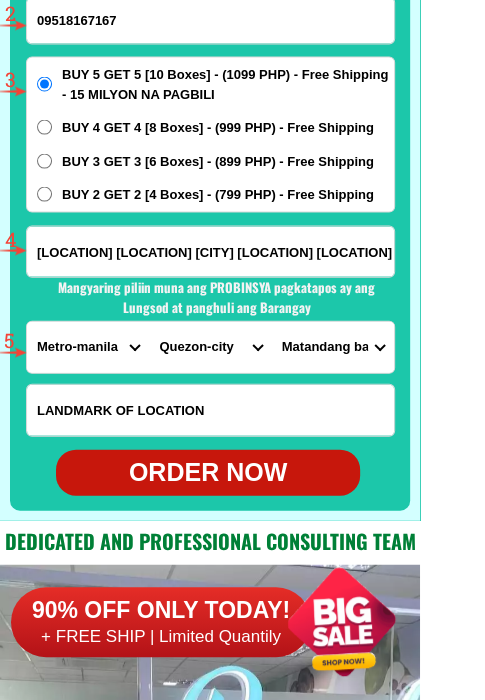 click on "ORDER NOW" at bounding box center [208, 473] 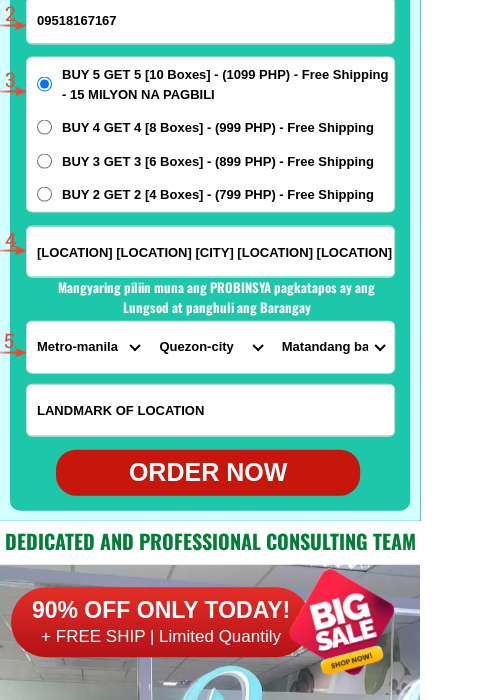 type on "[LOCATION] [LOCATION] [CITY] [LOCATION] [LOCATION] [LOCATION]" 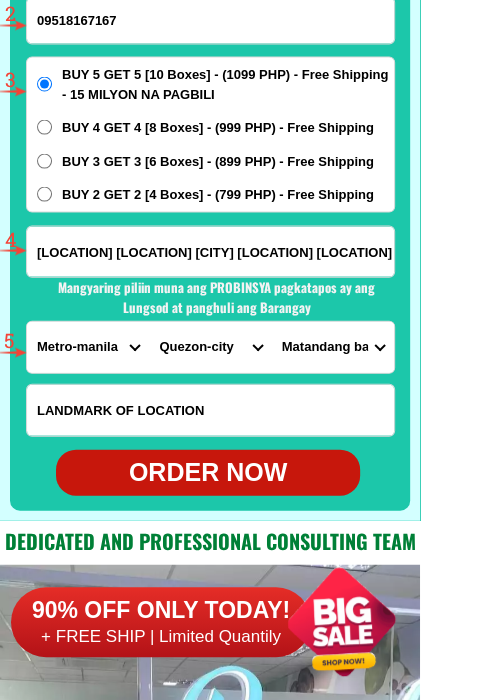 radio on "true" 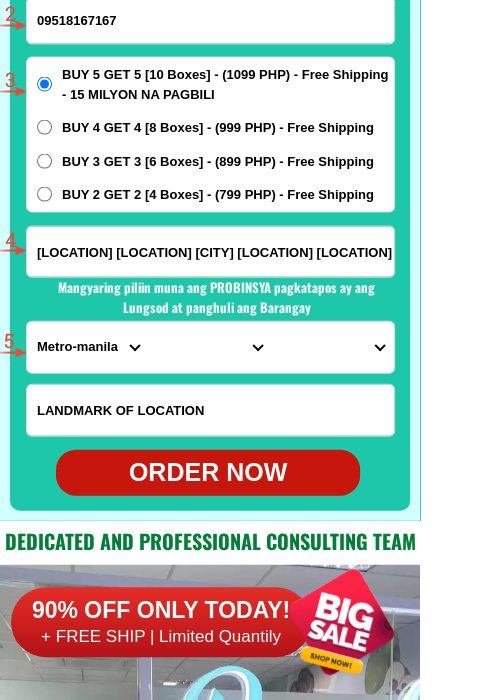 scroll, scrollTop: 15602, scrollLeft: 0, axis: vertical 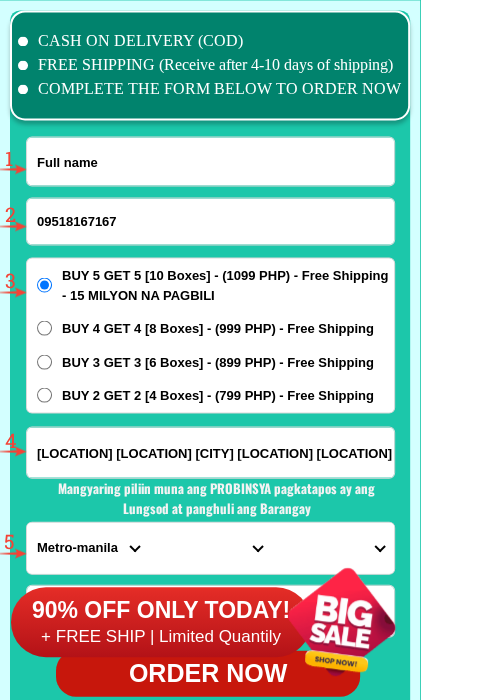 click at bounding box center (210, 161) 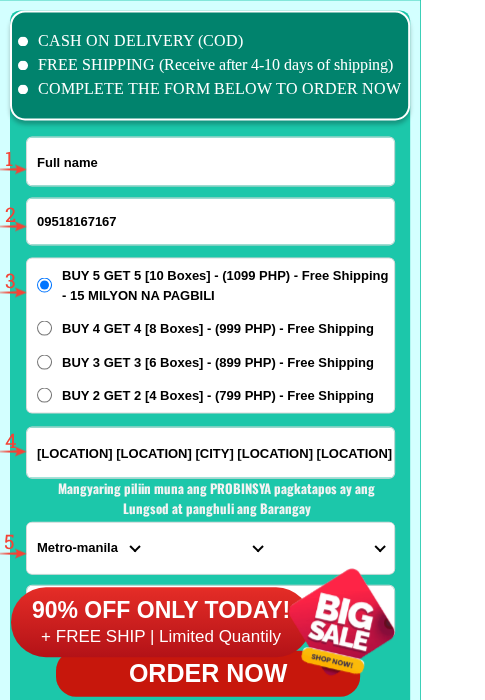 paste on "[FIRST] [LAST]" 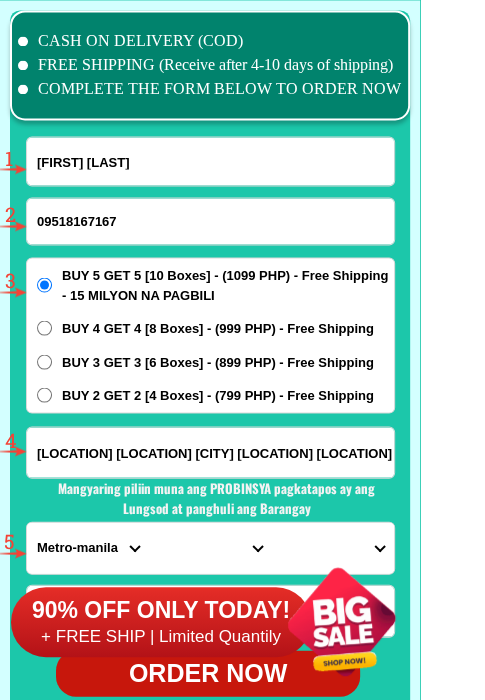 type on "[FIRST] [LAST]" 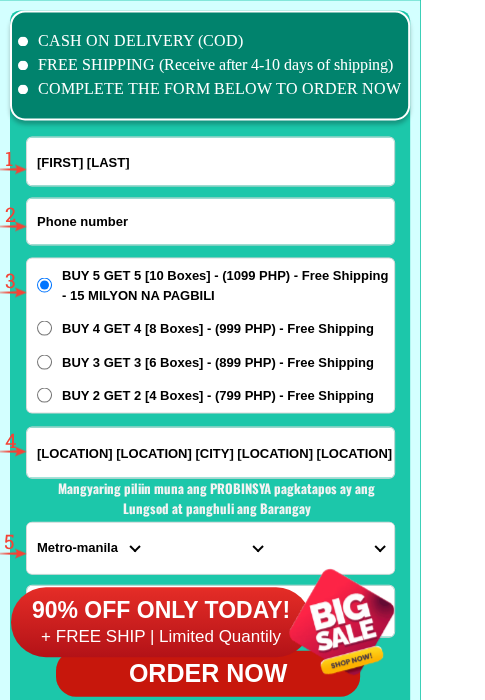 paste on "[PHONE]" 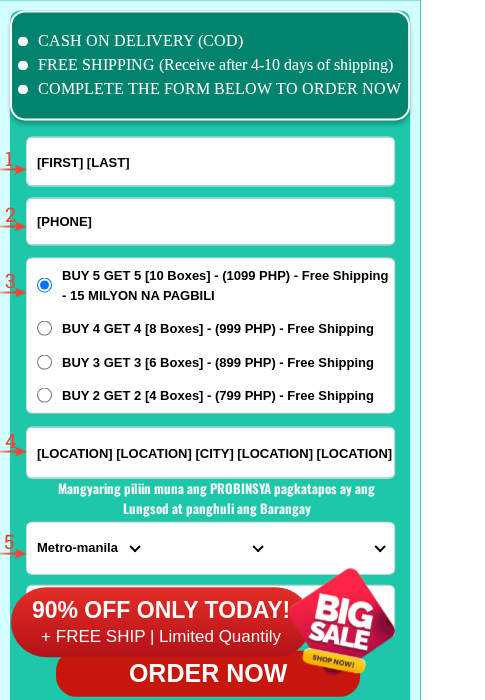 type on "[PHONE]" 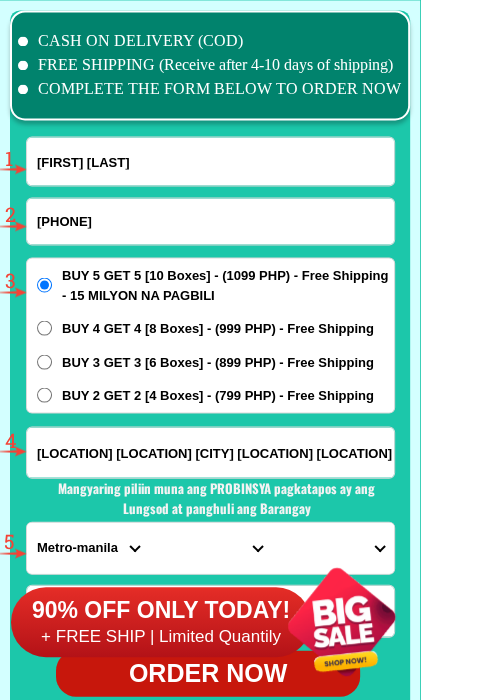 click on "BUY 3 GET 3 [6 Boxes] - (899 PHP) - Free Shipping" at bounding box center [210, 362] 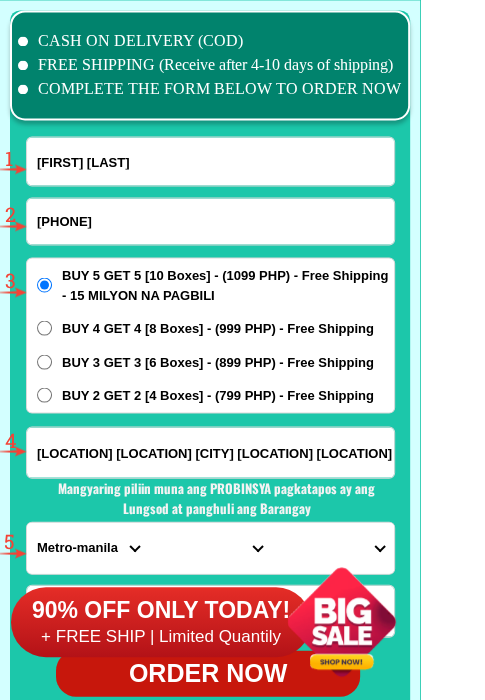 click on "BUY 3 GET 3 [6 Boxes] - (899 PHP) - Free Shipping" at bounding box center [44, 361] 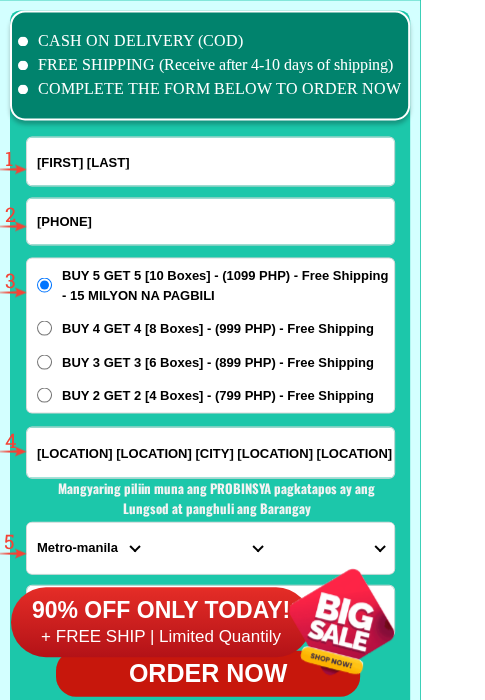 radio on "true" 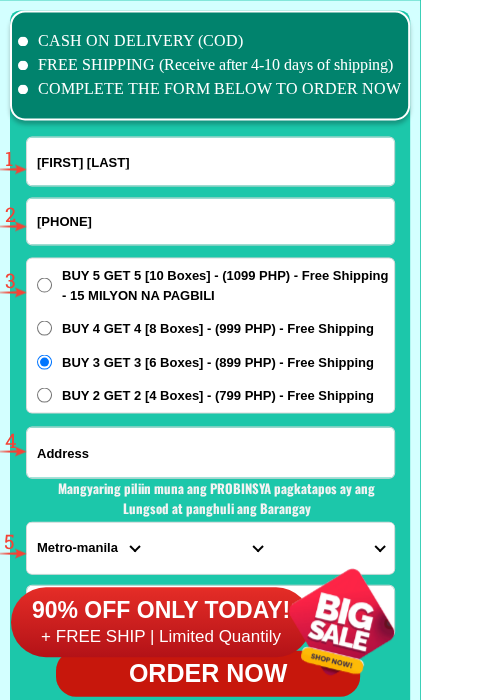 click at bounding box center [210, 452] 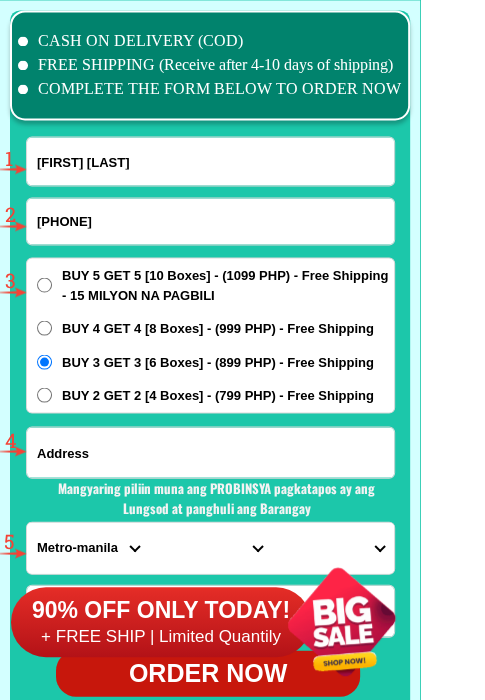 paste on "45 zone pugaro manaoag pangasinan mendoza store" 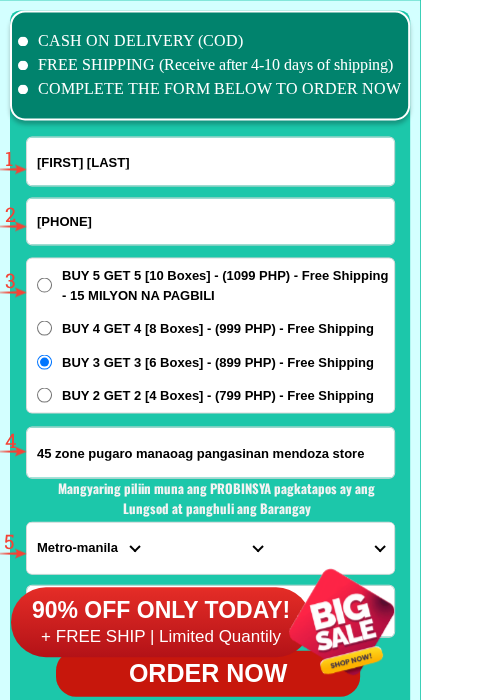 scroll, scrollTop: 15802, scrollLeft: 0, axis: vertical 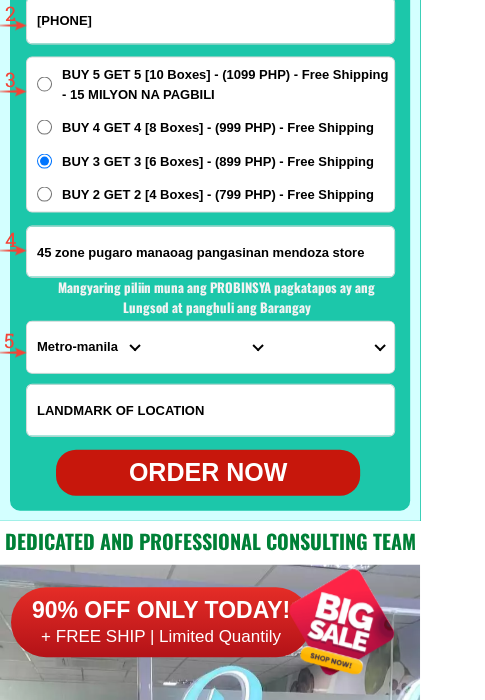 type on "45 zone pugaro manaoag pangasinan mendoza store" 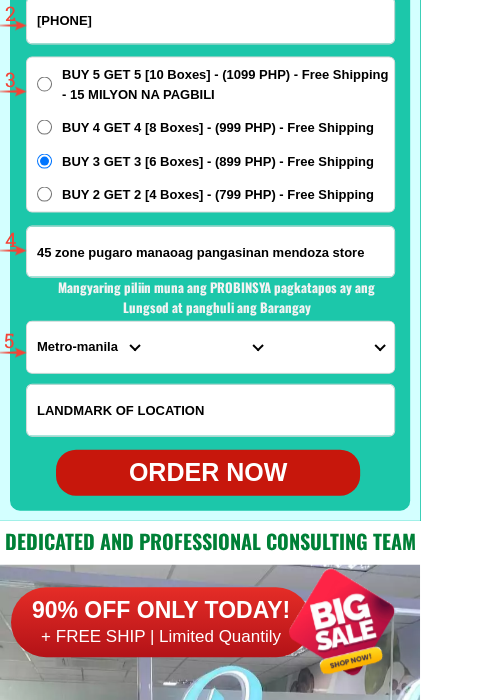 click on "PROVINCE Abra Agusan-del-norte Agusan-del-sur Aklan Albay Antique Apayao Aurora Basilan Bataan Batanes Batangas Benguet Biliran Bohol Bukidnon Bulacan Cagayan Camarines-norte Camarines-sur Camiguin Capiz Catanduanes Cavite Cebu Cotabato Davao-de-oro Davao-del-norte Davao-del-sur Davao-occidental Davao-oriental Dinagat-islands Eastern-samar Guimaras Ifugao Ilocos-norte Ilocos-sur Iloilo Isabela Kalinga La-union Laguna Lanao-del-norte Lanao-del-sur Leyte Maguindanao Marinduque Masbate Metro-manila Misamis-occidental Misamis-oriental Mountain-province Negros-occidental Negros-oriental Northern-samar Nueva-ecija Nueva-vizcaya Occidental-mindoro Oriental-mindoro Palawan Pampanga Pangasinan Quezon Quirino Rizal Romblon Sarangani Siquijor Sorsogon South-cotabato Southern-leyte Sultan-kudarat Sulu Surigao-del-norte Surigao-del-sur Tarlac Tawi-tawi Western-samar Zambales Zamboanga-del-norte Zamboanga-del-sur Zamboanga-sibugay" at bounding box center (88, 347) 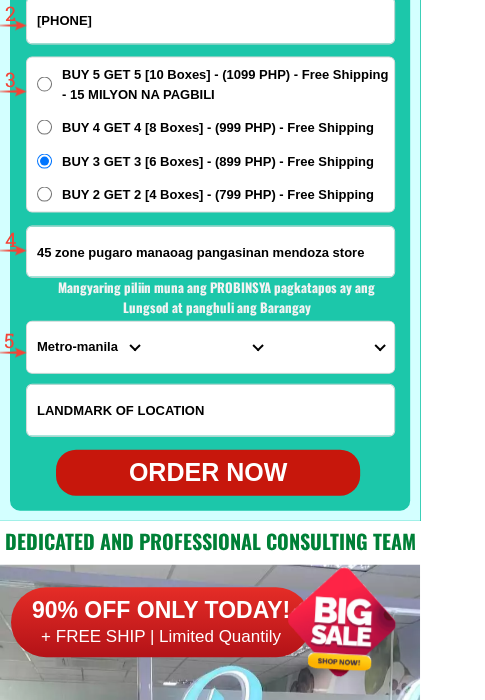 select on "63_247" 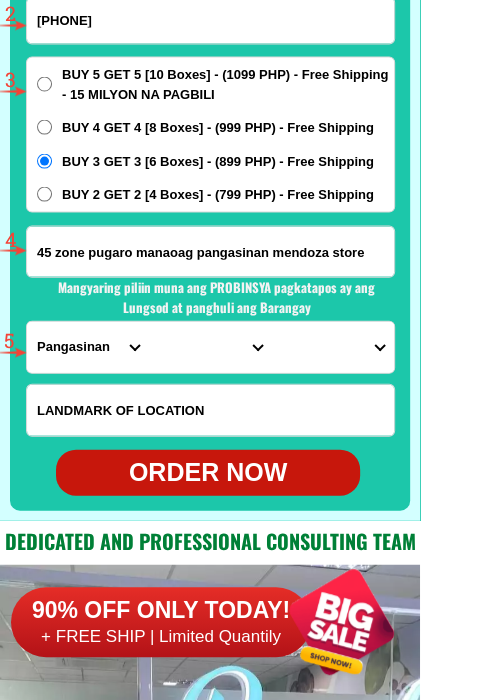 click on "PROVINCE Abra Agusan-del-norte Agusan-del-sur Aklan Albay Antique Apayao Aurora Basilan Bataan Batanes Batangas Benguet Biliran Bohol Bukidnon Bulacan Cagayan Camarines-norte Camarines-sur Camiguin Capiz Catanduanes Cavite Cebu Cotabato Davao-de-oro Davao-del-norte Davao-del-sur Davao-occidental Davao-oriental Dinagat-islands Eastern-samar Guimaras Ifugao Ilocos-norte Ilocos-sur Iloilo Isabela Kalinga La-union Laguna Lanao-del-norte Lanao-del-sur Leyte Maguindanao Marinduque Masbate Metro-manila Misamis-occidental Misamis-oriental Mountain-province Negros-occidental Negros-oriental Northern-samar Nueva-ecija Nueva-vizcaya Occidental-mindoro Oriental-mindoro Palawan Pampanga Pangasinan Quezon Quirino Rizal Romblon Sarangani Siquijor Sorsogon South-cotabato Southern-leyte Sultan-kudarat Sulu Surigao-del-norte Surigao-del-sur Tarlac Tawi-tawi Western-samar Zambales Zamboanga-del-norte Zamboanga-del-sur Zamboanga-sibugay" at bounding box center (88, 347) 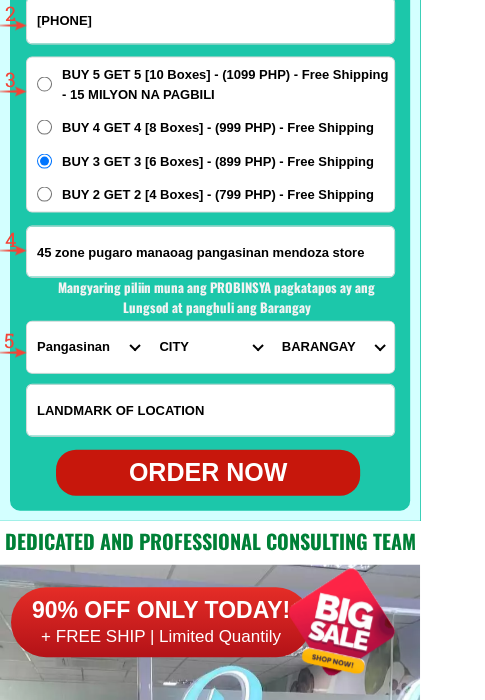 click on "CITY Agno Aguilar Alaminos-city Asingan Balungao Bani Basista Bautista Bayambang Binalonan Binmaley Bolinao Bugallon Calasiao Dagupan-city Dasol Labrador Laoac Lingayen Malasiqui Manaoag Mangaldan Mangatarem Mapandan Natividad Pangasinan-alcala Pangasinan-anda Pangasinan-burgos Pangasinan-infanta Pangasinan-mabini Pangasinan-san-carlos-city Pangasinan-san-jacinto Pangasinan-san-manuel Pangasinan-san-nicolas Pangasinan-san-quintin Pangasinan-santa-barbara Pangasinan-santa-maria Pangasinan-santo-tomas Pangasinan-sison Pozorrubio Rosales San-fabian Sual Tayug Umingan Urbiztondo Urdaneta-city Villasis" at bounding box center (210, 347) 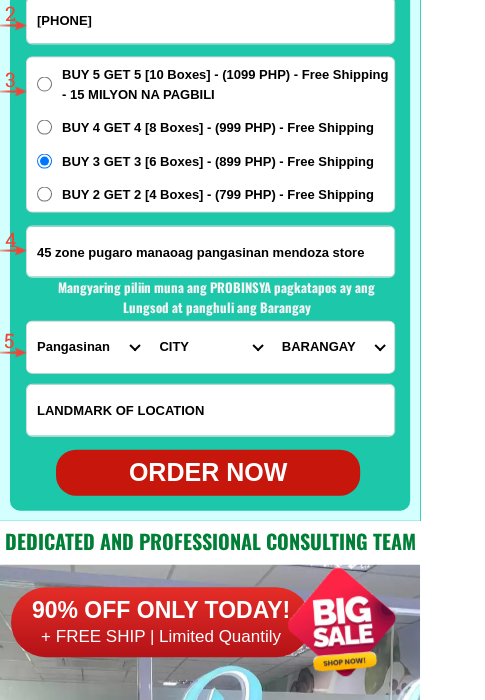 click on "CITY Agno Aguilar Alaminos-city Asingan Balungao Bani Basista Bautista Bayambang Binalonan Binmaley Bolinao Bugallon Calasiao Dagupan-city Dasol Labrador Laoac Lingayen Malasiqui Manaoag Mangaldan Mangatarem Mapandan Natividad Pangasinan-alcala Pangasinan-anda Pangasinan-burgos Pangasinan-infanta Pangasinan-mabini Pangasinan-san-carlos-city Pangasinan-san-jacinto Pangasinan-san-manuel Pangasinan-san-nicolas Pangasinan-san-quintin Pangasinan-santa-barbara Pangasinan-santa-maria Pangasinan-santo-tomas Pangasinan-sison Pozorrubio Rosales San-fabian Sual Tayug Umingan Urbiztondo Urdaneta-city Villasis" at bounding box center (210, 347) 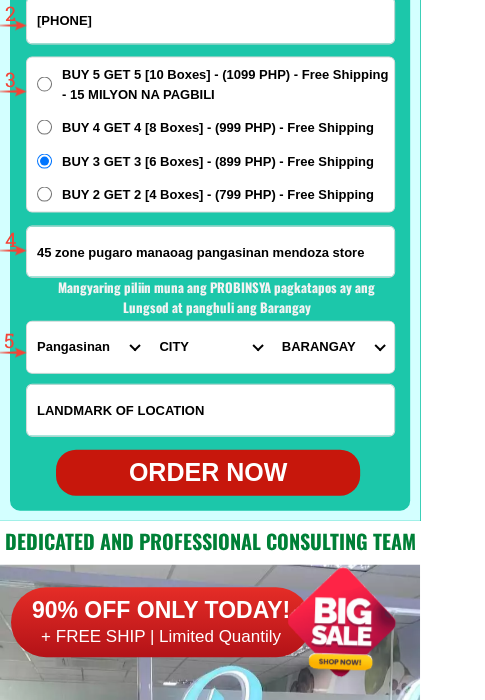 click on "BARANGAY Babasit Baguinay Baritao Bisal Bucao Cabanbanan Calaocan Inamotan Lelemaan Licsi Lipit norte Lipit sur Matolong Mermer Nalsian Oraan east Oraan west Pantal Pao Parian Poblacion Pugaro San ramon Santa ines Sapang Tebuel" at bounding box center [333, 347] 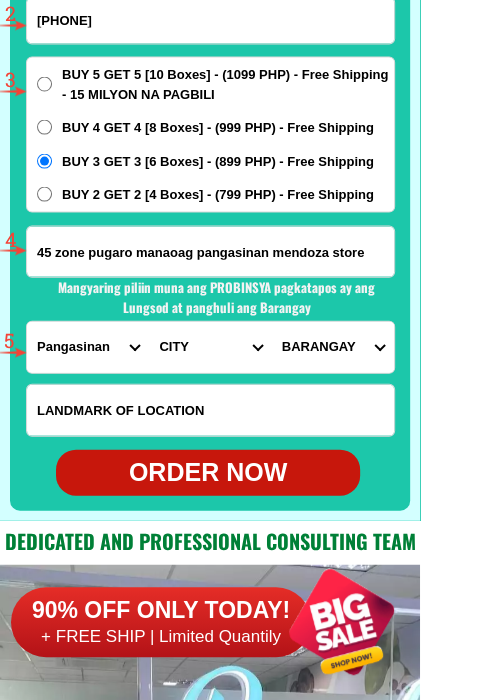select on "[PHONE]" 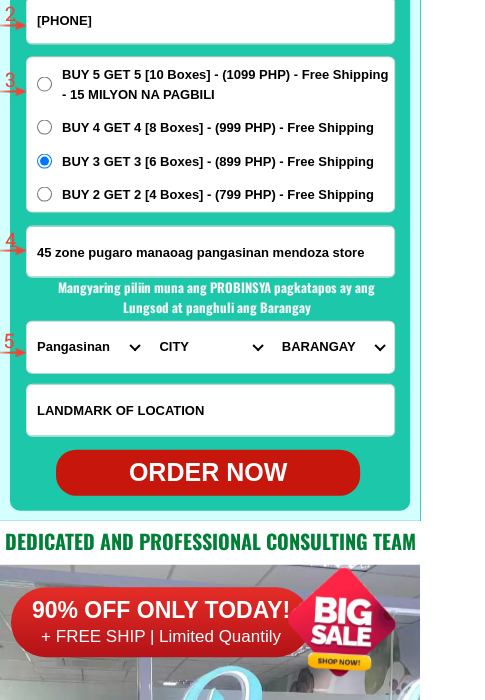 click on "BARANGAY Babasit Baguinay Baritao Bisal Bucao Cabanbanan Calaocan Inamotan Lelemaan Licsi Lipit norte Lipit sur Matolong Mermer Nalsian Oraan east Oraan west Pantal Pao Parian Poblacion Pugaro San ramon Santa ines Sapang Tebuel" at bounding box center [333, 347] 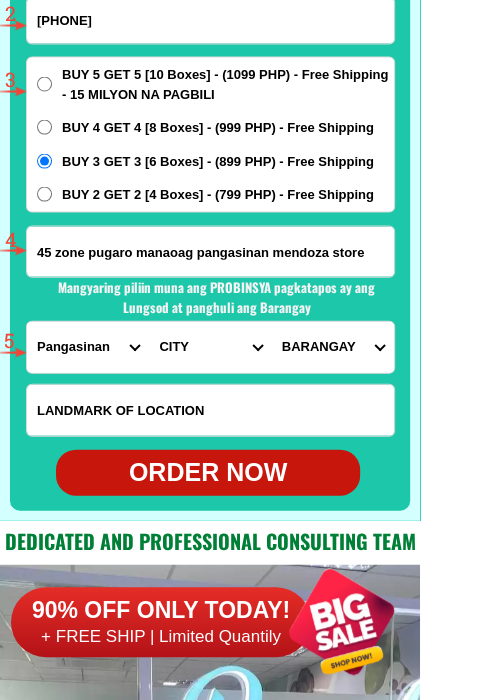 click on "ORDER NOW" at bounding box center [208, 473] 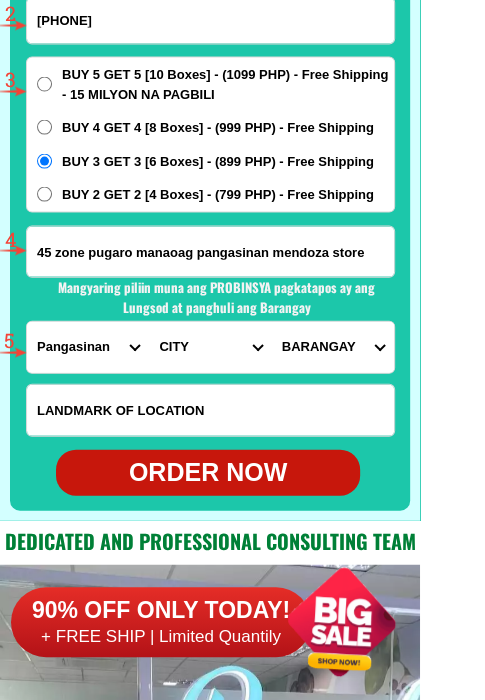 radio on "true" 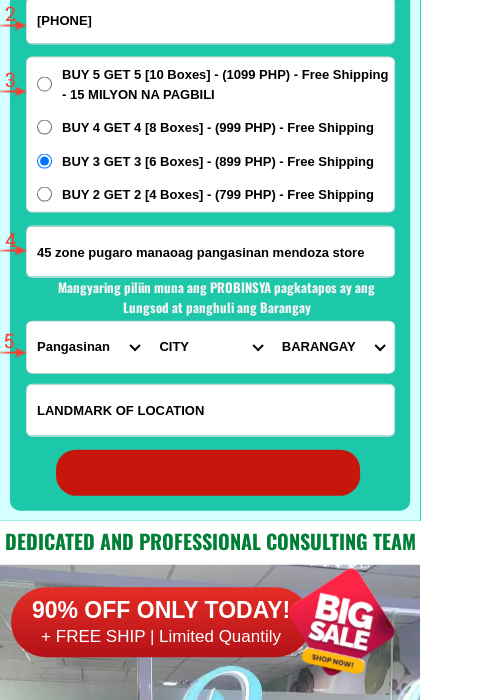radio on "true" 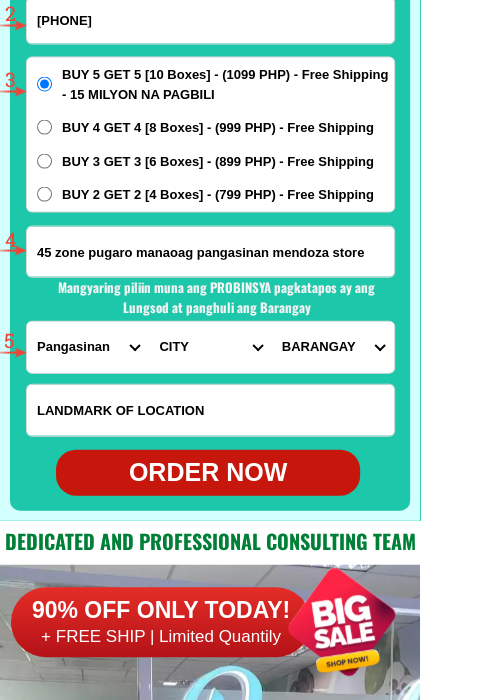 scroll, scrollTop: 15702, scrollLeft: 0, axis: vertical 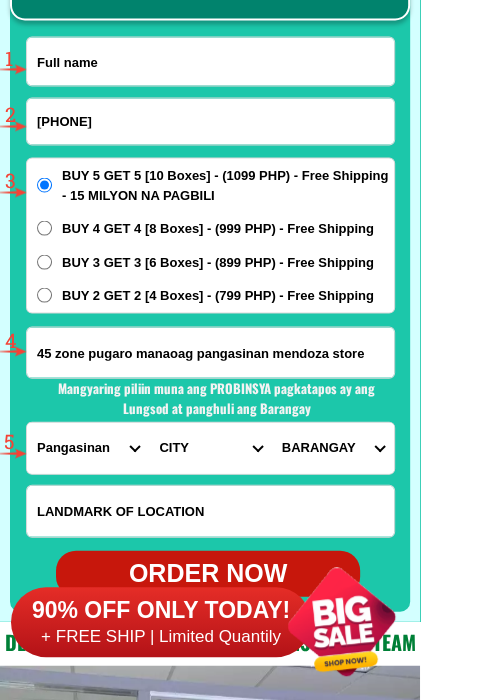 click at bounding box center (210, 61) 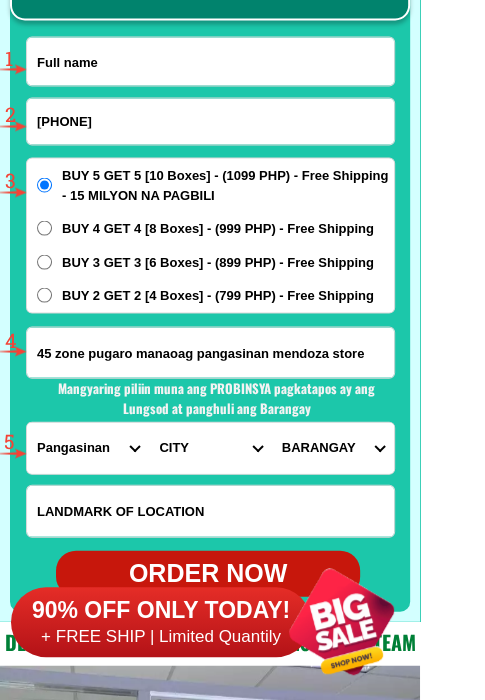 paste on "[FIRST] [LAST]" 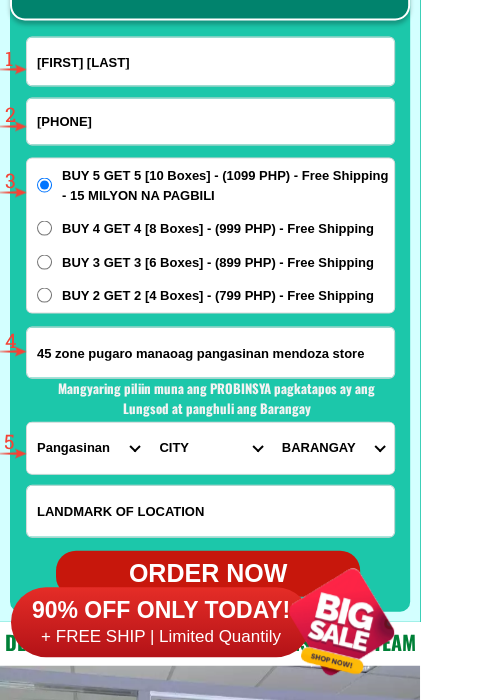 type on "[FIRST] [LAST]" 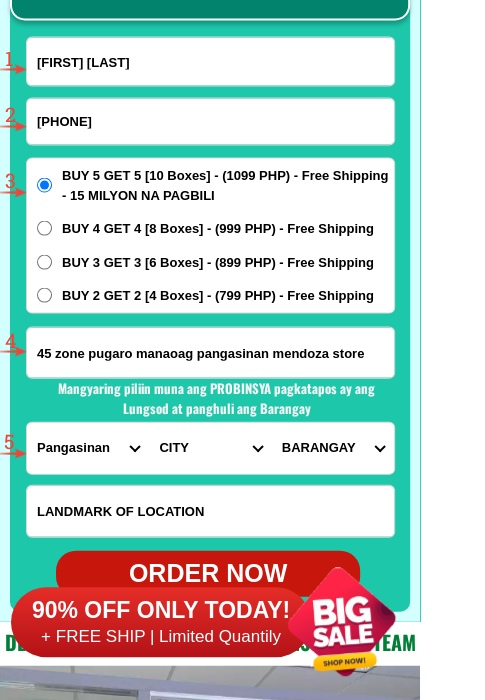 click on "[PHONE]" at bounding box center [210, 121] 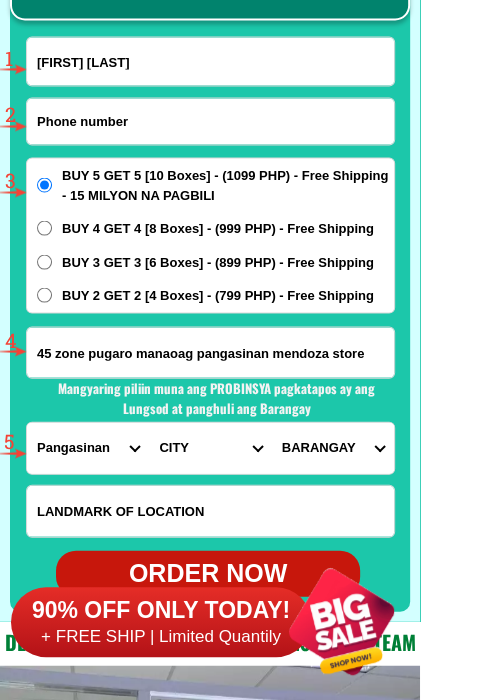 paste on "[PHONE]" 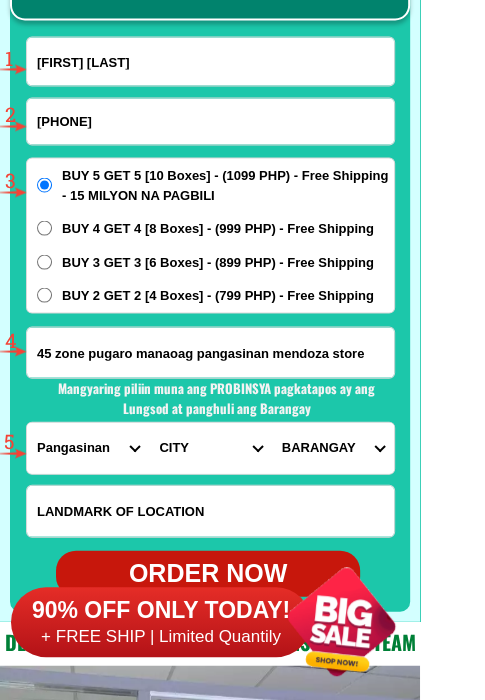 type on "[PHONE]" 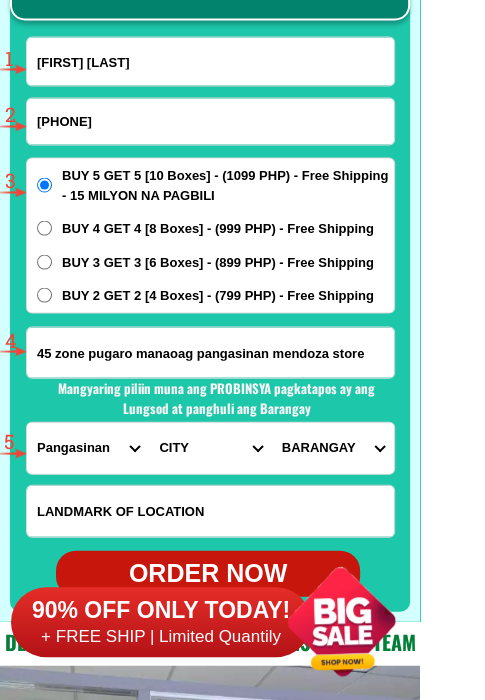 drag, startPoint x: 124, startPoint y: 356, endPoint x: 114, endPoint y: 352, distance: 10.770329 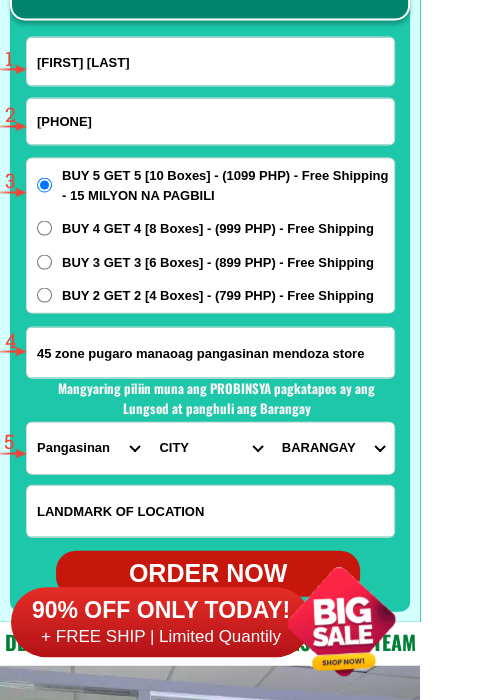 click on "45 zone pugaro manaoag pangasinan mendoza store" at bounding box center (210, 352) 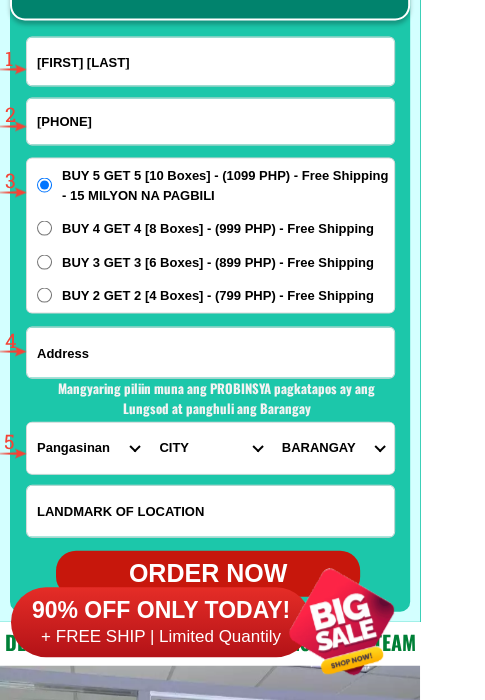 paste on "[NUMBER] [STREET] [LOCATION] [CITY] [LOCATION]" 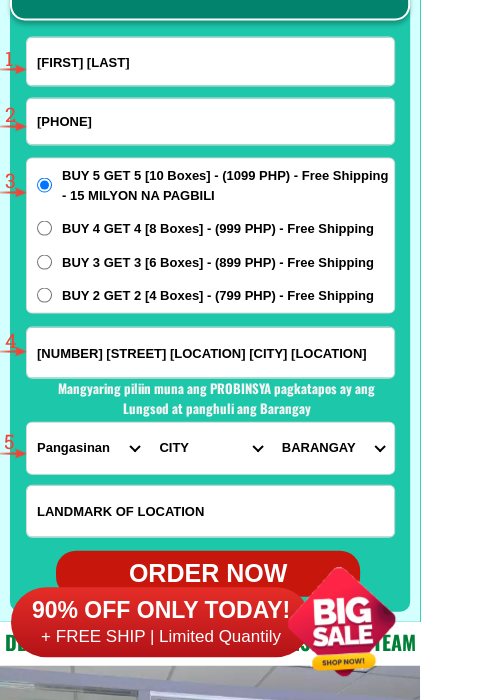 scroll, scrollTop: 0, scrollLeft: 40, axis: horizontal 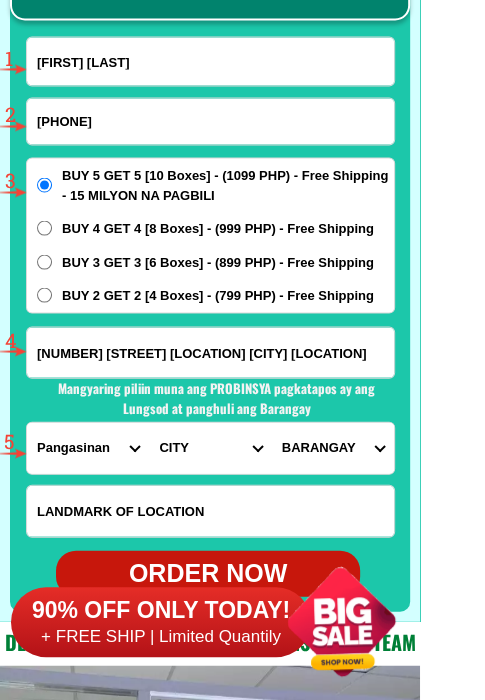 type on "[NUMBER] [STREET] [LOCATION] [CITY] [LOCATION]" 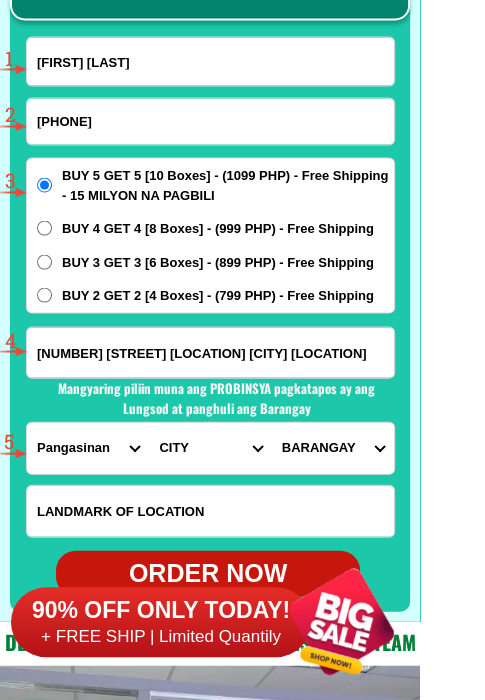 click on "BUY 3 GET 3 [6 Boxes] - (899 PHP) - Free Shipping" at bounding box center (44, 261) 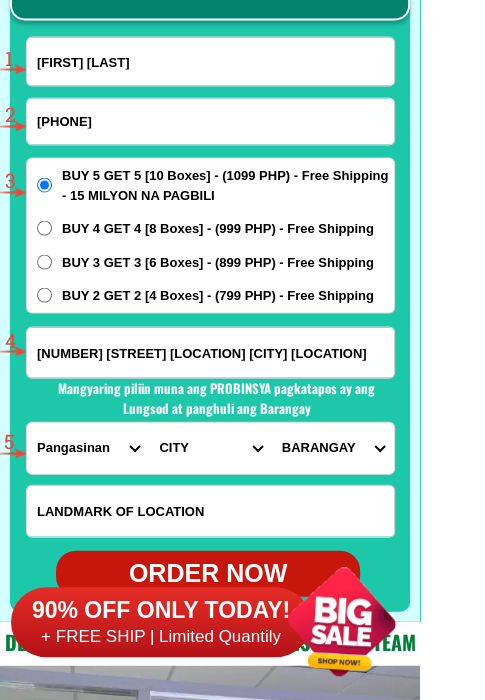 radio on "true" 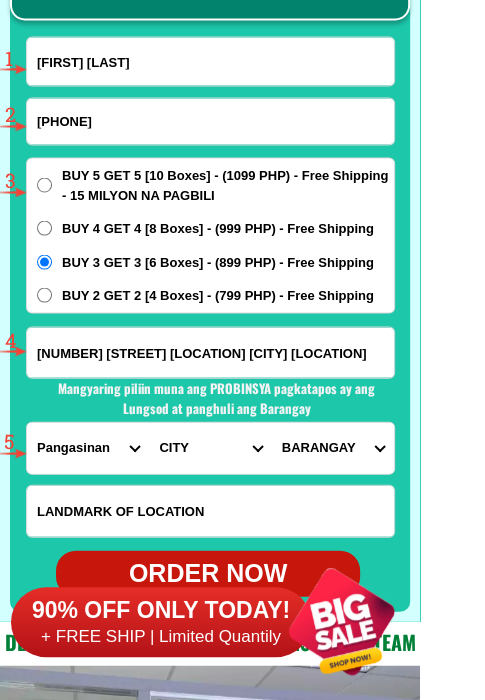 scroll, scrollTop: 0, scrollLeft: 0, axis: both 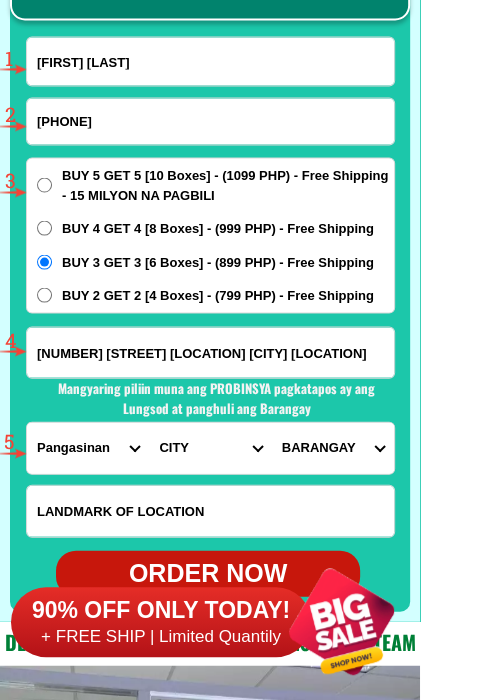 click on "PROVINCE Abra Agusan-del-norte Agusan-del-sur Aklan Albay Antique Apayao Aurora Basilan Bataan Batanes Batangas Benguet Biliran Bohol Bukidnon Bulacan Cagayan Camarines-norte Camarines-sur Camiguin Capiz Catanduanes Cavite Cebu Cotabato Davao-de-oro Davao-del-norte Davao-del-sur Davao-occidental Davao-oriental Dinagat-islands Eastern-samar Guimaras Ifugao Ilocos-norte Ilocos-sur Iloilo Isabela Kalinga La-union Laguna Lanao-del-norte Lanao-del-sur Leyte Maguindanao Marinduque Masbate Metro-manila Misamis-occidental Misamis-oriental Mountain-province Negros-occidental Negros-oriental Northern-samar Nueva-ecija Nueva-vizcaya Occidental-mindoro Oriental-mindoro Palawan Pampanga Pangasinan Quezon Quirino Rizal Romblon Sarangani Siquijor Sorsogon South-cotabato Southern-leyte Sultan-kudarat Sulu Surigao-del-norte Surigao-del-sur Tarlac Tawi-tawi Western-samar Zambales Zamboanga-del-norte Zamboanga-del-sur Zamboanga-sibugay" at bounding box center (88, 447) 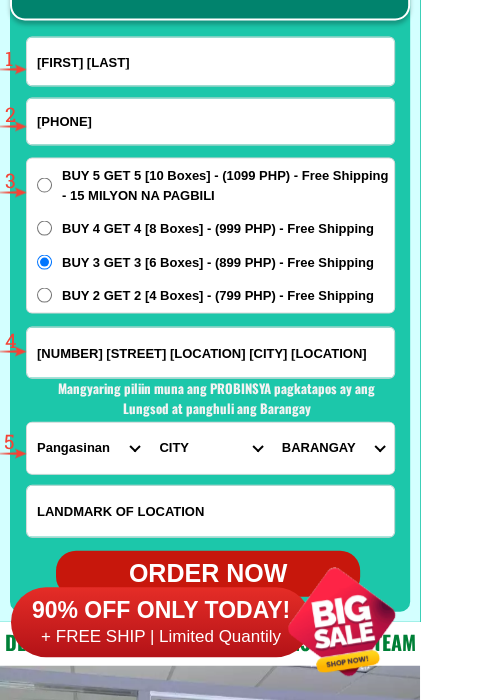 select on "63_219" 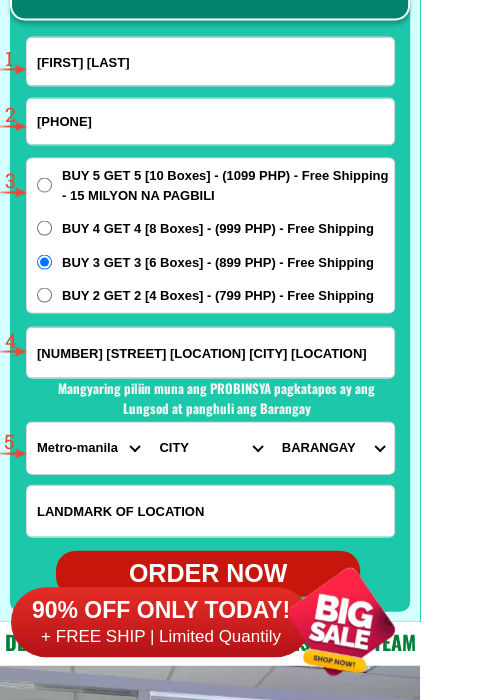 click on "PROVINCE Abra Agusan-del-norte Agusan-del-sur Aklan Albay Antique Apayao Aurora Basilan Bataan Batanes Batangas Benguet Biliran Bohol Bukidnon Bulacan Cagayan Camarines-norte Camarines-sur Camiguin Capiz Catanduanes Cavite Cebu Cotabato Davao-de-oro Davao-del-norte Davao-del-sur Davao-occidental Davao-oriental Dinagat-islands Eastern-samar Guimaras Ifugao Ilocos-norte Ilocos-sur Iloilo Isabela Kalinga La-union Laguna Lanao-del-norte Lanao-del-sur Leyte Maguindanao Marinduque Masbate Metro-manila Misamis-occidental Misamis-oriental Mountain-province Negros-occidental Negros-oriental Northern-samar Nueva-ecija Nueva-vizcaya Occidental-mindoro Oriental-mindoro Palawan Pampanga Pangasinan Quezon Quirino Rizal Romblon Sarangani Siquijor Sorsogon South-cotabato Southern-leyte Sultan-kudarat Sulu Surigao-del-norte Surigao-del-sur Tarlac Tawi-tawi Western-samar Zambales Zamboanga-del-norte Zamboanga-del-sur Zamboanga-sibugay" at bounding box center (88, 447) 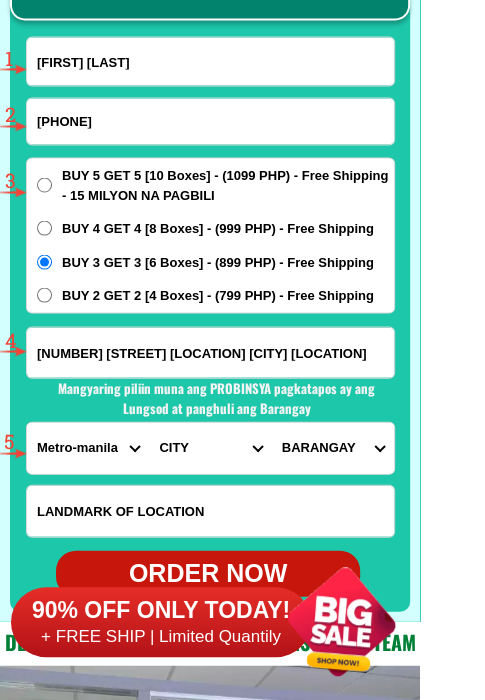 click on "CITY Binondo CALOOCAN Ermita Intramuros Las-pinas Makati Malabon-city Malate Mandaluyong Marikina Metro-manila-sampaloc Metro-manila-san-juan Metro-manila-san-miguel Metro-manila-san-nicolas Metro-manila-santa-ana Metro-manila-santa-mesa Muntinlupa Navotas-city North-caloocan Paco Pandacan Paranaque Pasay Pasig Pateros Port-area Quezon-city Quiapo SANTA-CRUZ SANTA-CRUZ Taguig TONDO I/II TONDO I/II Valenzuela-city" at bounding box center (210, 447) 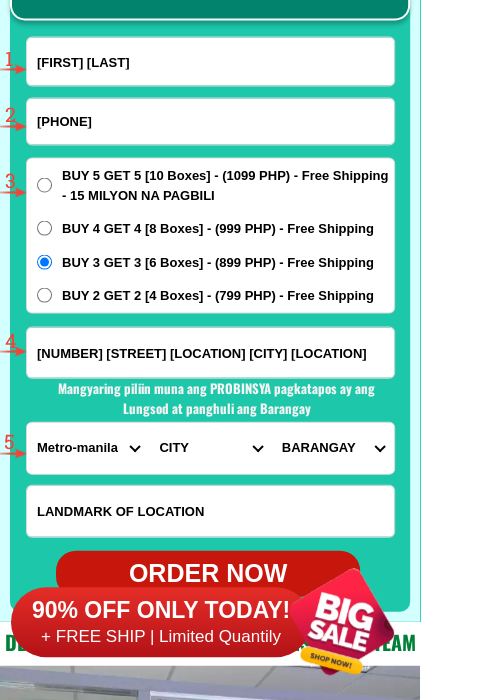 select on "63_2196502" 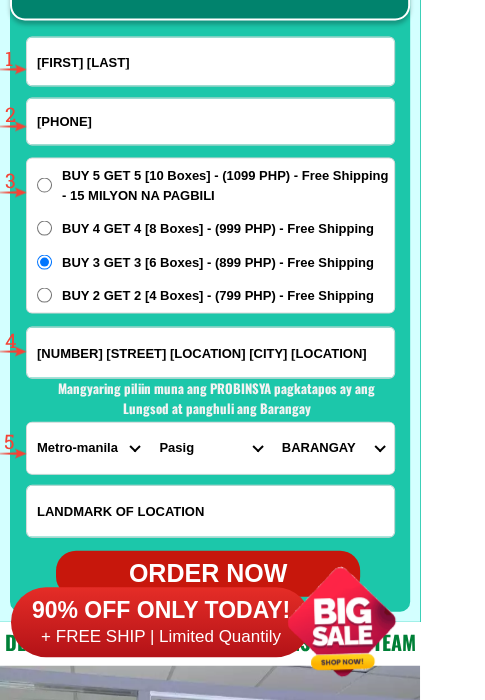 click on "CITY Binondo CALOOCAN Ermita Intramuros Las-pinas Makati Malabon-city Malate Mandaluyong Marikina Metro-manila-sampaloc Metro-manila-san-juan Metro-manila-san-miguel Metro-manila-san-nicolas Metro-manila-santa-ana Metro-manila-santa-mesa Muntinlupa Navotas-city North-caloocan Paco Pandacan Paranaque Pasay Pasig Pateros Port-area Quezon-city Quiapo SANTA-CRUZ SANTA-CRUZ Taguig TONDO I/II TONDO I/II Valenzuela-city" at bounding box center (210, 447) 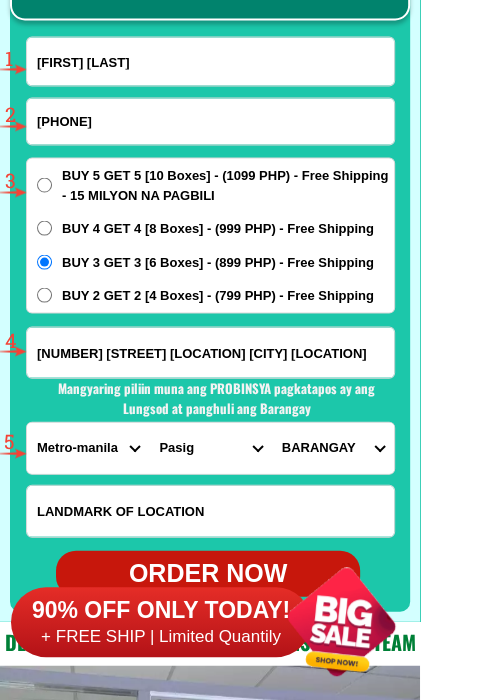 click on "BARANGAY Bagong ilog Bagong katipunan Bambang Buting Caniogan Dela paz Kalawaan Kapasigan Kapitolyo Malinao Manggahan Maybunga Oranpo Palatiw Pinagbuhatan Pineda Rosario Sagad San antonio San joaquin San jose San miguel San nicolas Santa cruz Santa lucia Santa rosa Santo tomas Santolan Sumilang Ugong" at bounding box center [333, 447] 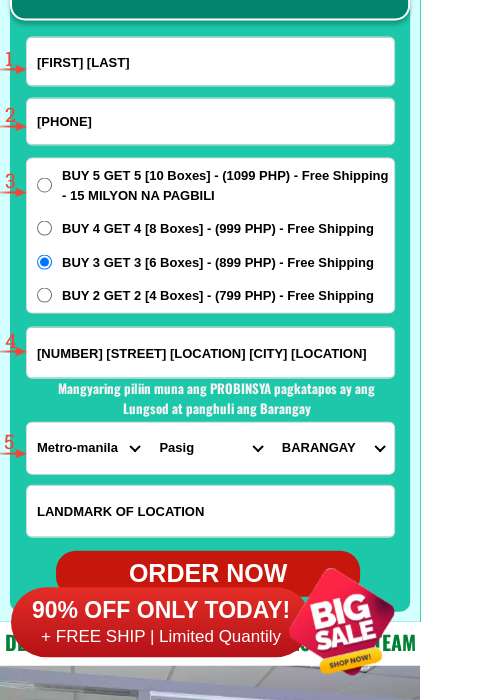 select on "[PHONE]" 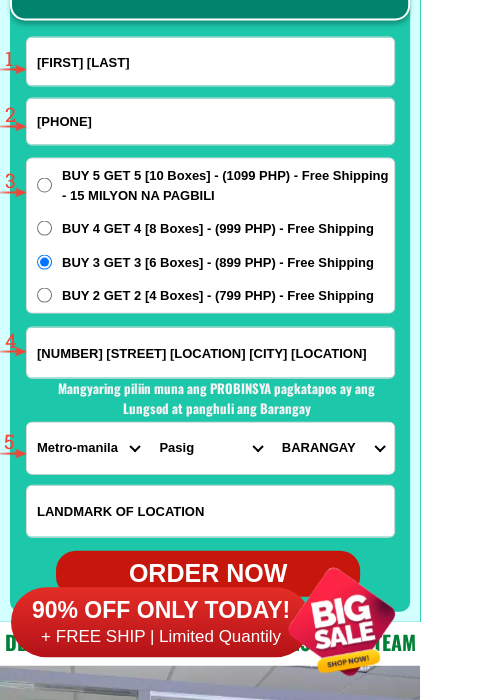 click on "BARANGAY Bagong ilog Bagong katipunan Bambang Buting Caniogan Dela paz Kalawaan Kapasigan Kapitolyo Malinao Manggahan Maybunga Oranpo Palatiw Pinagbuhatan Pineda Rosario Sagad San antonio San joaquin San jose San miguel San nicolas Santa cruz Santa lucia Santa rosa Santo tomas Santolan Sumilang Ugong" at bounding box center (333, 447) 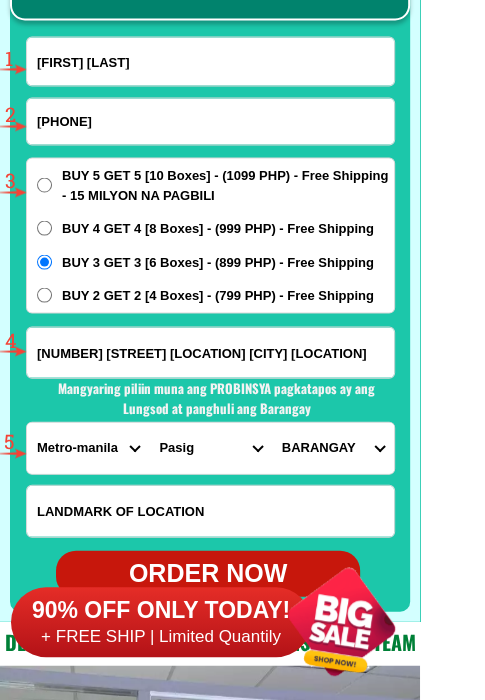 scroll, scrollTop: 15802, scrollLeft: 0, axis: vertical 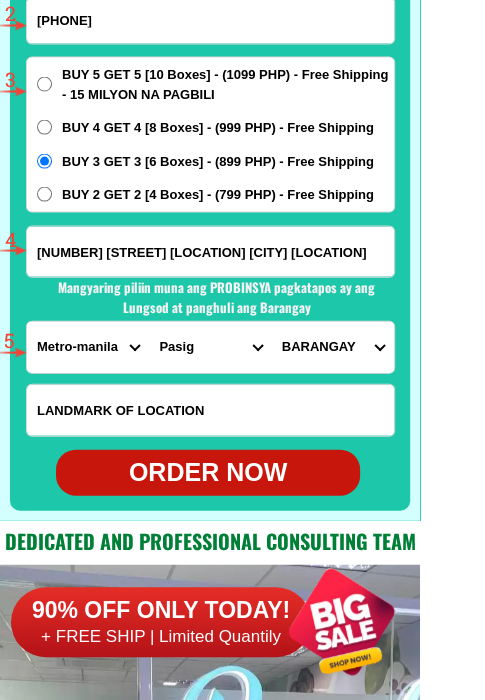 click on "ORDER NOW" at bounding box center (208, 473) 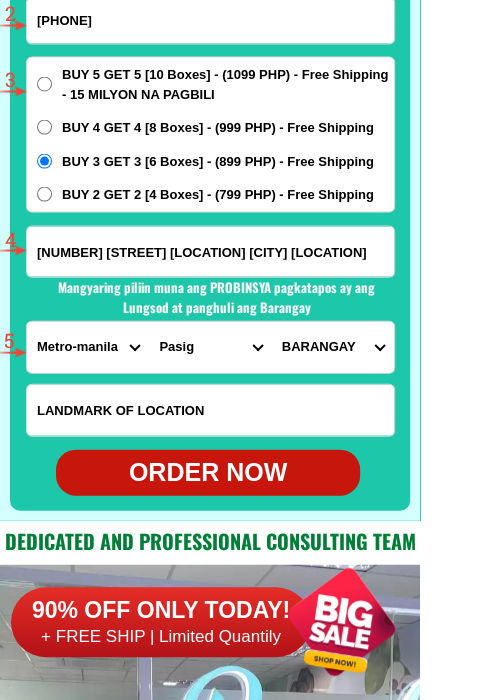 type on "[NUMBER] [STREET] [LOCATION] [CITY] [LOCATION]" 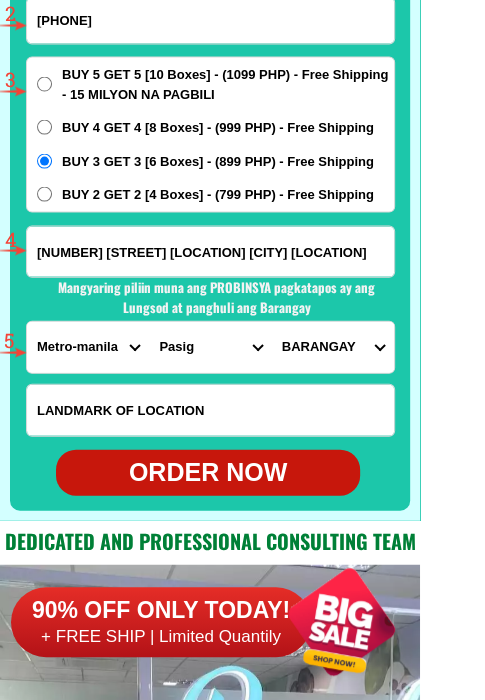 radio on "true" 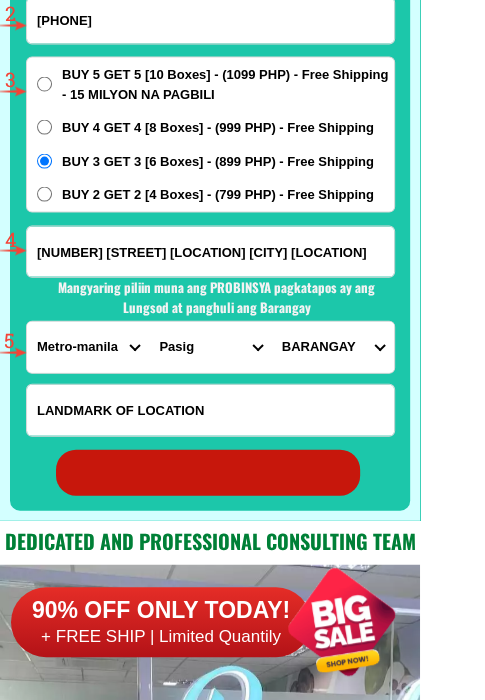 radio on "true" 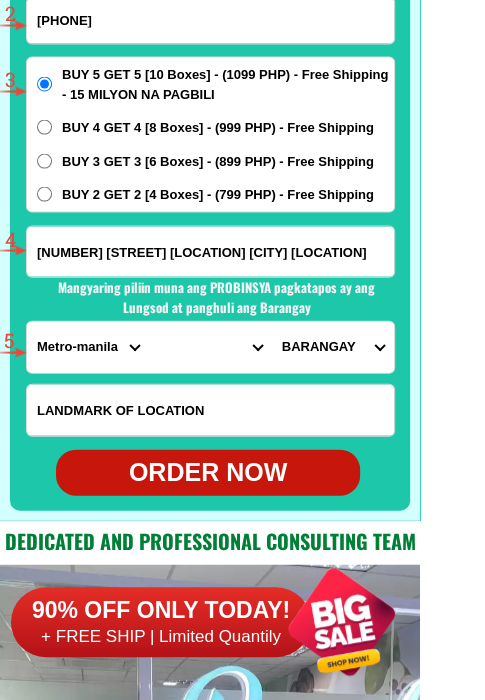 click on "BUY 2 GET 2 [4 Boxes] - (799 PHP) - Free Shipping" at bounding box center [44, 194] 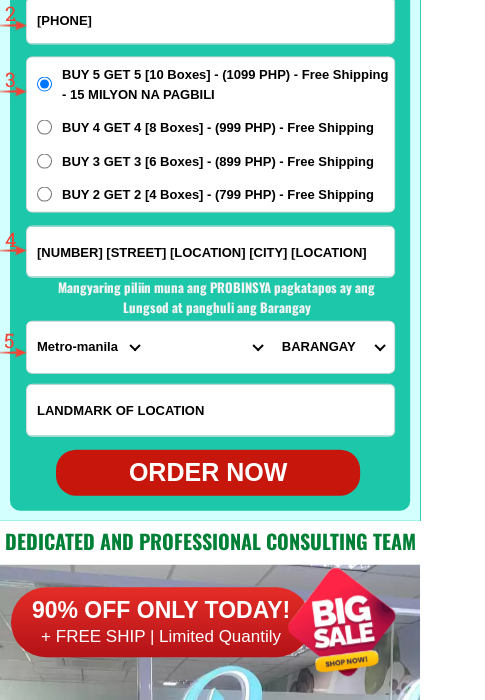 radio on "true" 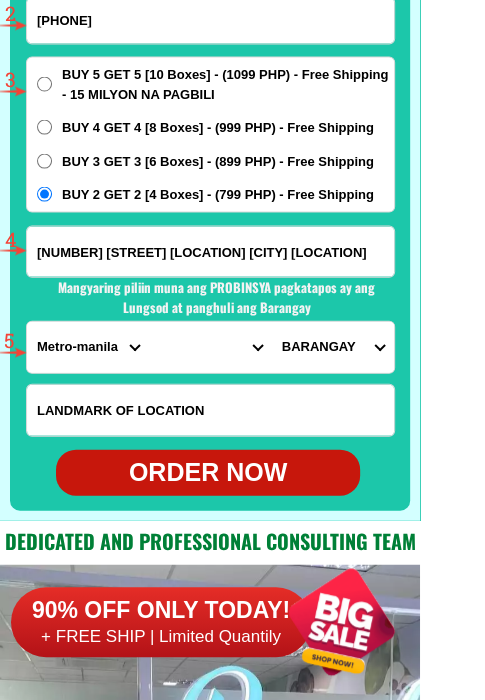 scroll, scrollTop: 15702, scrollLeft: 0, axis: vertical 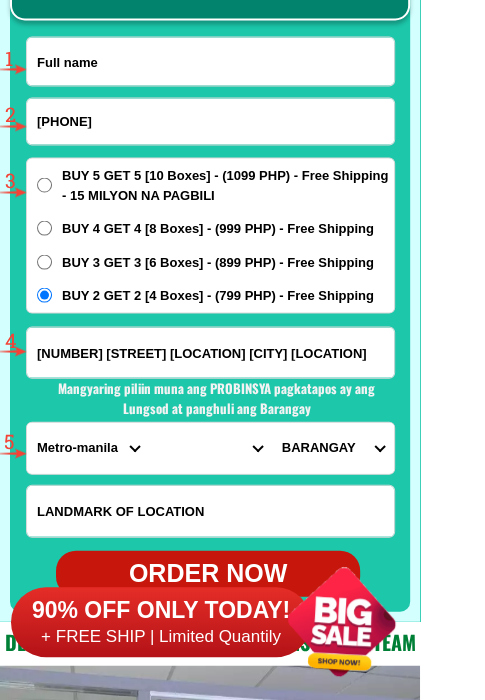 click at bounding box center [210, 61] 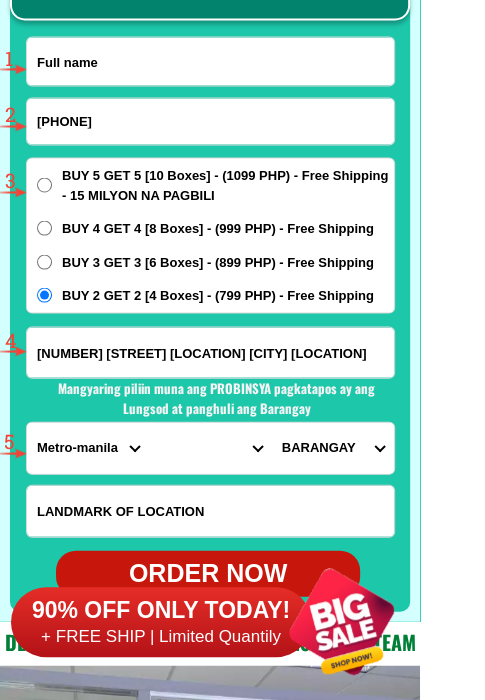 paste on "[FIRST] [LAST]" 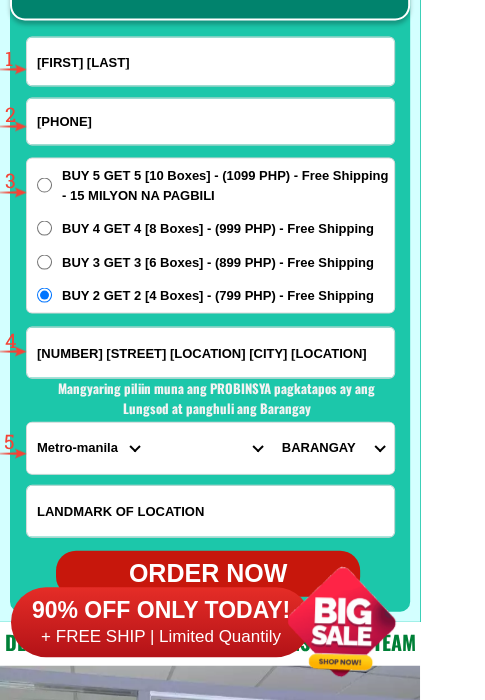 type on "[FIRST] [LAST]" 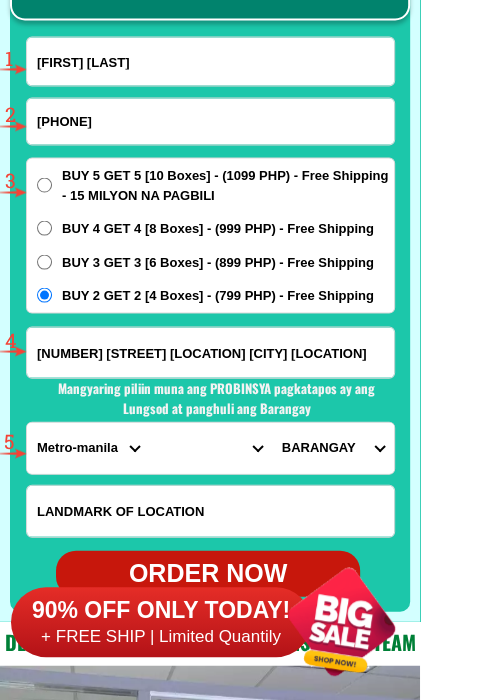click on "[PHONE]" at bounding box center (210, 121) 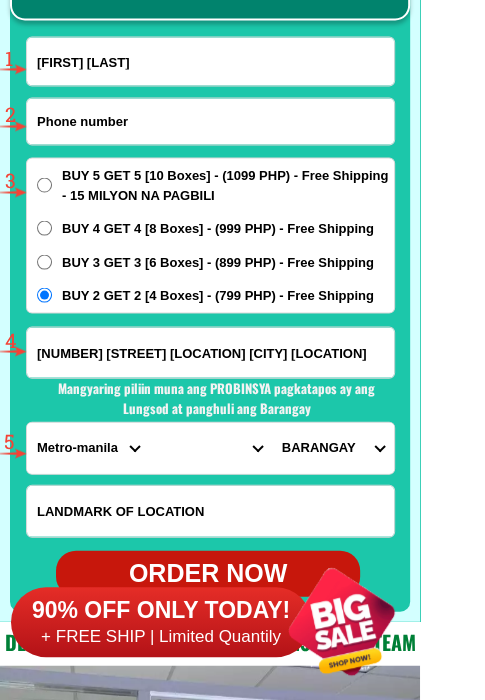 paste on "09231890341" 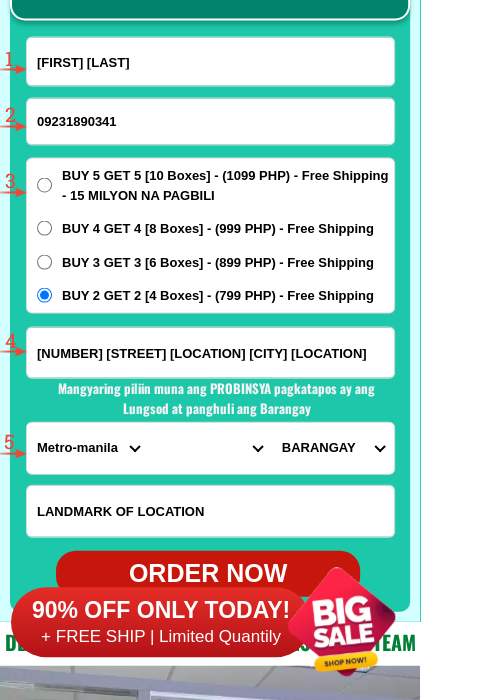 type on "09231890341" 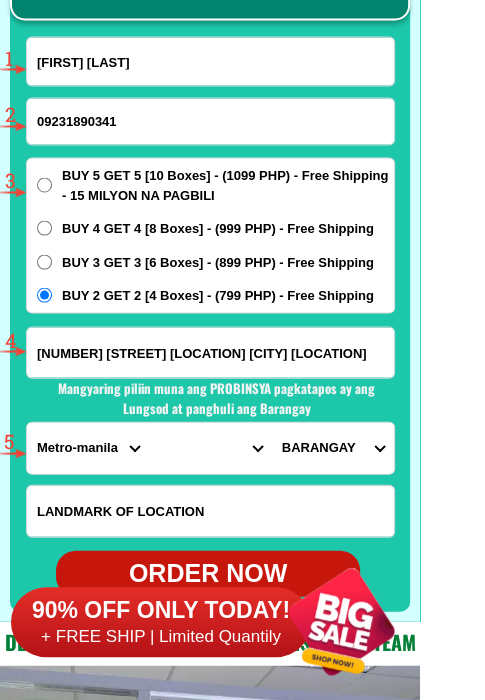 click on "[NUMBER] [STREET] [LOCATION] [CITY] [LOCATION]" at bounding box center (210, 352) 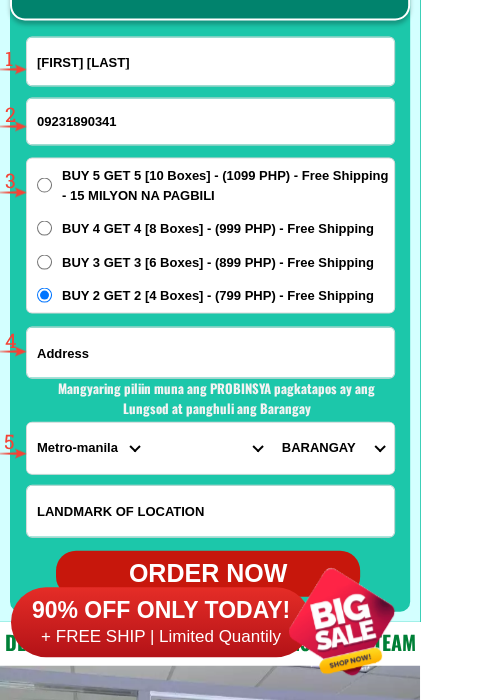 paste on "[NUMBER] [STREET] [CITY] [CITY] [CITY]" 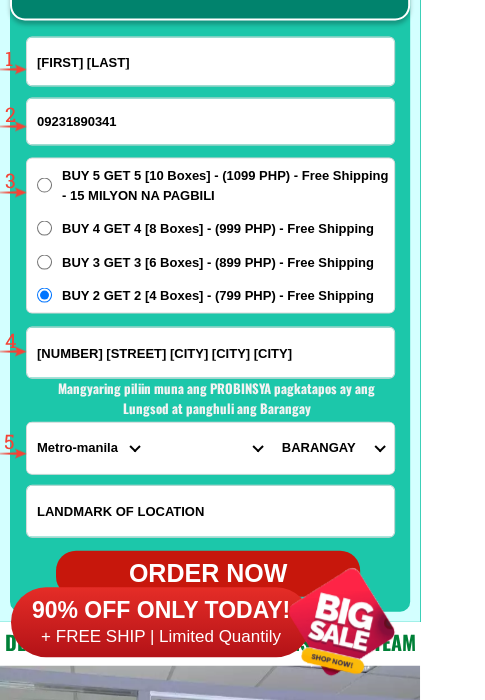 type on "[NUMBER] [STREET] [CITY] [CITY] [CITY]" 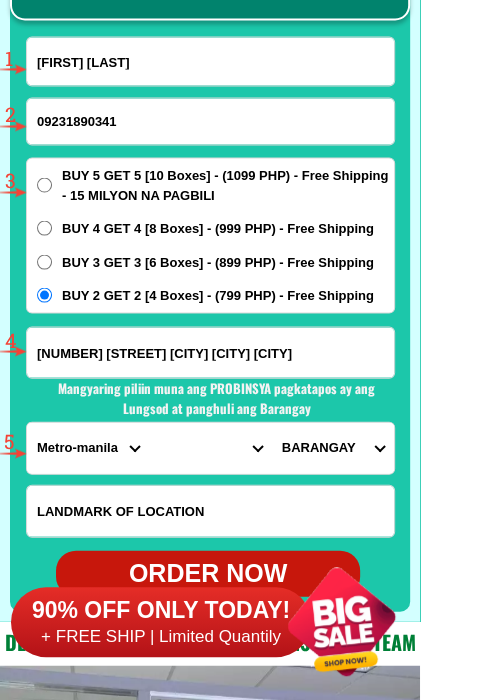 click on "PROVINCE Abra Agusan-del-norte Agusan-del-sur Aklan Albay Antique Apayao Aurora Basilan Bataan Batanes Batangas Benguet Biliran Bohol Bukidnon Bulacan Cagayan Camarines-norte Camarines-sur Camiguin Capiz Catanduanes Cavite Cebu Cotabato Davao-de-oro Davao-del-norte Davao-del-sur Davao-occidental Davao-oriental Dinagat-islands Eastern-samar Guimaras Ifugao Ilocos-norte Ilocos-sur Iloilo Isabela Kalinga La-union Laguna Lanao-del-norte Lanao-del-sur Leyte Maguindanao Marinduque Masbate Metro-manila Misamis-occidental Misamis-oriental Mountain-province Negros-occidental Negros-oriental Northern-samar Nueva-ecija Nueva-vizcaya Occidental-mindoro Oriental-mindoro Palawan Pampanga Pangasinan Quezon Quirino Rizal Romblon Sarangani Siquijor Sorsogon South-cotabato Southern-leyte Sultan-kudarat Sulu Surigao-del-norte Surigao-del-sur Tarlac Tawi-tawi Western-samar Zambales Zamboanga-del-norte Zamboanga-del-sur Zamboanga-sibugay" at bounding box center [88, 447] 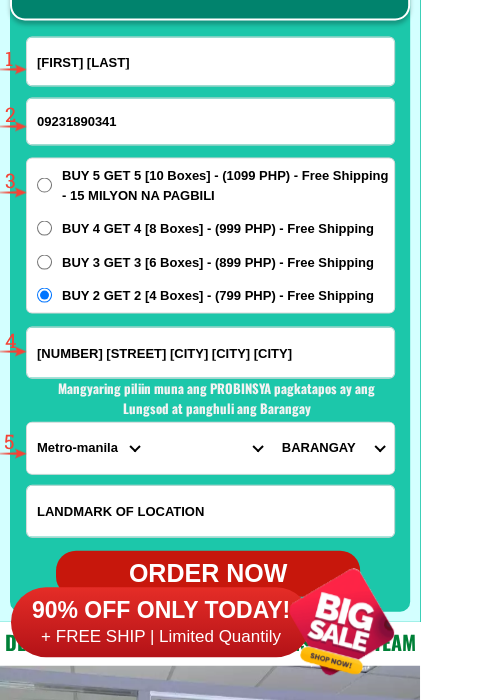 select on "63_108" 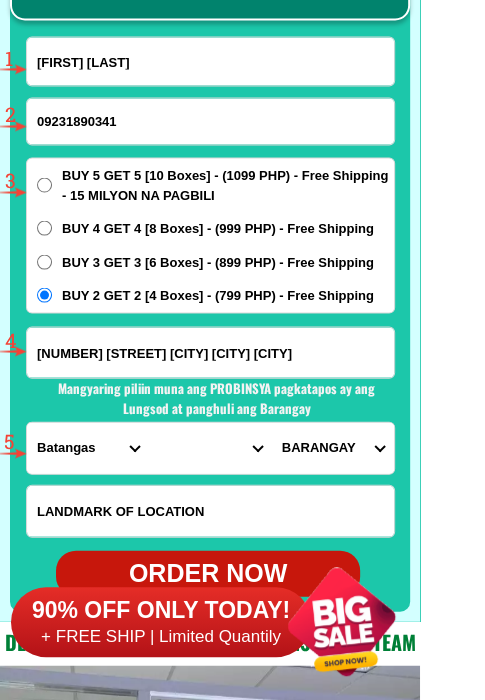 click on "PROVINCE Abra Agusan-del-norte Agusan-del-sur Aklan Albay Antique Apayao Aurora Basilan Bataan Batanes Batangas Benguet Biliran Bohol Bukidnon Bulacan Cagayan Camarines-norte Camarines-sur Camiguin Capiz Catanduanes Cavite Cebu Cotabato Davao-de-oro Davao-del-norte Davao-del-sur Davao-occidental Davao-oriental Dinagat-islands Eastern-samar Guimaras Ifugao Ilocos-norte Ilocos-sur Iloilo Isabela Kalinga La-union Laguna Lanao-del-norte Lanao-del-sur Leyte Maguindanao Marinduque Masbate Metro-manila Misamis-occidental Misamis-oriental Mountain-province Negros-occidental Negros-oriental Northern-samar Nueva-ecija Nueva-vizcaya Occidental-mindoro Oriental-mindoro Palawan Pampanga Pangasinan Quezon Quirino Rizal Romblon Sarangani Siquijor Sorsogon South-cotabato Southern-leyte Sultan-kudarat Sulu Surigao-del-norte Surigao-del-sur Tarlac Tawi-tawi Western-samar Zambales Zamboanga-del-norte Zamboanga-del-sur Zamboanga-sibugay" at bounding box center [88, 447] 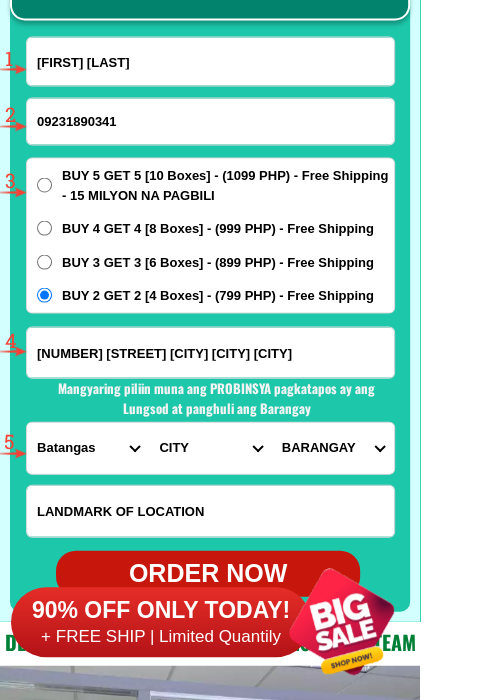 click on "CITY Agoncillo Alitagtag Allacapan Balayan Batangas-balete Batangas-city Batangas-lemery Batangas-mabini Batangas-rosario Batangas-san-jose Batangas-san-juan Batangas-san-luis Batangas-san-nicolas Batangas-san-pascual Batangas-santa-teresita Batangas-santo-tomas Batangas-talisay Bauan Calaca Calatagan Cuenca Ibaan Laurel Lian Lipa-city Lobo Malvar Mataasnakahoy Nasugbu Padre-garcia Taal Tanauan-city Taysan Tingloy Tuy" at bounding box center (210, 447) 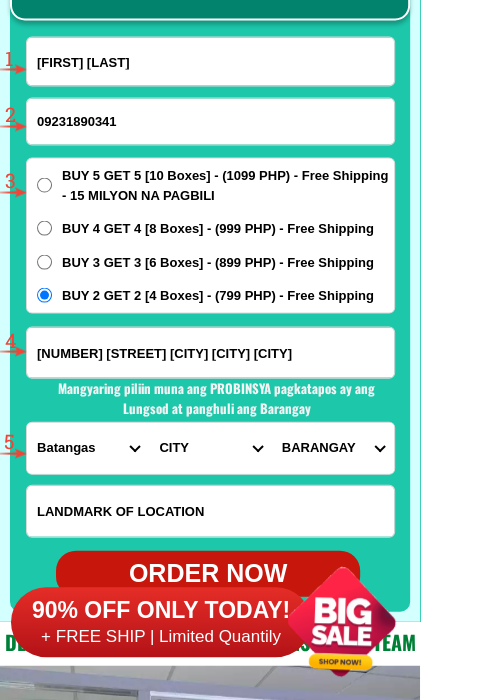 select on "[NUMBER]_[NUMBER]" 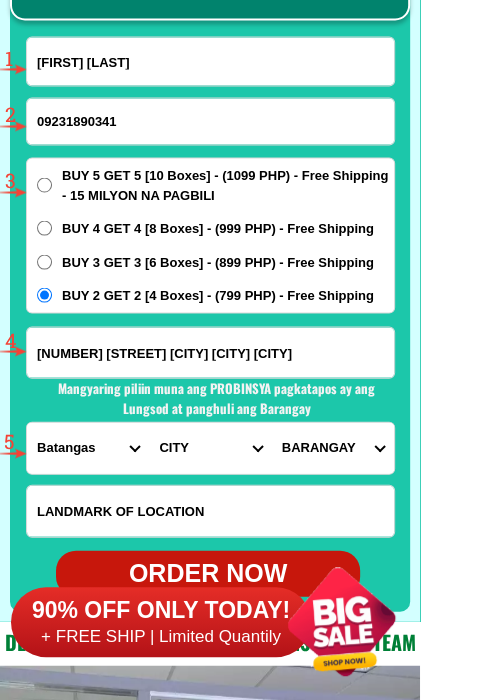 click on "CITY Agoncillo Alitagtag Allacapan Balayan Batangas-balete Batangas-city Batangas-lemery Batangas-mabini Batangas-rosario Batangas-san-jose Batangas-san-juan Batangas-san-luis Batangas-san-nicolas Batangas-san-pascual Batangas-santa-teresita Batangas-santo-tomas Batangas-talisay Bauan Calaca Calatagan Cuenca Ibaan Laurel Lian Lipa-city Lobo Malvar Mataasnakahoy Nasugbu Padre-garcia Taal Tanauan-city Taysan Tingloy Tuy" at bounding box center (210, 447) 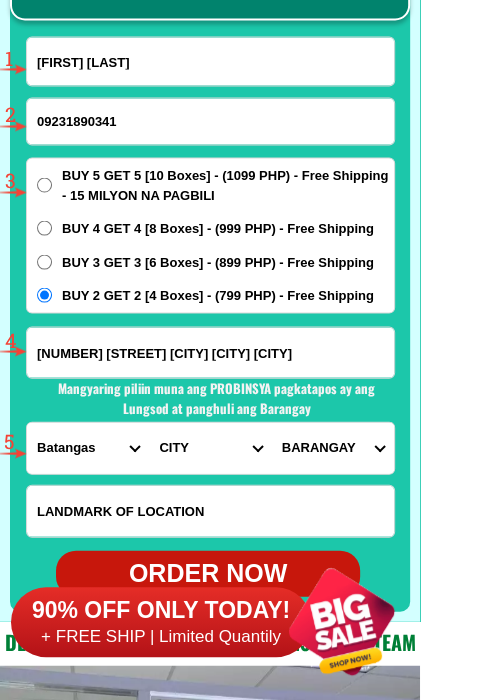 click on "BARANGAY Barangay i (pob.) Barangay ii (pob.) Barangay iii (pob.) Barangay iv (pob.) San agustin San antonio San bartolome San felix San fernando San francisco San isidro norte San isidro sur San joaquin San jose San juan San luis San miguel San pablo San pedro San rafael San roque San vicente Santa ana Santa anastacia Santa clara Santa cruz Santa elena Santa maria Santa teresita Santiago" at bounding box center [333, 447] 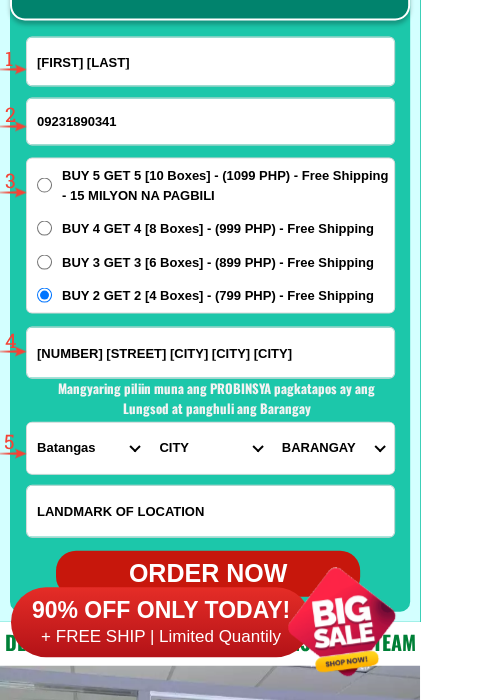 select on "63_10896521387" 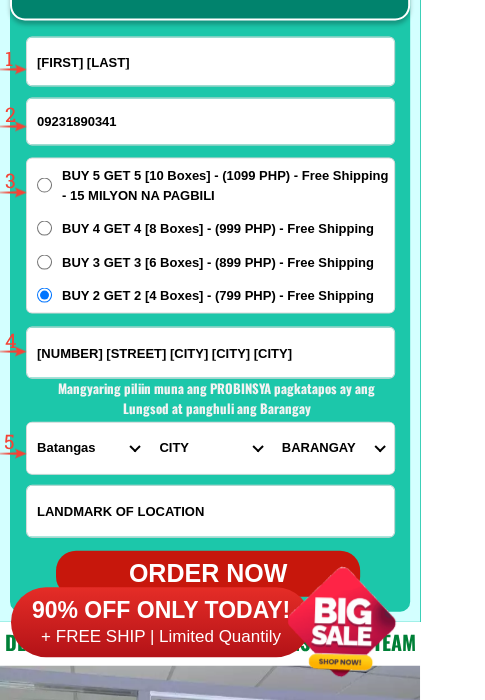 click on "BARANGAY Barangay i (pob.) Barangay ii (pob.) Barangay iii (pob.) Barangay iv (pob.) San agustin San antonio San bartolome San felix San fernando San francisco San isidro norte San isidro sur San joaquin San jose San juan San luis San miguel San pablo San pedro San rafael San roque San vicente Santa ana Santa anastacia Santa clara Santa cruz Santa elena Santa maria Santa teresita Santiago" at bounding box center [333, 447] 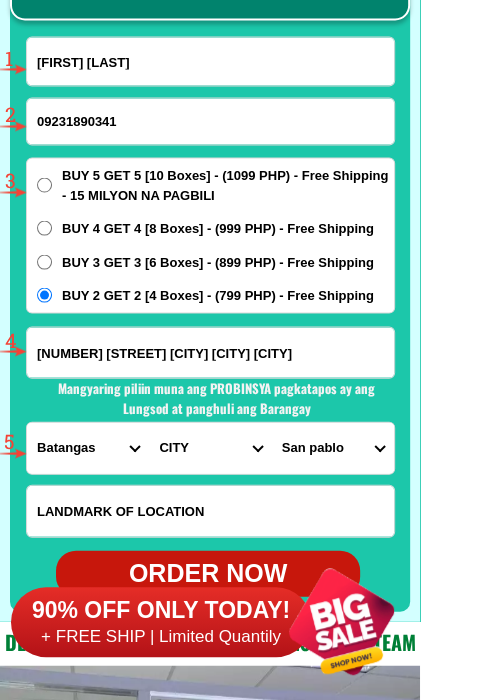 scroll, scrollTop: 15902, scrollLeft: 0, axis: vertical 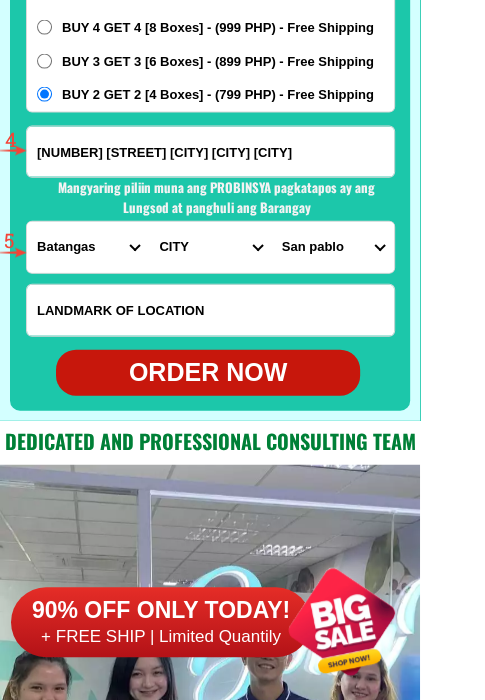 click on "ORDER NOW" at bounding box center (208, 373) 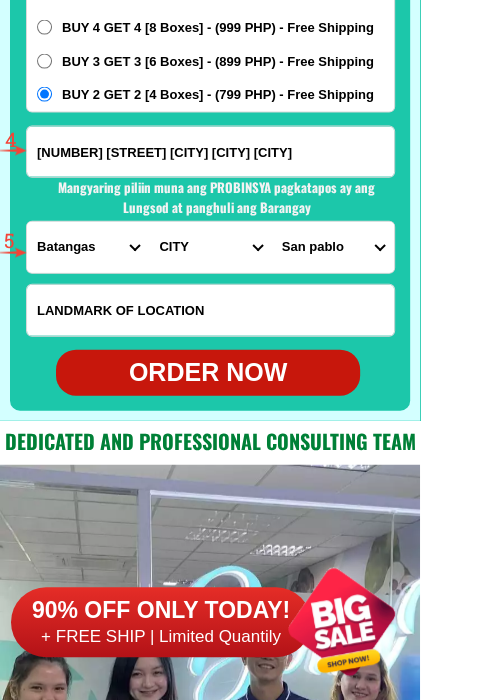 radio on "true" 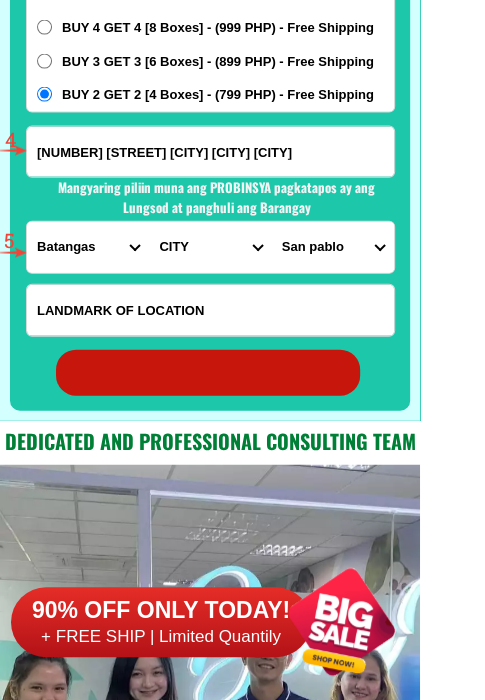 radio on "true" 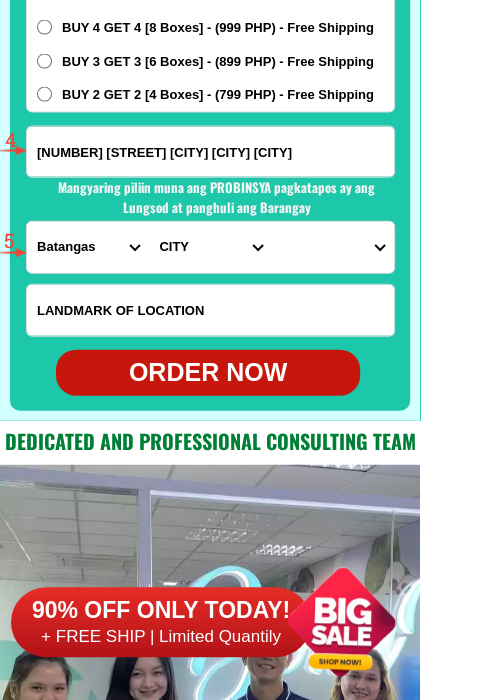 scroll, scrollTop: 15702, scrollLeft: 0, axis: vertical 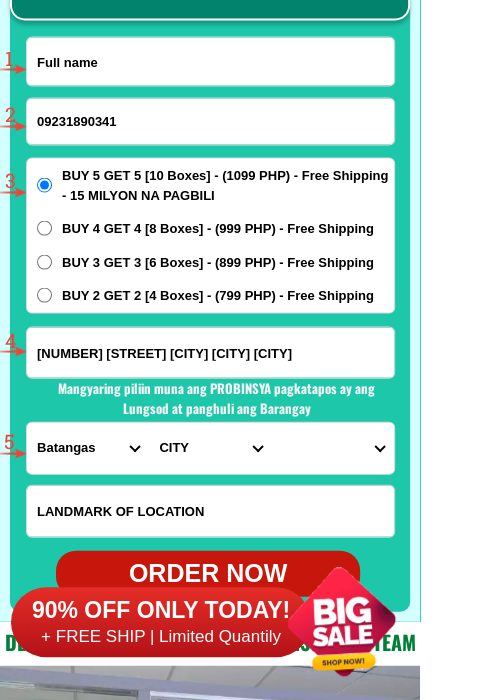 click at bounding box center (210, 61) 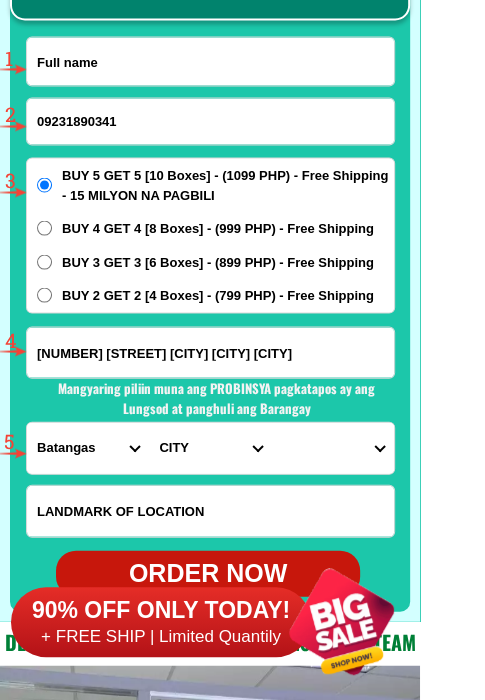 paste on "[FIRST] [LAST]" 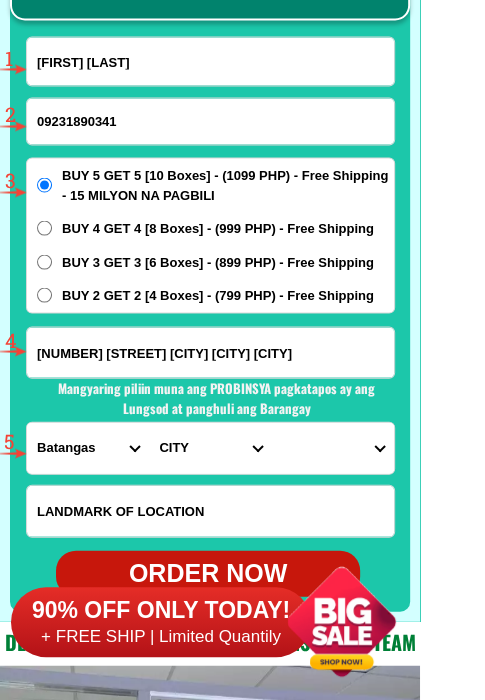 type on "[FIRST] [LAST]" 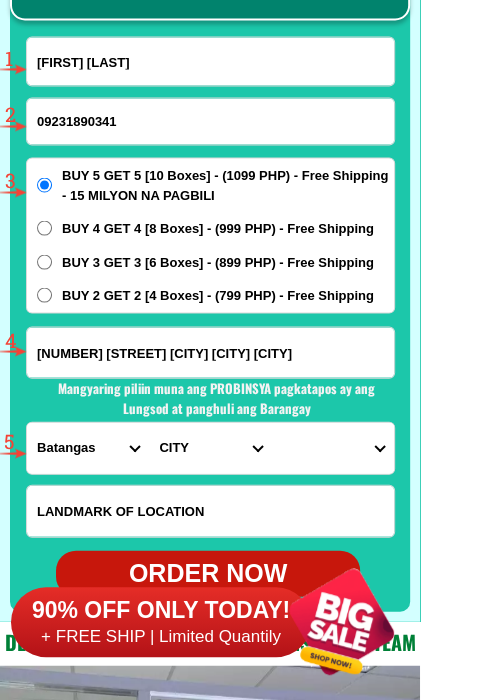 click on "09231890341" at bounding box center [210, 121] 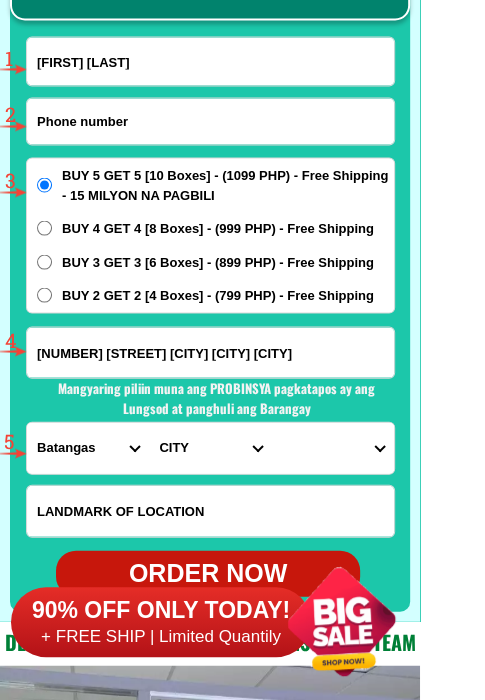 paste on "09619442514" 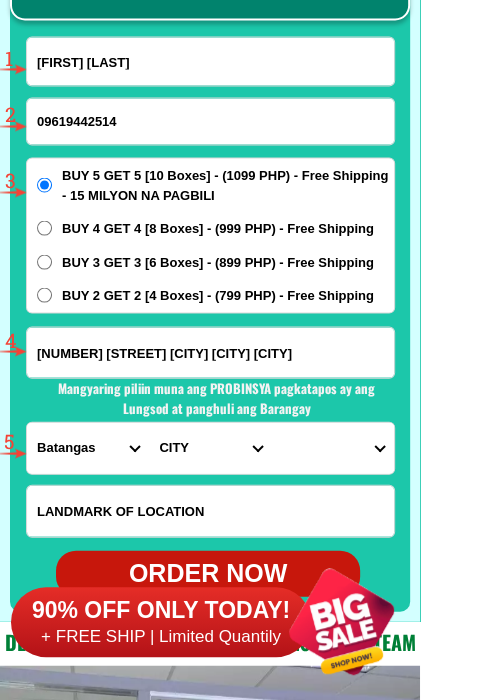 type on "09619442514" 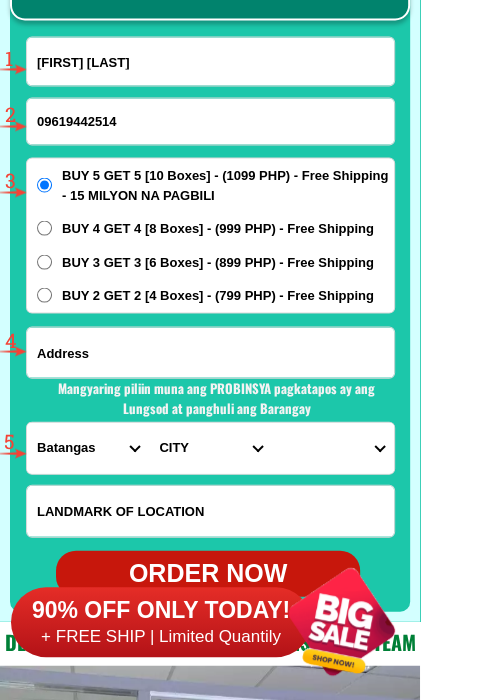 click at bounding box center (210, 352) 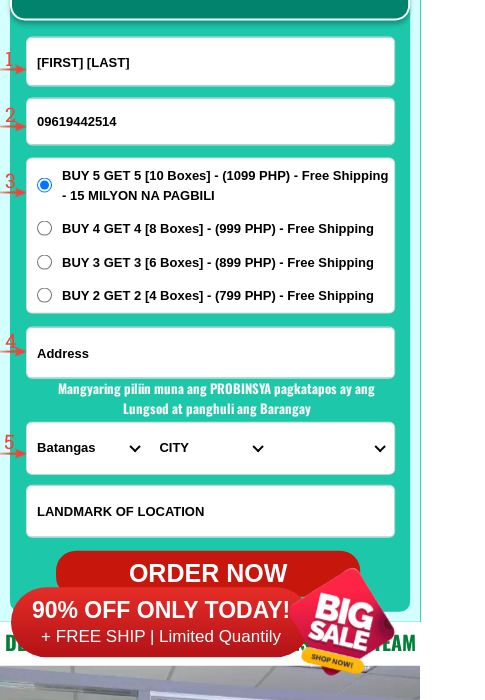paste on "[LOCATION] [LOCATION] [LOCATION] [CITY] [LOCATION]" 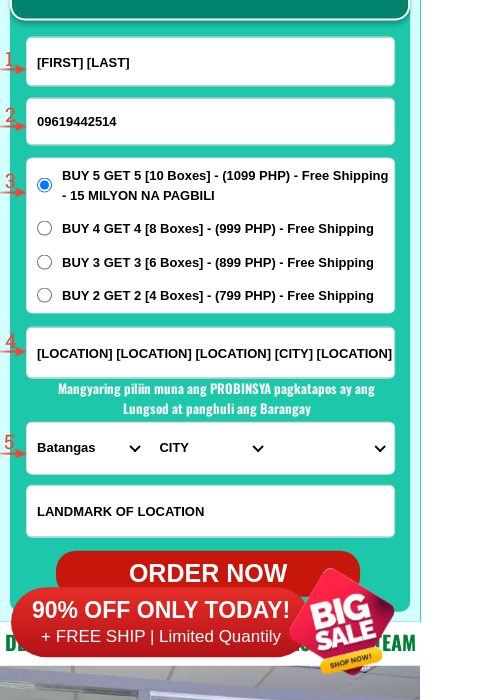 type on "[LOCATION] [LOCATION] [LOCATION] [CITY] [LOCATION]" 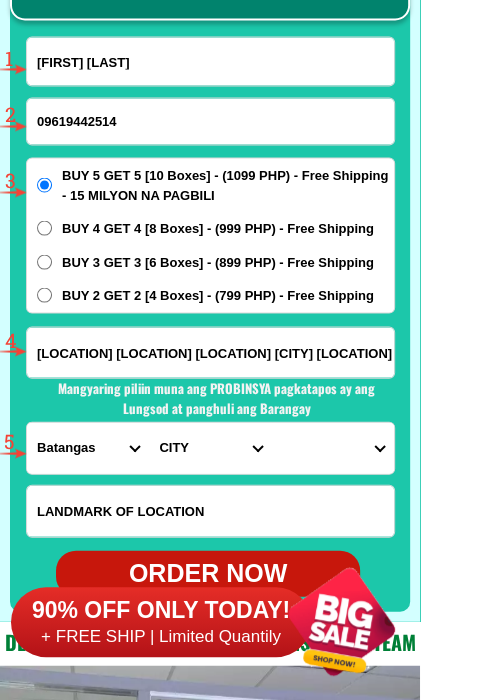 click on "BUY 2 GET 2 [4 Boxes] - (799 PHP) - Free Shipping" at bounding box center (218, 295) 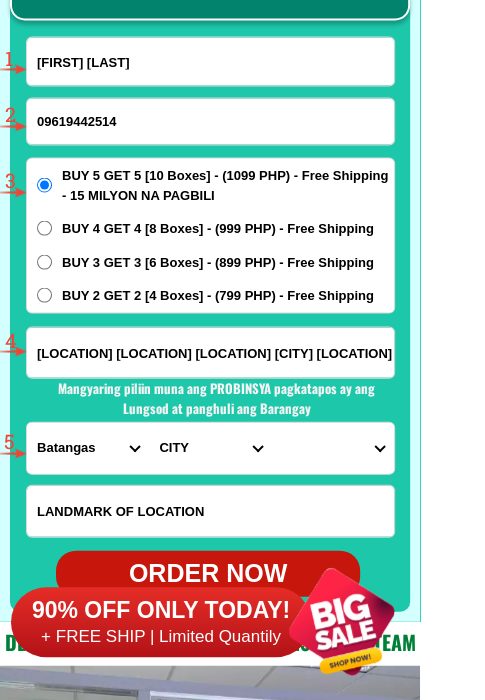 click on "BUY 2 GET 2 [4 Boxes] - (799 PHP) - Free Shipping" at bounding box center [44, 294] 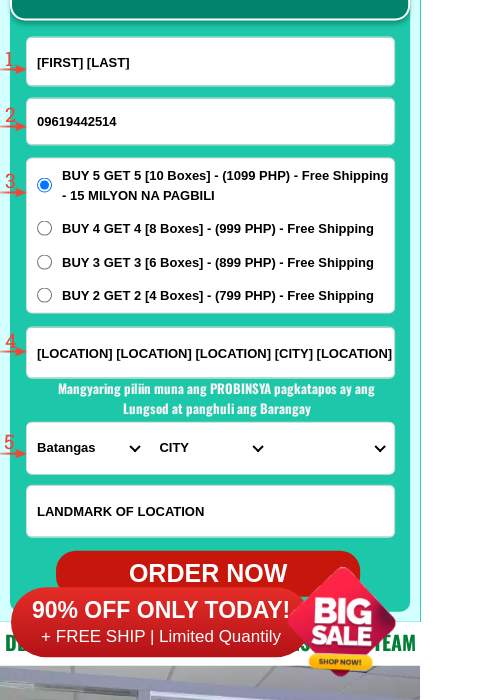 radio on "true" 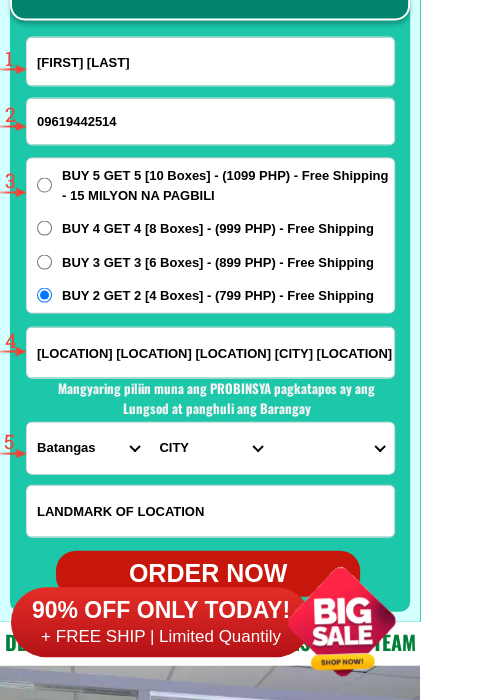 click on "PROVINCE Abra Agusan-del-norte Agusan-del-sur Aklan Albay Antique Apayao Aurora Basilan Bataan Batanes Batangas Benguet Biliran Bohol Bukidnon Bulacan Cagayan Camarines-norte Camarines-sur Camiguin Capiz Catanduanes Cavite Cebu Cotabato Davao-de-oro Davao-del-norte Davao-del-sur Davao-occidental Davao-oriental Dinagat-islands Eastern-samar Guimaras Ifugao Ilocos-norte Ilocos-sur Iloilo Isabela Kalinga La-union Laguna Lanao-del-norte Lanao-del-sur Leyte Maguindanao Marinduque Masbate Metro-manila Misamis-occidental Misamis-oriental Mountain-province Negros-occidental Negros-oriental Northern-samar Nueva-ecija Nueva-vizcaya Occidental-mindoro Oriental-mindoro Palawan Pampanga Pangasinan Quezon Quirino Rizal Romblon Sarangani Siquijor Sorsogon South-cotabato Southern-leyte Sultan-kudarat Sulu Surigao-del-norte Surigao-del-sur Tarlac Tawi-tawi Western-samar Zambales Zamboanga-del-norte Zamboanga-del-sur Zamboanga-sibugay" at bounding box center [88, 447] 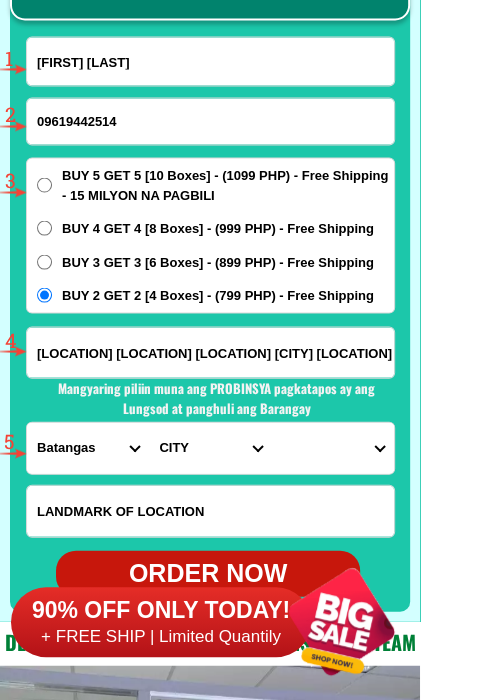 select on "63_993" 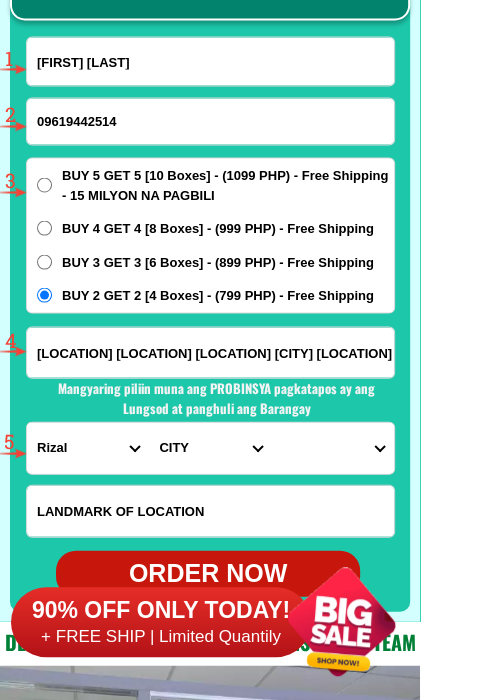 click on "PROVINCE Abra Agusan-del-norte Agusan-del-sur Aklan Albay Antique Apayao Aurora Basilan Bataan Batanes Batangas Benguet Biliran Bohol Bukidnon Bulacan Cagayan Camarines-norte Camarines-sur Camiguin Capiz Catanduanes Cavite Cebu Cotabato Davao-de-oro Davao-del-norte Davao-del-sur Davao-occidental Davao-oriental Dinagat-islands Eastern-samar Guimaras Ifugao Ilocos-norte Ilocos-sur Iloilo Isabela Kalinga La-union Laguna Lanao-del-norte Lanao-del-sur Leyte Maguindanao Marinduque Masbate Metro-manila Misamis-occidental Misamis-oriental Mountain-province Negros-occidental Negros-oriental Northern-samar Nueva-ecija Nueva-vizcaya Occidental-mindoro Oriental-mindoro Palawan Pampanga Pangasinan Quezon Quirino Rizal Romblon Sarangani Siquijor Sorsogon South-cotabato Southern-leyte Sultan-kudarat Sulu Surigao-del-norte Surigao-del-sur Tarlac Tawi-tawi Western-samar Zambales Zamboanga-del-norte Zamboanga-del-sur Zamboanga-sibugay" at bounding box center (88, 447) 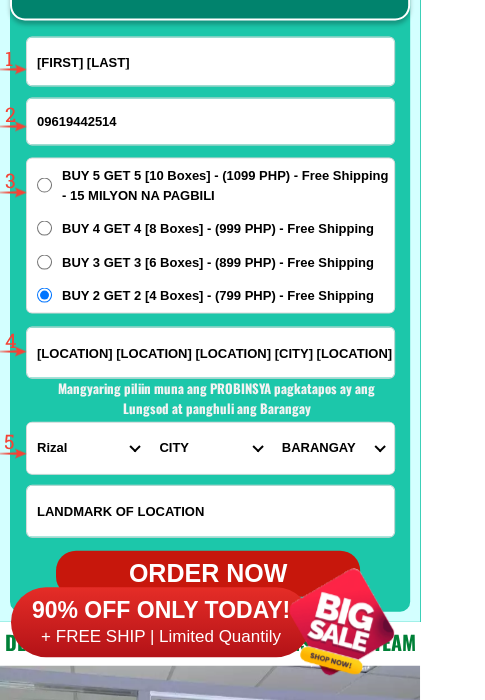click on "CITY [CITY] [CITY] [CITY] [CITY] [CITY] [CITY] [CITY] [CITY] [CITY] [CITY] [CITY] [CITY]" at bounding box center [210, 447] 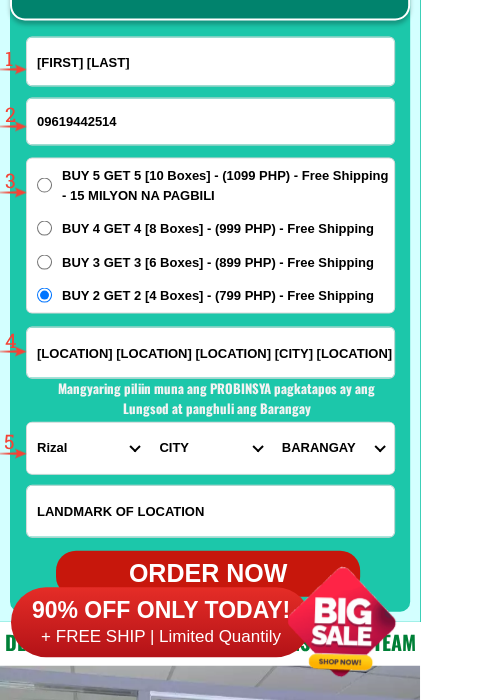 select on "63_993568" 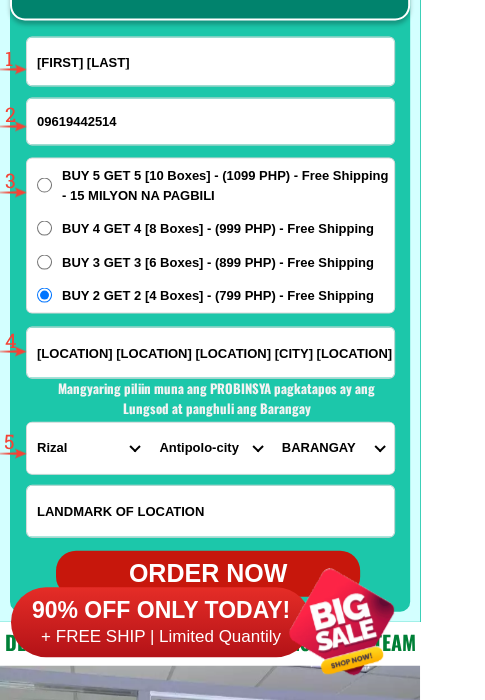 click on "CITY [CITY] [CITY] [CITY] [CITY] [CITY] [CITY] [CITY] [CITY] [CITY] [CITY] [CITY] [CITY]" at bounding box center (210, 447) 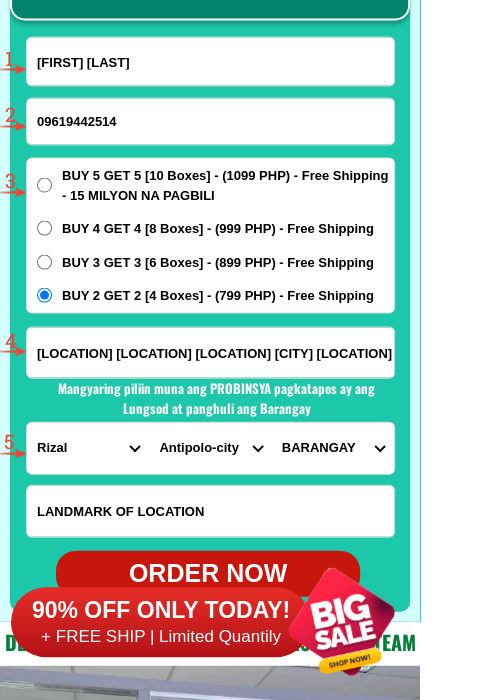 click on "BARANGAY [CITY] [CITY] [CITY] [CITY] [CITY] [CITY] [CITY] [CITY] [CITY] [CITY] [CITY] [CITY]" at bounding box center [333, 447] 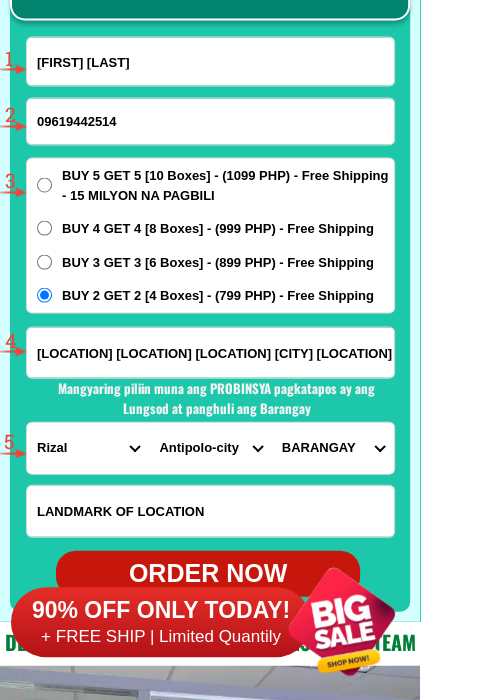 select on "[PHONE]" 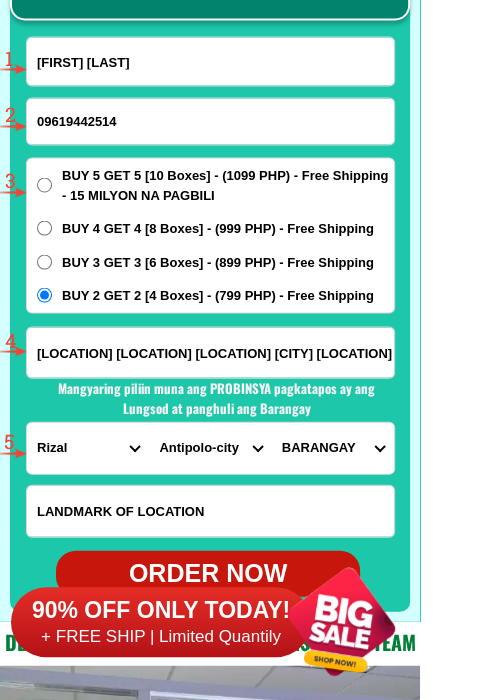 click on "BARANGAY [CITY] [CITY] [CITY] [CITY] [CITY] [CITY] [CITY] [CITY] [CITY] [CITY] [CITY] [CITY]" at bounding box center [333, 447] 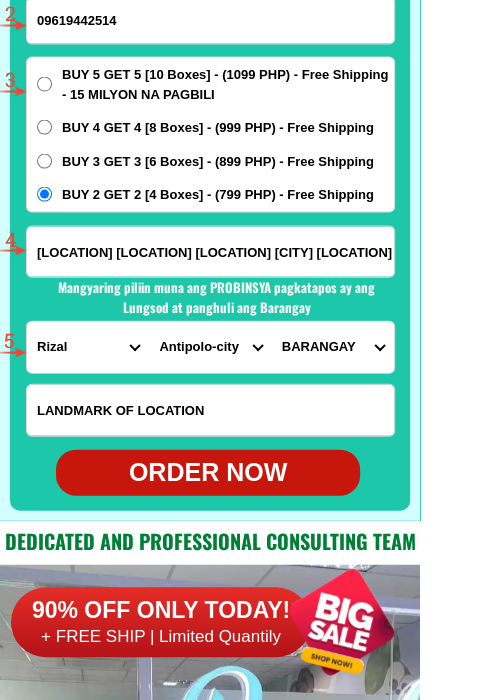 scroll, scrollTop: 15902, scrollLeft: 0, axis: vertical 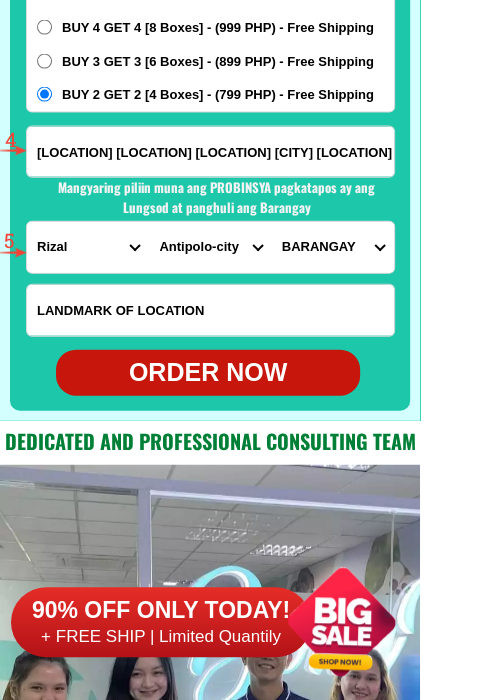 click on "ORDER NOW" at bounding box center [208, 373] 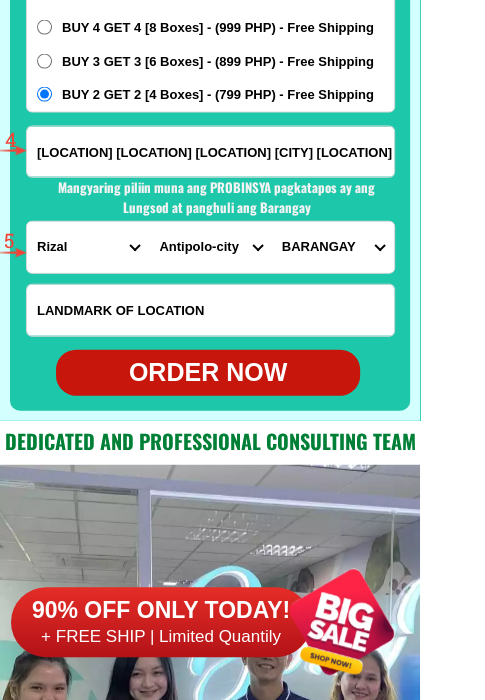 radio on "true" 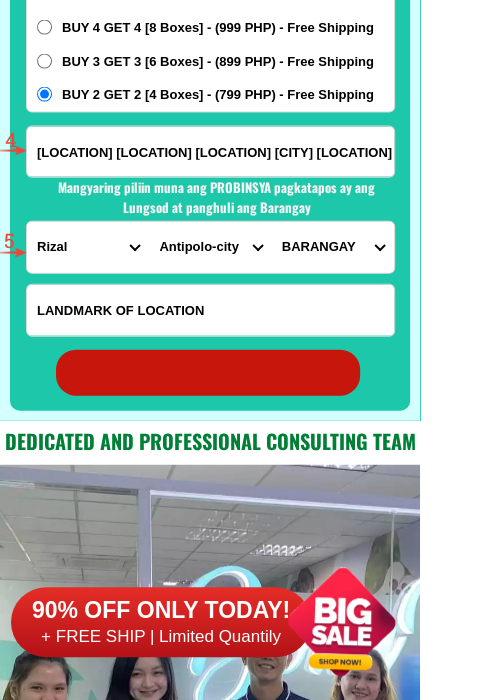 radio on "true" 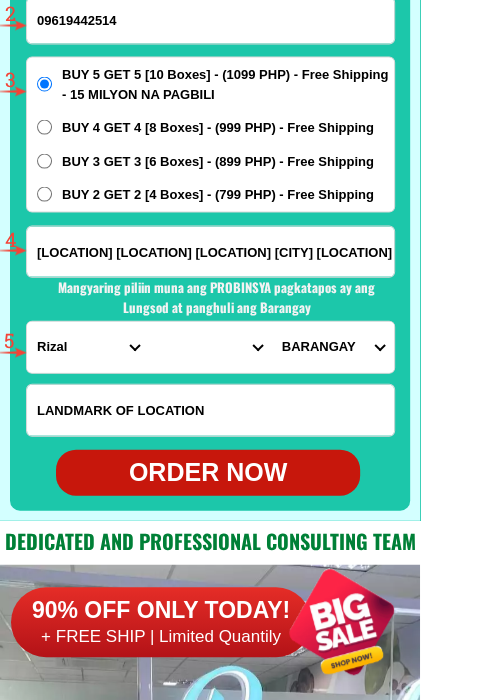 scroll, scrollTop: 15602, scrollLeft: 0, axis: vertical 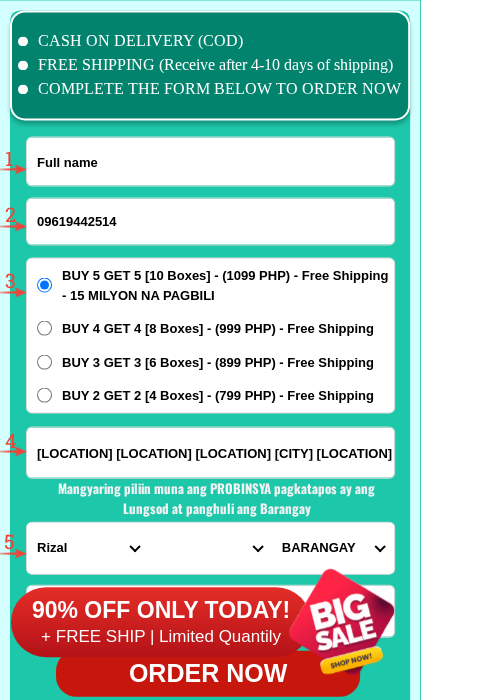 click at bounding box center (210, 161) 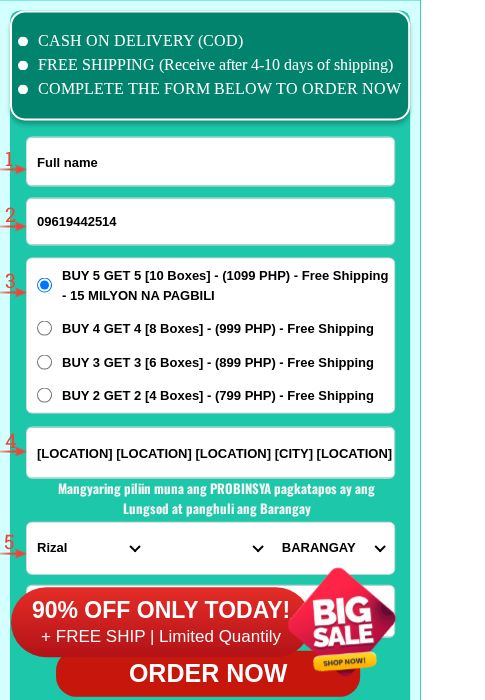 paste on "[FIRST] [LAST]" 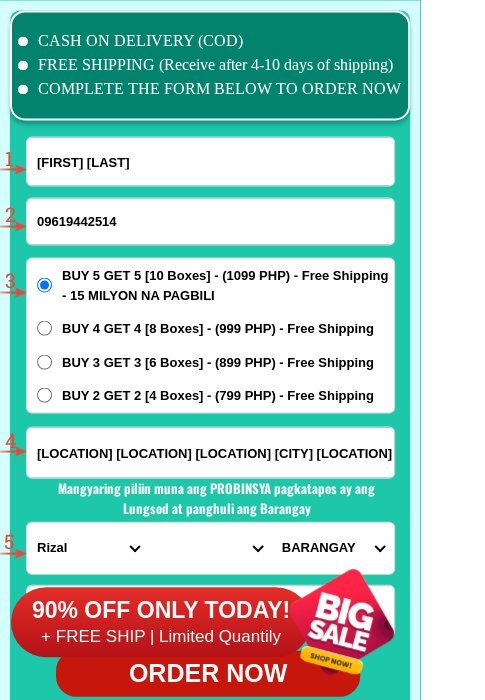 type on "[FIRST] [LAST]" 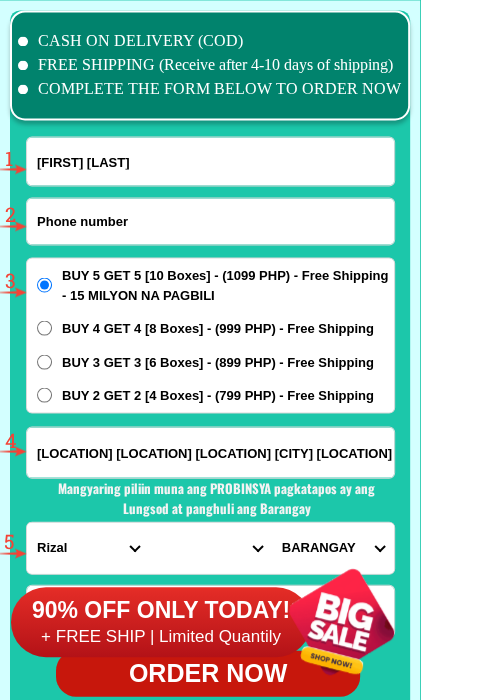 click at bounding box center [210, 221] 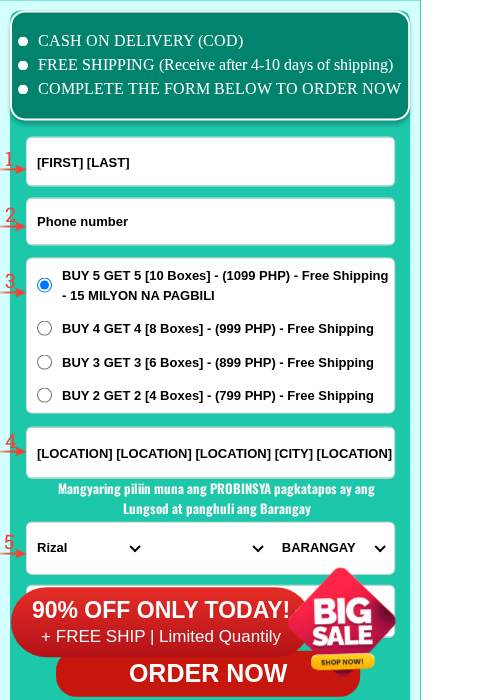 paste on "09625500456" 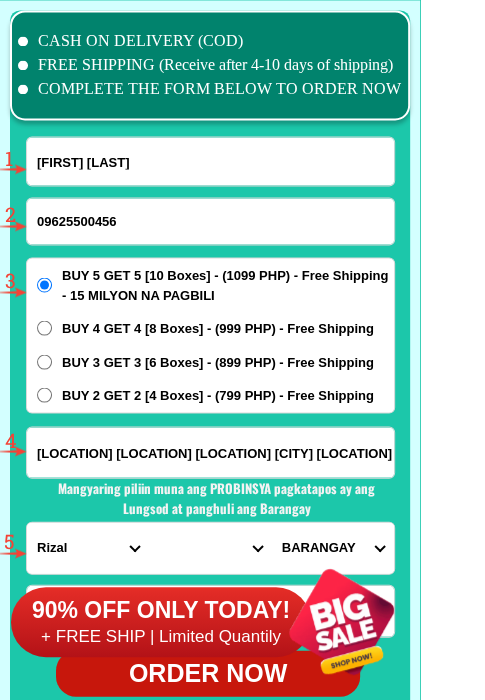 type on "09625500456" 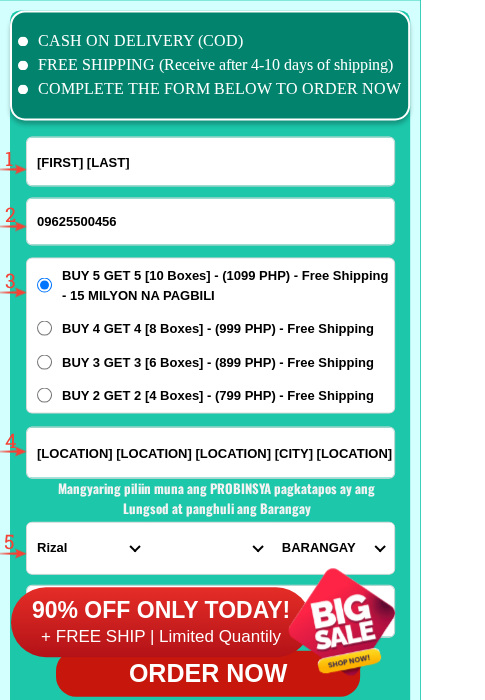 click on "[LOCATION] [LOCATION] [LOCATION] [CITY] [LOCATION]" at bounding box center [210, 452] 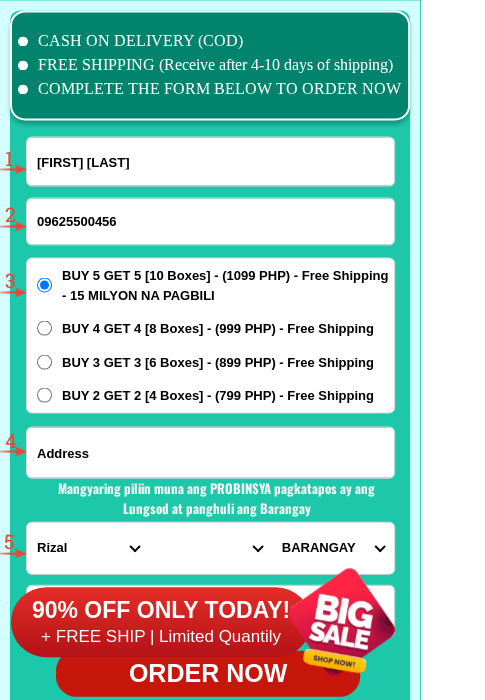 paste on "[CITY], [CITY] [CITY] [LOCATION]" 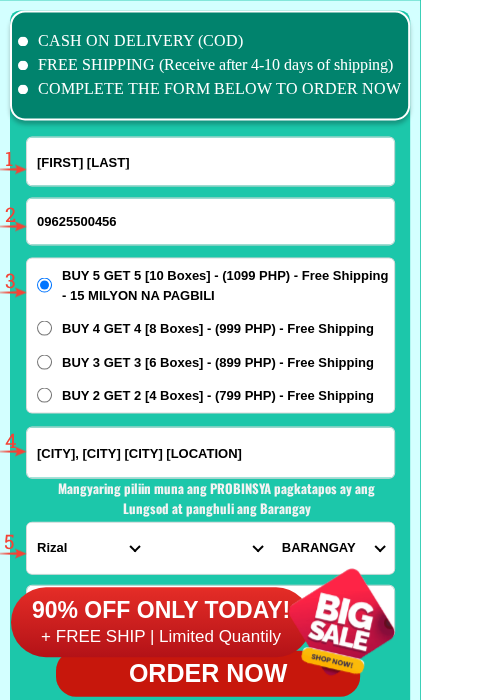 scroll, scrollTop: 0, scrollLeft: 81, axis: horizontal 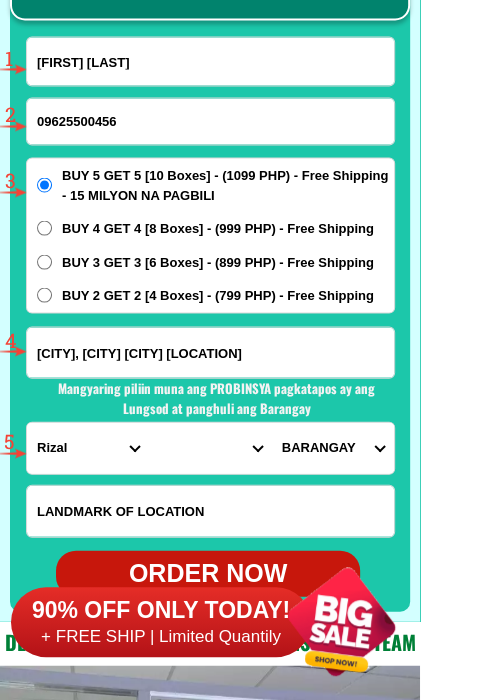 type on "[CITY], [CITY] [CITY] [LOCATION]" 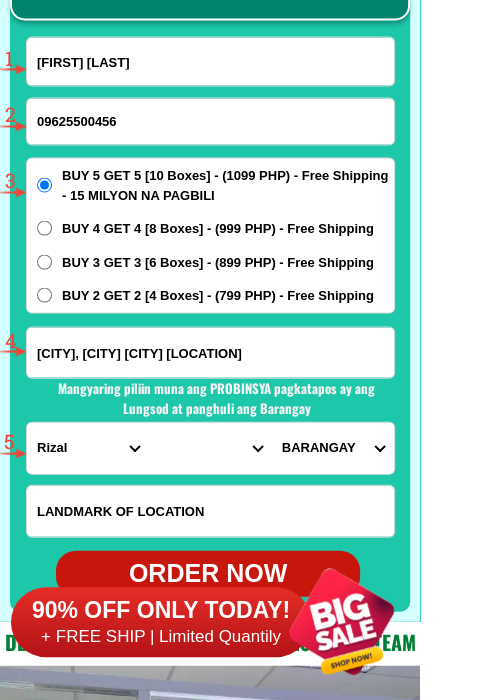 click on "PROVINCE Abra Agusan-del-norte Agusan-del-sur Aklan Albay Antique Apayao Aurora Basilan Bataan Batanes Batangas Benguet Biliran Bohol Bukidnon Bulacan Cagayan Camarines-norte Camarines-sur Camiguin Capiz Catanduanes Cavite Cebu Cotabato Davao-de-oro Davao-del-norte Davao-del-sur Davao-occidental Davao-oriental Dinagat-islands Eastern-samar Guimaras Ifugao Ilocos-norte Ilocos-sur Iloilo Isabela Kalinga La-union Laguna Lanao-del-norte Lanao-del-sur Leyte Maguindanao Marinduque Masbate Metro-manila Misamis-occidental Misamis-oriental Mountain-province Negros-occidental Negros-oriental Northern-samar Nueva-ecija Nueva-vizcaya Occidental-mindoro Oriental-mindoro Palawan Pampanga Pangasinan Quezon Quirino Rizal Romblon Sarangani Siquijor Sorsogon South-cotabato Southern-leyte Sultan-kudarat Sulu Surigao-del-norte Surigao-del-sur Tarlac Tawi-tawi Western-samar Zambales Zamboanga-del-norte Zamboanga-del-sur Zamboanga-sibugay" at bounding box center (88, 447) 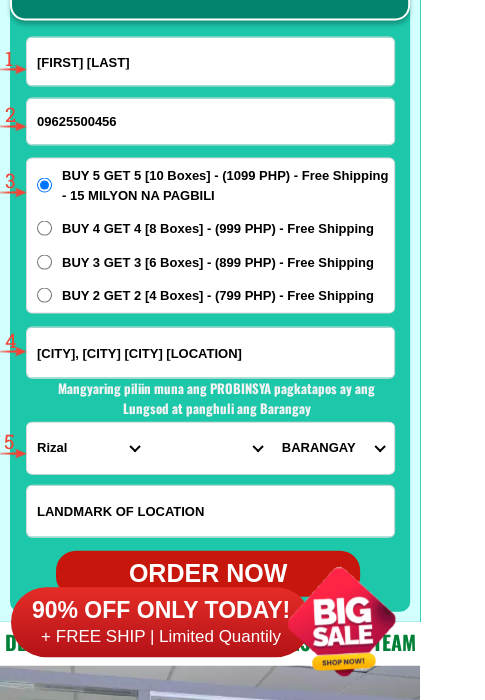 scroll, scrollTop: 0, scrollLeft: 0, axis: both 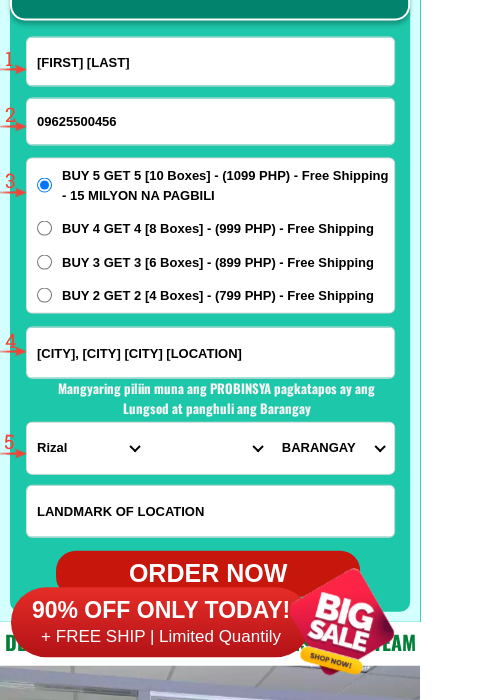 select on "63_427" 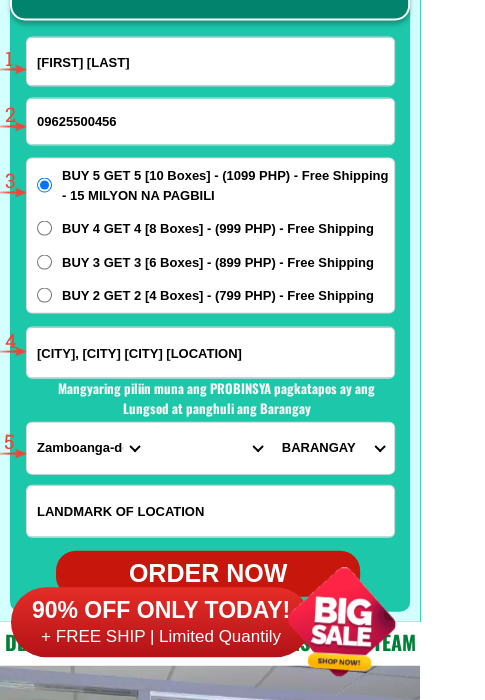 click on "PROVINCE Abra Agusan-del-norte Agusan-del-sur Aklan Albay Antique Apayao Aurora Basilan Bataan Batanes Batangas Benguet Biliran Bohol Bukidnon Bulacan Cagayan Camarines-norte Camarines-sur Camiguin Capiz Catanduanes Cavite Cebu Cotabato Davao-de-oro Davao-del-norte Davao-del-sur Davao-occidental Davao-oriental Dinagat-islands Eastern-samar Guimaras Ifugao Ilocos-norte Ilocos-sur Iloilo Isabela Kalinga La-union Laguna Lanao-del-norte Lanao-del-sur Leyte Maguindanao Marinduque Masbate Metro-manila Misamis-occidental Misamis-oriental Mountain-province Negros-occidental Negros-oriental Northern-samar Nueva-ecija Nueva-vizcaya Occidental-mindoro Oriental-mindoro Palawan Pampanga Pangasinan Quezon Quirino Rizal Romblon Sarangani Siquijor Sorsogon South-cotabato Southern-leyte Sultan-kudarat Sulu Surigao-del-norte Surigao-del-sur Tarlac Tawi-tawi Western-samar Zambales Zamboanga-del-norte Zamboanga-del-sur Zamboanga-sibugay" at bounding box center [88, 447] 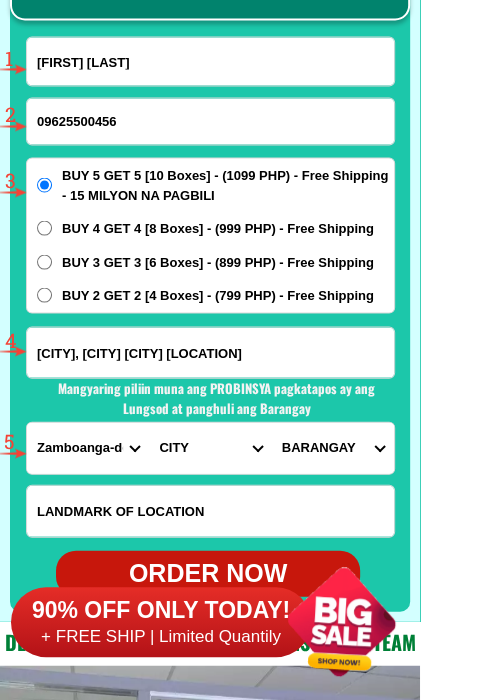 click on "CITY Bayog Dimataling Dinas Dumalinao Dumingag Guipos Josefina Kumalarang Labangan Lakewood Lapuyan Mahayag Margosatubig Midsalip Molave Pagadian-city Ramon-magsaysay Sominot Tabina Tambulig Tigbao Tukuran Vincenzo-a.-sagun Zamboanga-city Zamboanga-del-sur-aurora Zamboanga-del-sur-pitogo Zamboanga-del-sur-san-miguel Zamboanga-del-sur-san-pablo" at bounding box center [210, 447] 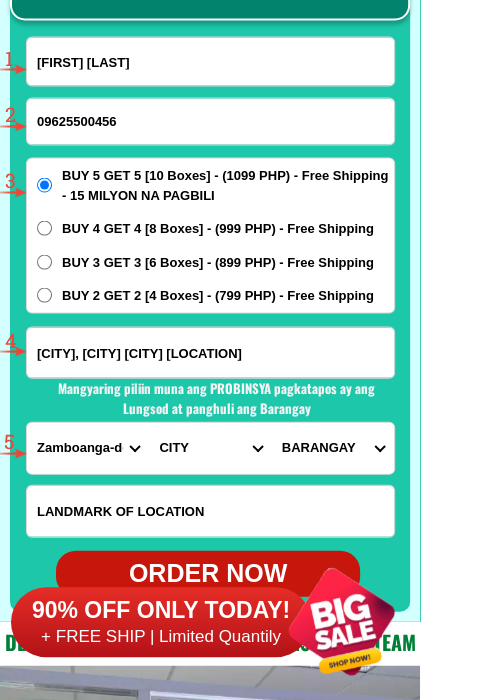select on "[PHONE]" 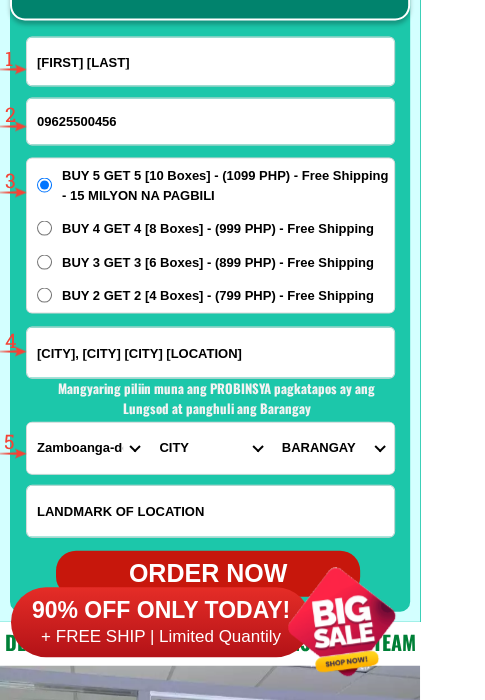 click on "CITY Bayog Dimataling Dinas Dumalinao Dumingag Guipos Josefina Kumalarang Labangan Lakewood Lapuyan Mahayag Margosatubig Midsalip Molave Pagadian-city Ramon-magsaysay Sominot Tabina Tambulig Tigbao Tukuran Vincenzo-a.-sagun Zamboanga-city Zamboanga-del-sur-aurora Zamboanga-del-sur-pitogo Zamboanga-del-sur-san-miguel Zamboanga-del-sur-san-pablo" at bounding box center [210, 447] 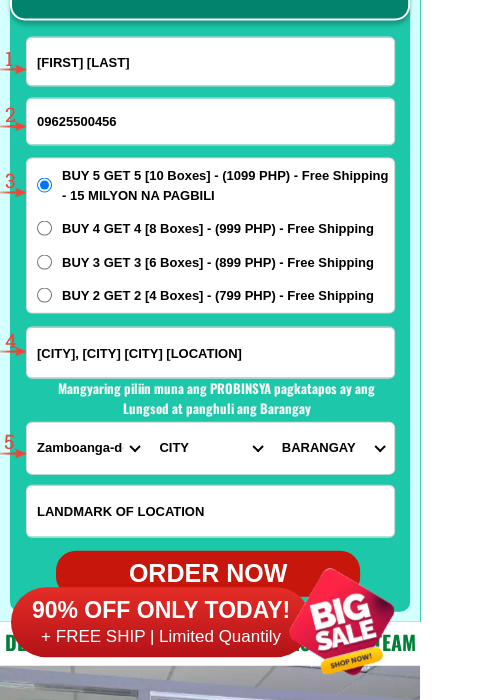 click on "BARANGAY Alindahaw Baclay Balimbingan Buenasuerte Camanga Curvada Laperian Libertad Lower bayao Luy-a Manilan Manlayag Militar Navalan Panduma senior Sambulawan San antonio San carlos (pob.) Santo nino (pob.) Santo rosario Sugod Tabuan Tagulo Tinotungan Upper bayao" at bounding box center (333, 447) 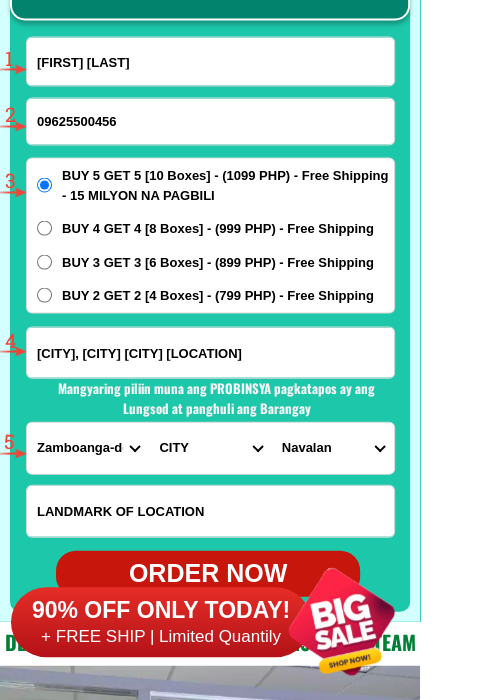 click on "BARANGAY Alindahaw Baclay Balimbingan Buenasuerte Camanga Curvada Laperian Libertad Lower bayao Luy-a Manilan Manlayag Militar Navalan Panduma senior Sambulawan San antonio San carlos (pob.) Santo nino (pob.) Santo rosario Sugod Tabuan Tagulo Tinotungan Upper bayao" at bounding box center (333, 447) 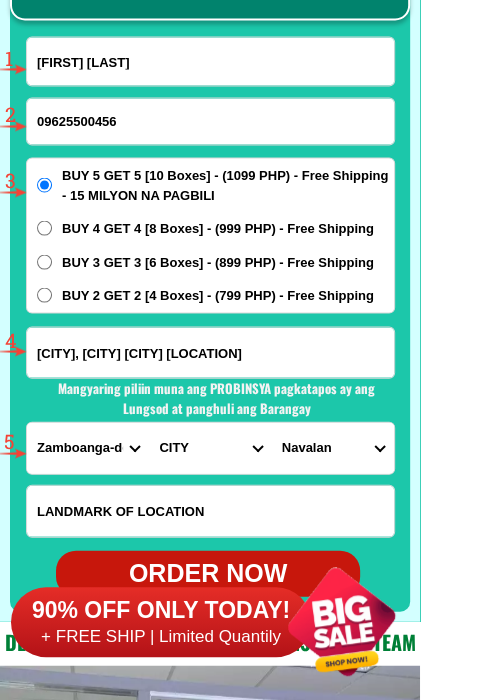 select on "[PHONE]" 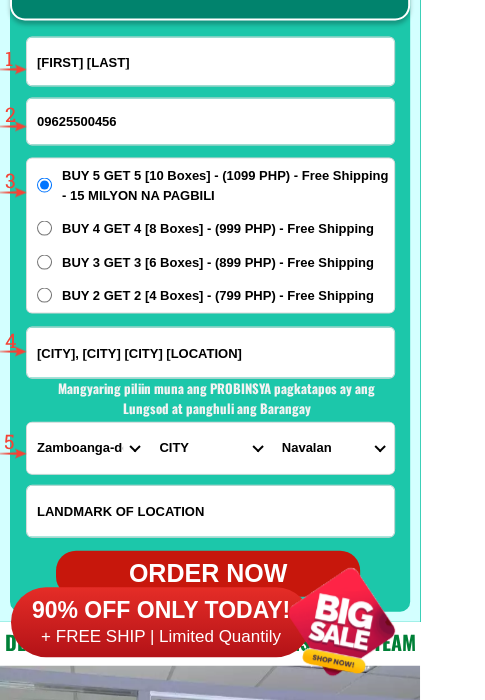 click on "BARANGAY Alindahaw Baclay Balimbingan Buenasuerte Camanga Curvada Laperian Libertad Lower bayao Luy-a Manilan Manlayag Militar Navalan Panduma senior Sambulawan San antonio San carlos (pob.) Santo nino (pob.) Santo rosario Sugod Tabuan Tagulo Tinotungan Upper bayao" at bounding box center (333, 447) 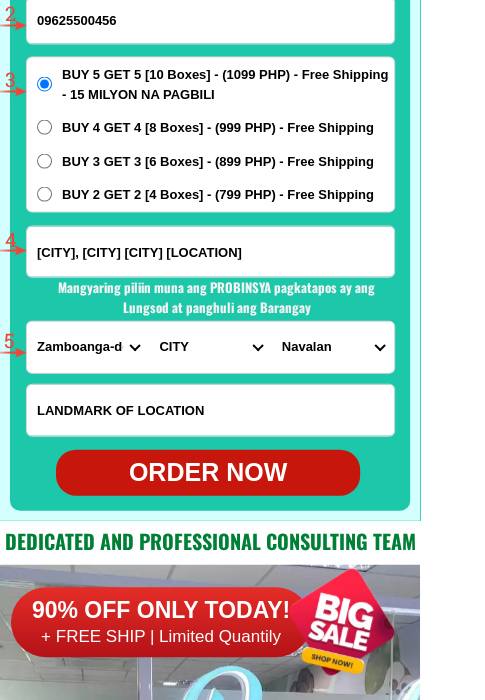 scroll, scrollTop: 15902, scrollLeft: 0, axis: vertical 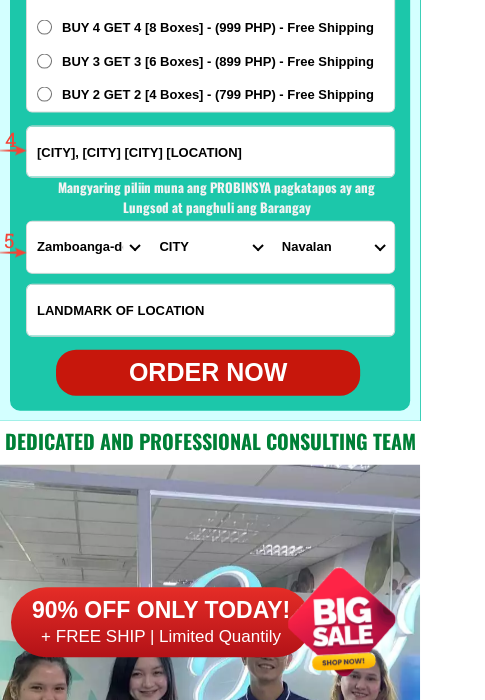 click on "ORDER NOW" at bounding box center [208, 373] 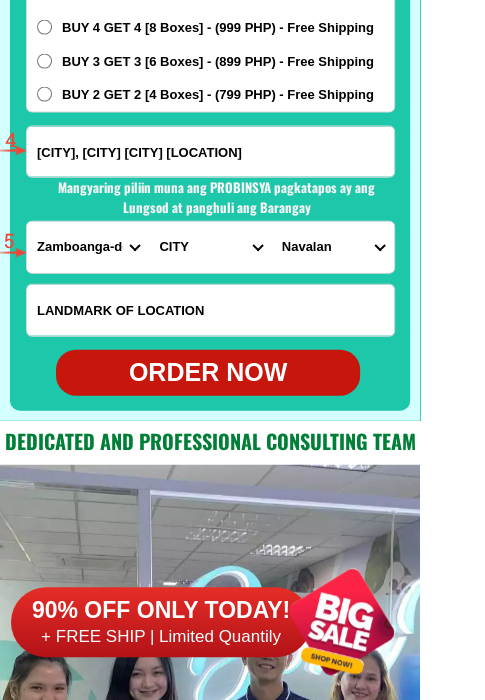 radio on "true" 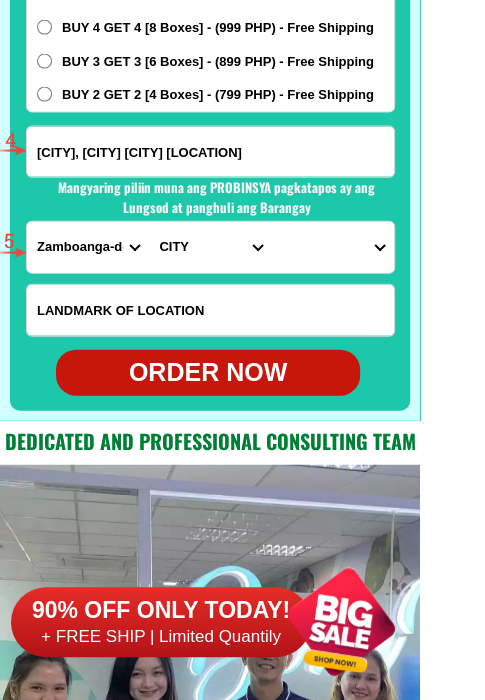 scroll, scrollTop: 15602, scrollLeft: 0, axis: vertical 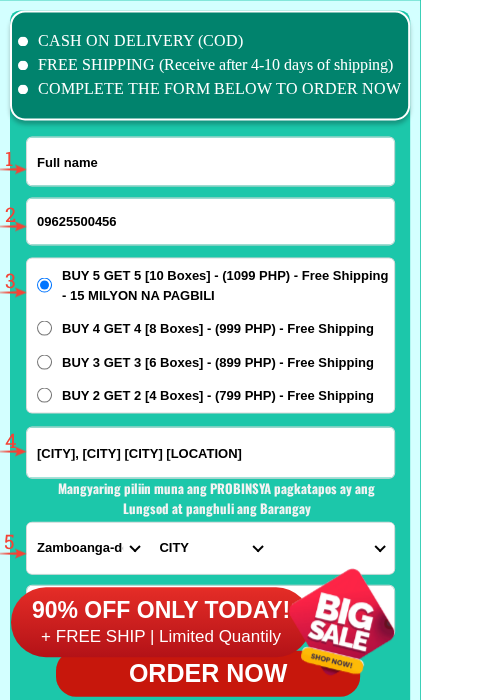 click at bounding box center (210, 161) 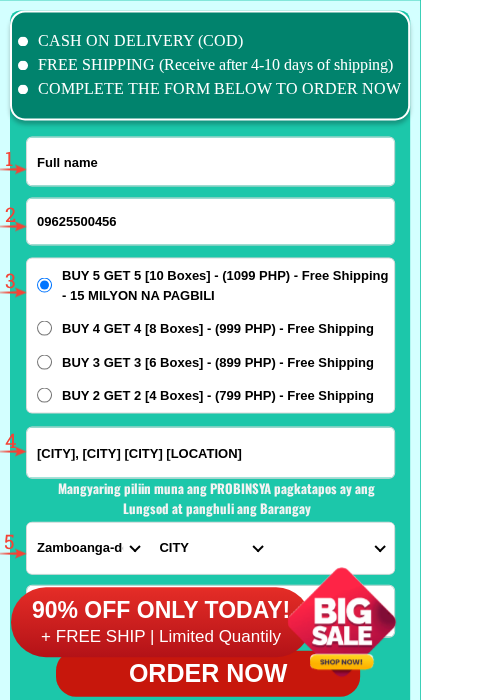 paste on "[FIRST] [LAST]" 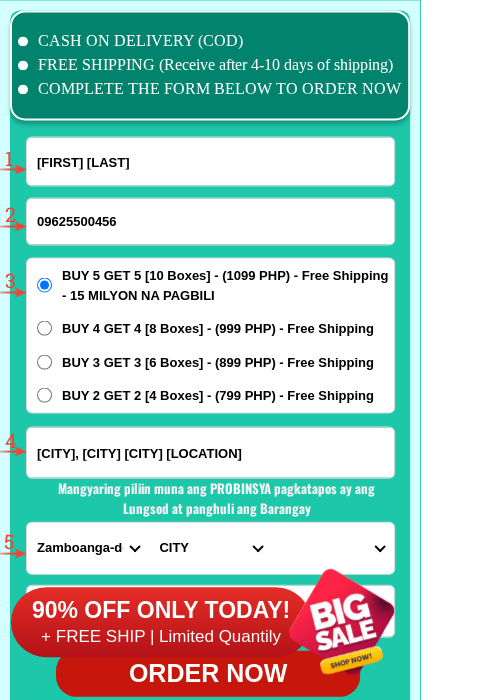 type on "[FIRST] [LAST]" 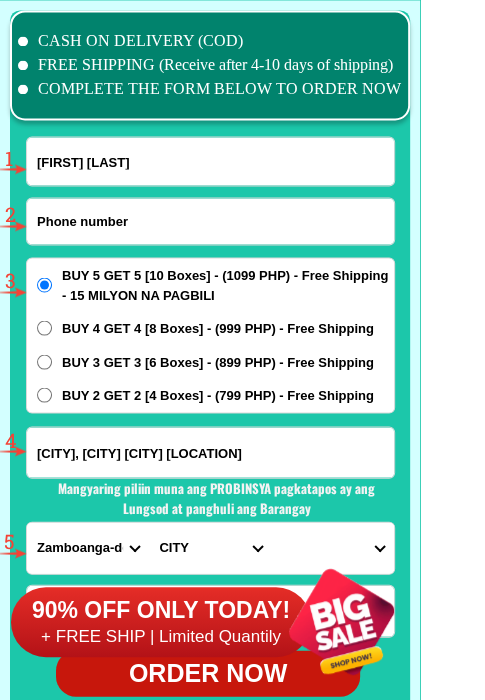 click at bounding box center [210, 221] 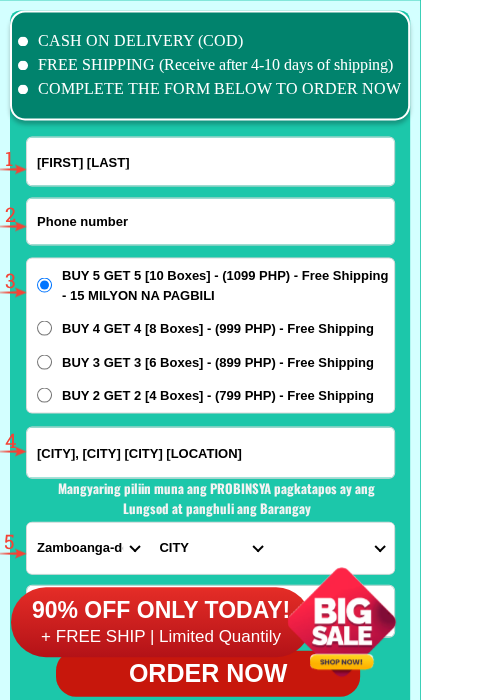 paste on "[PHONE]" 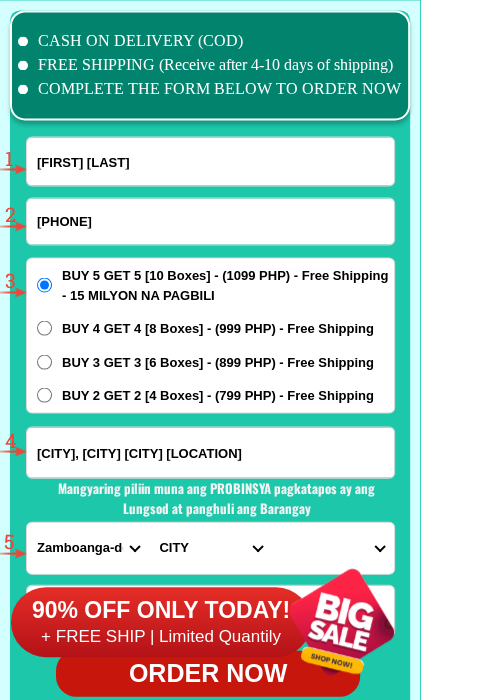 type on "[PHONE]" 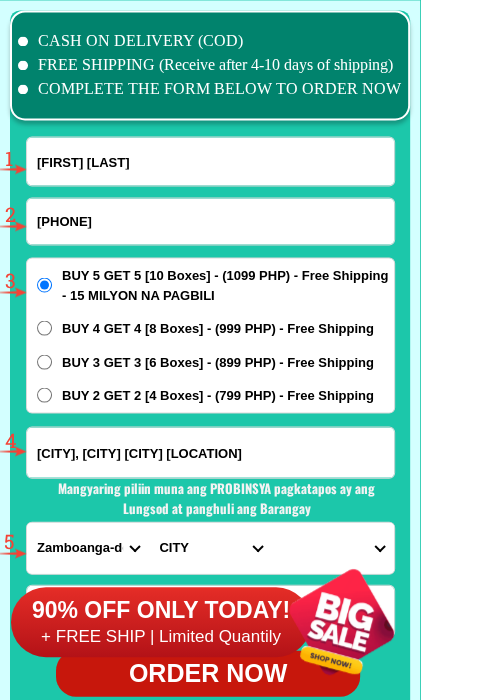 click on "[CITY], [CITY] [CITY] [LOCATION]" at bounding box center [210, 452] 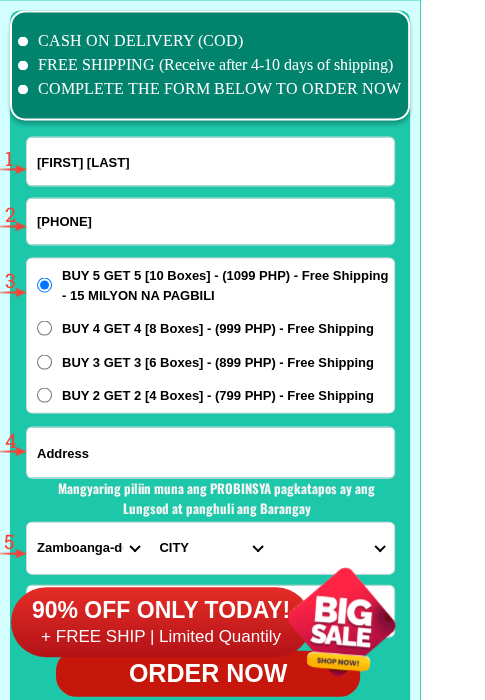paste on "[BARANGAY] [CITY] [PROVINCE]" 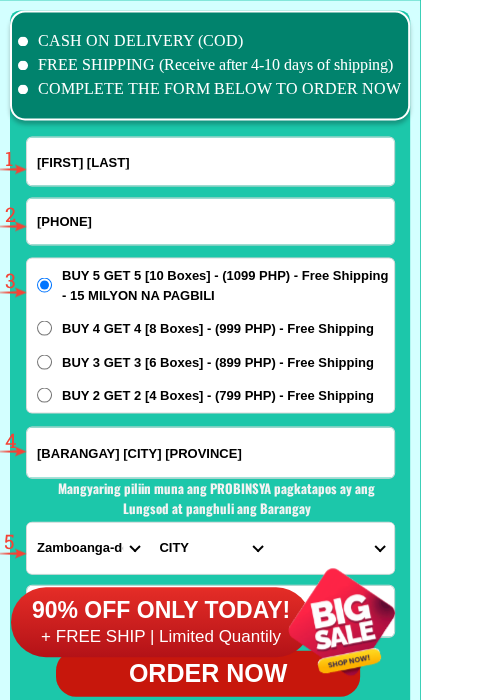 scroll, scrollTop: 15702, scrollLeft: 0, axis: vertical 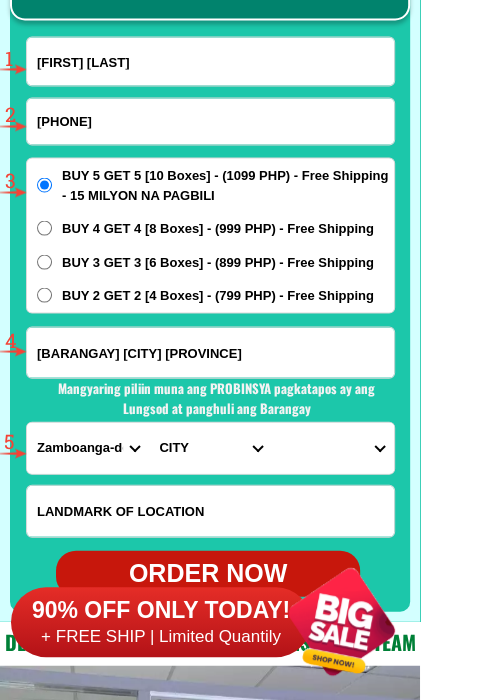 type on "[BARANGAY] [CITY] [PROVINCE]" 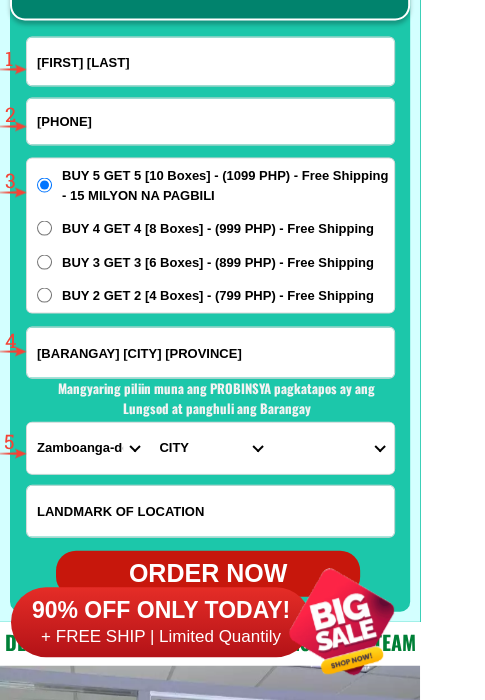click on "PROVINCE Abra Agusan-del-norte Agusan-del-sur Aklan Albay Antique Apayao Aurora Basilan Bataan Batanes Batangas Benguet Biliran Bohol Bukidnon Bulacan Cagayan Camarines-norte Camarines-sur Camiguin Capiz Catanduanes Cavite Cebu Cotabato Davao-de-oro Davao-del-norte Davao-del-sur Davao-occidental Davao-oriental Dinagat-islands Eastern-samar Guimaras Ifugao Ilocos-norte Ilocos-sur Iloilo Isabela Kalinga La-union Laguna Lanao-del-norte Lanao-del-sur Leyte Maguindanao Marinduque Masbate Metro-manila Misamis-occidental Misamis-oriental Mountain-province Negros-occidental Negros-oriental Northern-samar Nueva-ecija Nueva-vizcaya Occidental-mindoro Oriental-mindoro Palawan Pampanga Pangasinan Quezon Quirino Rizal Romblon Sarangani Siquijor Sorsogon South-cotabato Southern-leyte Sultan-kudarat Sulu Surigao-del-norte Surigao-del-sur Tarlac Tawi-tawi Western-samar Zambales Zamboanga-del-norte Zamboanga-del-sur Zamboanga-sibugay" at bounding box center (88, 447) 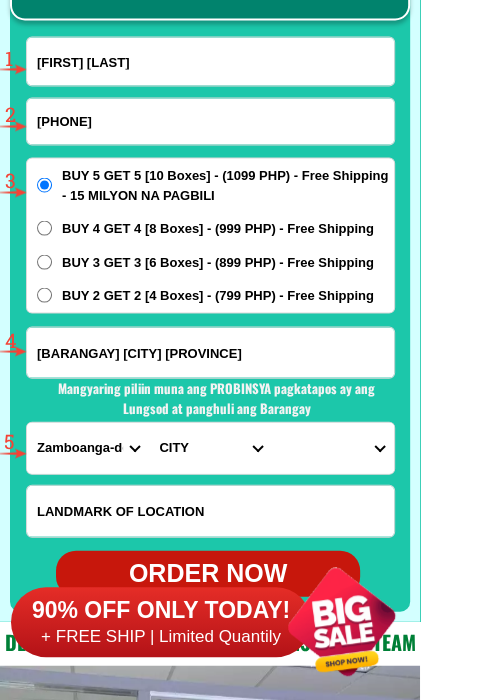 select on "63_199" 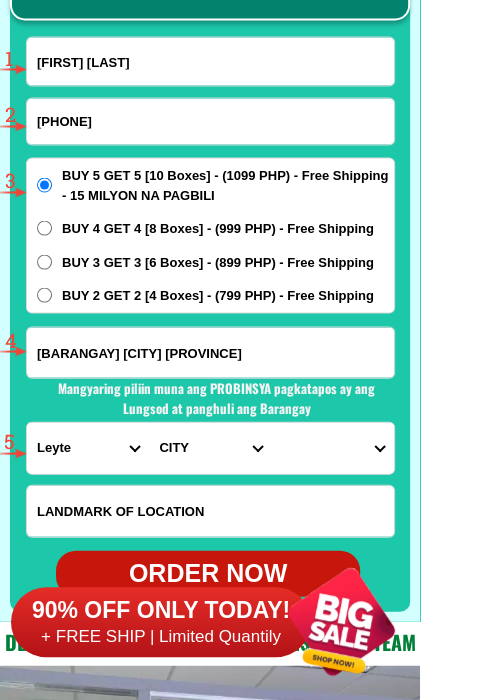 click on "PROVINCE Abra Agusan-del-norte Agusan-del-sur Aklan Albay Antique Apayao Aurora Basilan Bataan Batanes Batangas Benguet Biliran Bohol Bukidnon Bulacan Cagayan Camarines-norte Camarines-sur Camiguin Capiz Catanduanes Cavite Cebu Cotabato Davao-de-oro Davao-del-norte Davao-del-sur Davao-occidental Davao-oriental Dinagat-islands Eastern-samar Guimaras Ifugao Ilocos-norte Ilocos-sur Iloilo Isabela Kalinga La-union Laguna Lanao-del-norte Lanao-del-sur Leyte Maguindanao Marinduque Masbate Metro-manila Misamis-occidental Misamis-oriental Mountain-province Negros-occidental Negros-oriental Northern-samar Nueva-ecija Nueva-vizcaya Occidental-mindoro Oriental-mindoro Palawan Pampanga Pangasinan Quezon Quirino Rizal Romblon Sarangani Siquijor Sorsogon South-cotabato Southern-leyte Sultan-kudarat Sulu Surigao-del-norte Surigao-del-sur Tarlac Tawi-tawi Western-samar Zambales Zamboanga-del-norte Zamboanga-del-sur Zamboanga-sibugay" at bounding box center [88, 447] 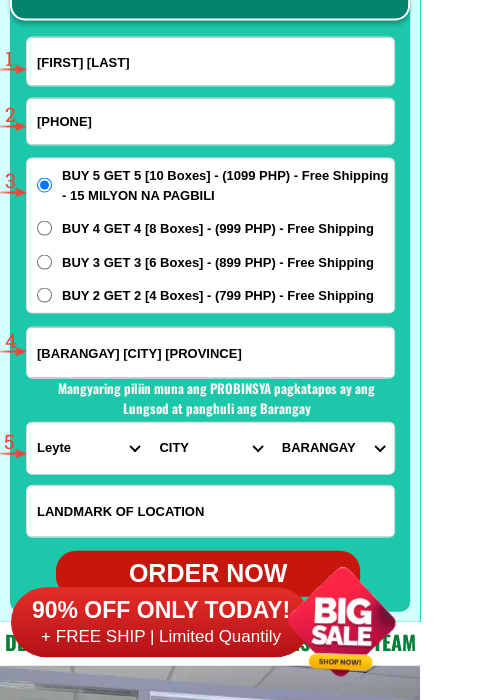 click on "CITY Abuyog Alangalang Albuera Babatngon Barugo Baybay-city Burauen Calubian Capoocan Carigara Dagami Dulag Hilongos Hindang Inopacan Isabel Jaro Javier Julita Kananga Leyte Leyte-bato Leyte-la-paz Leyte-san-isidro Leyte-san-miguel Leyte-santa-fe Macarthur Mahaplag Matag-ob Matalom Mayorga Merida Ormoc-city Palo Palompon Pastrana Tabango Tabontabon Tacloban-city Tanauan Tolosa Tunga Villaba" at bounding box center [210, 447] 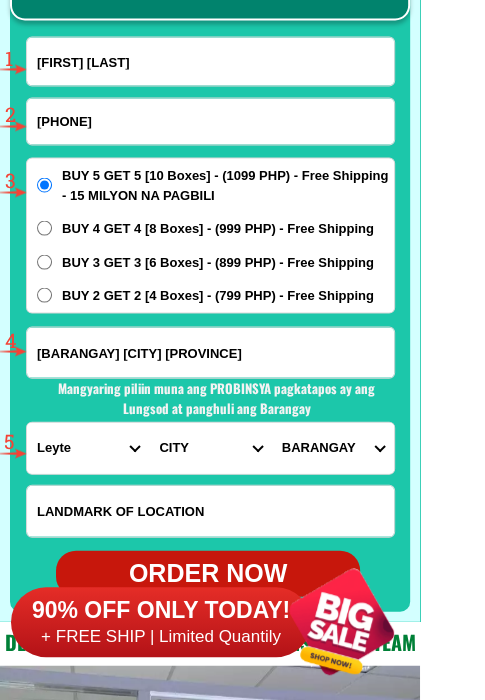 select on "[NUMBER]_[NUMBER]" 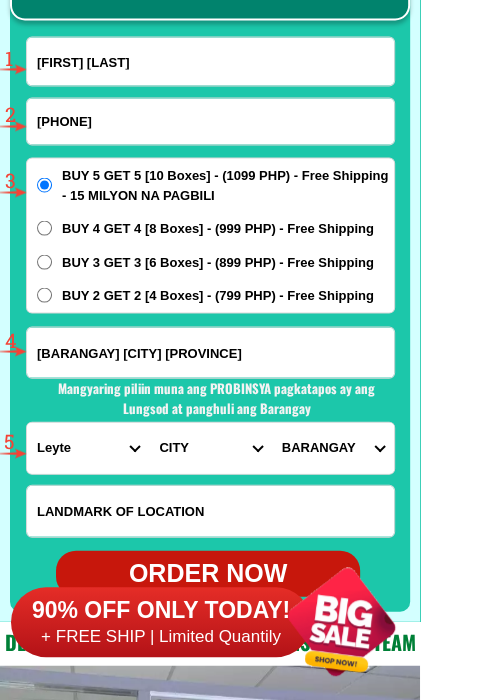 click on "CITY Abuyog Alangalang Albuera Babatngon Barugo Baybay-city Burauen Calubian Capoocan Carigara Dagami Dulag Hilongos Hindang Inopacan Isabel Jaro Javier Julita Kananga Leyte Leyte-bato Leyte-la-paz Leyte-san-isidro Leyte-san-miguel Leyte-santa-fe Macarthur Mahaplag Matag-ob Matalom Mayorga Merida Ormoc-city Palo Palompon Pastrana Tabango Tabontabon Tacloban-city Tanauan Tolosa Tunga Villaba" at bounding box center (210, 447) 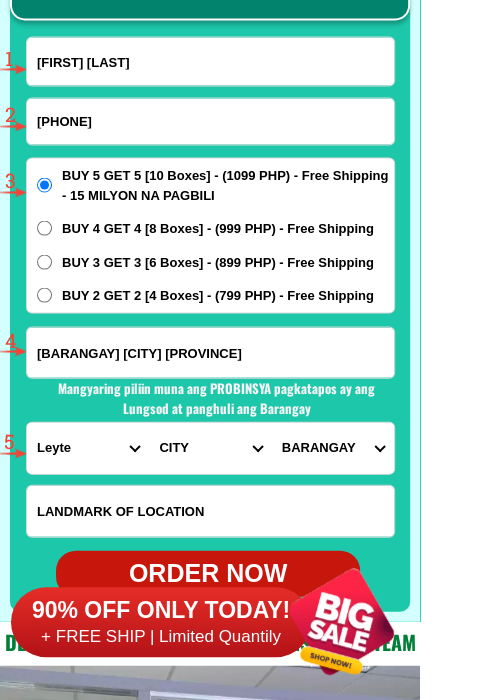 click on "BARANGAY [CITY] [CITY] [CITY] [CITY] [CITY] [CITY] [CITY] [CITY] [CITY] [CITY] [CITY] [CITY] [CITY] [CITY] [CITY]" at bounding box center (333, 447) 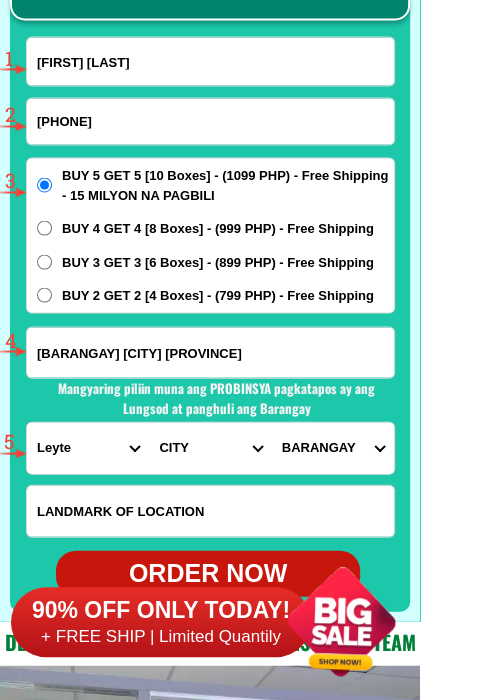 select on "[PHONE]" 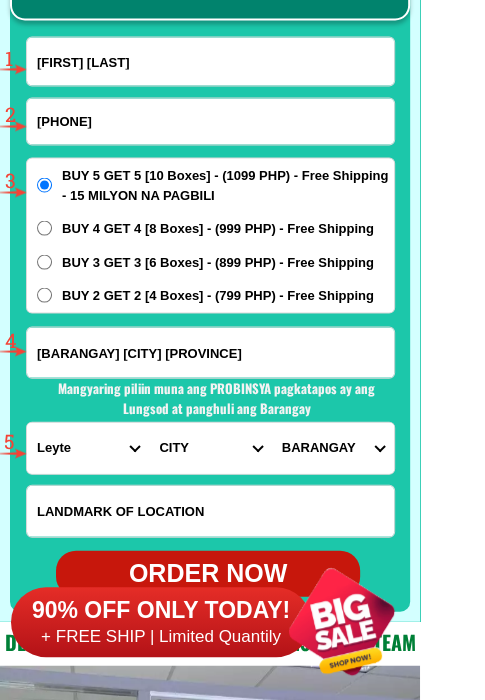 click on "BARANGAY [CITY] [CITY] [CITY] [CITY] [CITY] [CITY] [CITY] [CITY] [CITY] [CITY] [CITY] [CITY] [CITY] [CITY] [CITY]" at bounding box center [333, 447] 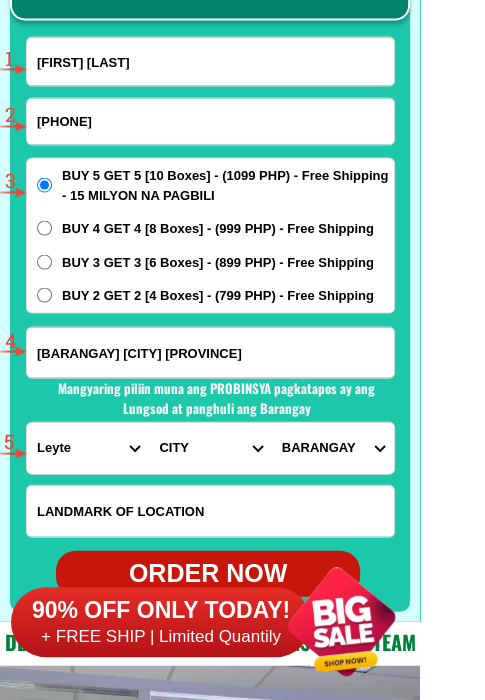 scroll, scrollTop: 15902, scrollLeft: 0, axis: vertical 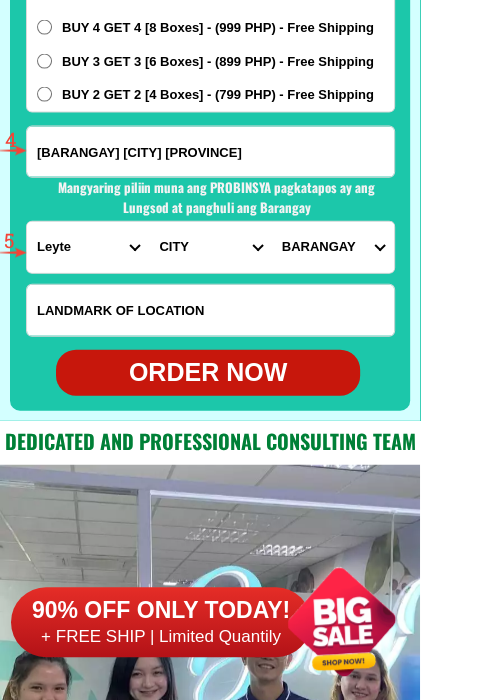 click on "ORDER NOW" at bounding box center [208, 373] 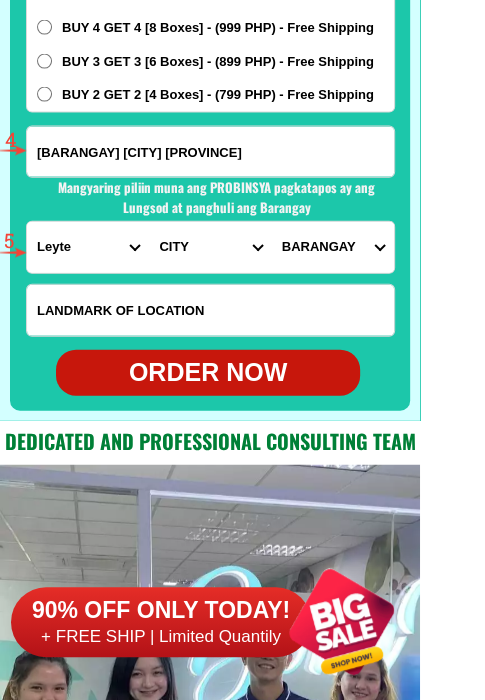radio on "true" 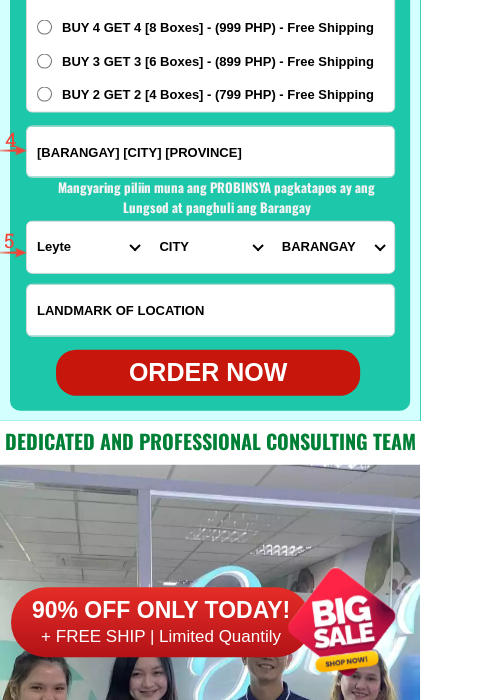 scroll, scrollTop: 15602, scrollLeft: 0, axis: vertical 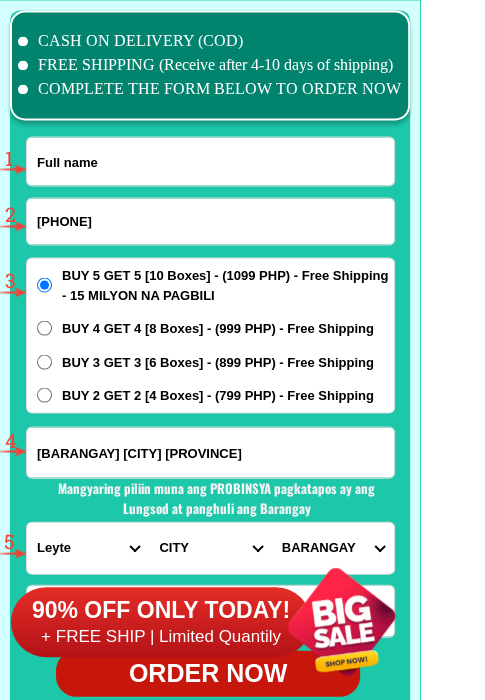 click at bounding box center (210, 161) 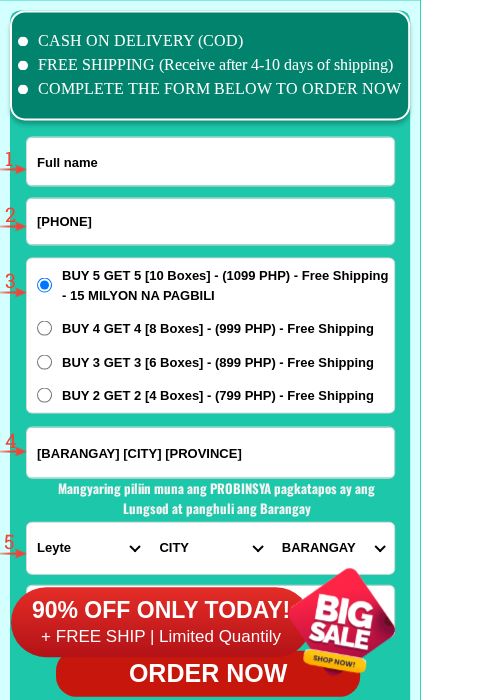 paste on "[FIRST] [MIDDLE] [LAST]" 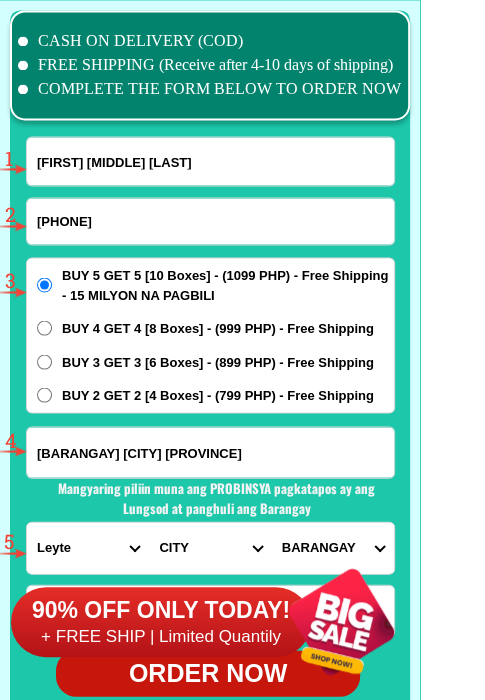 type on "[FIRST] [MIDDLE] [LAST]" 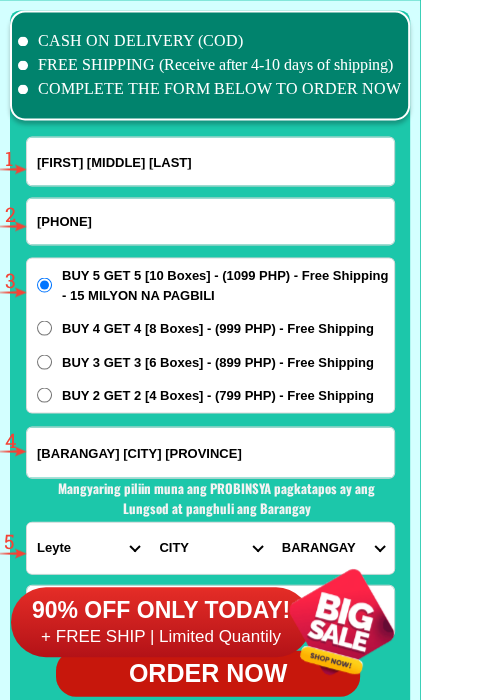 click on "[PHONE]" at bounding box center [210, 221] 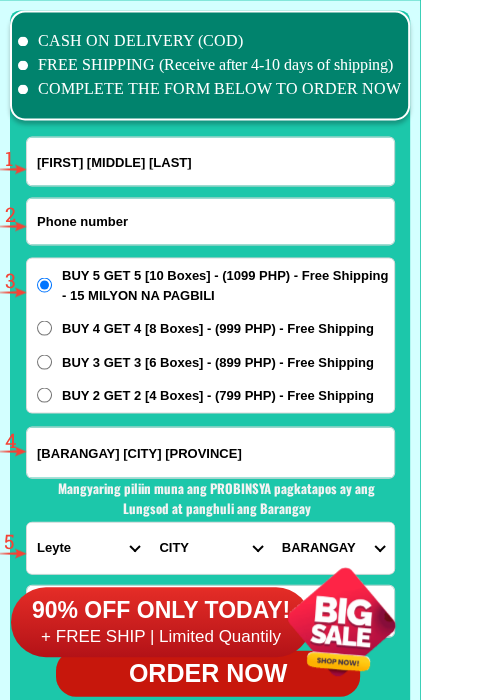 paste on "[PHONE]" 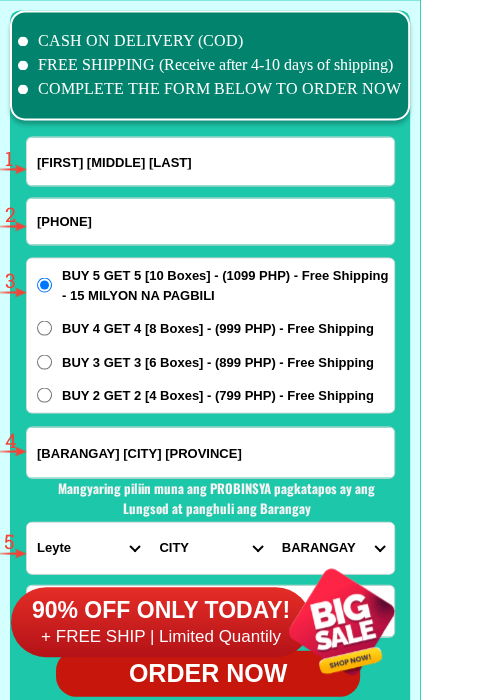 type on "[PHONE]" 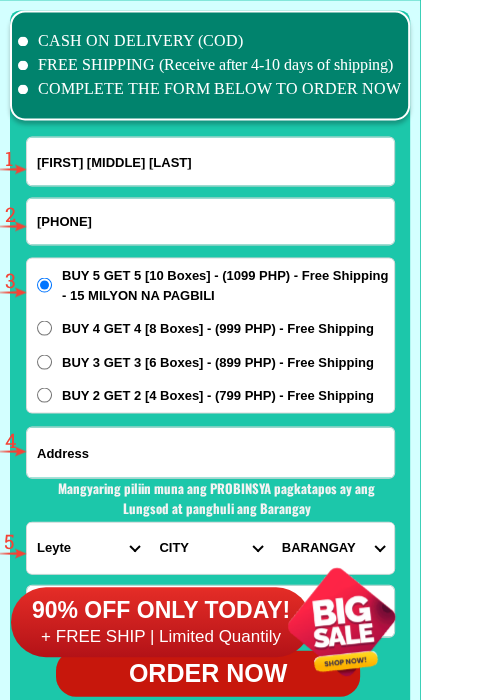 click at bounding box center (210, 452) 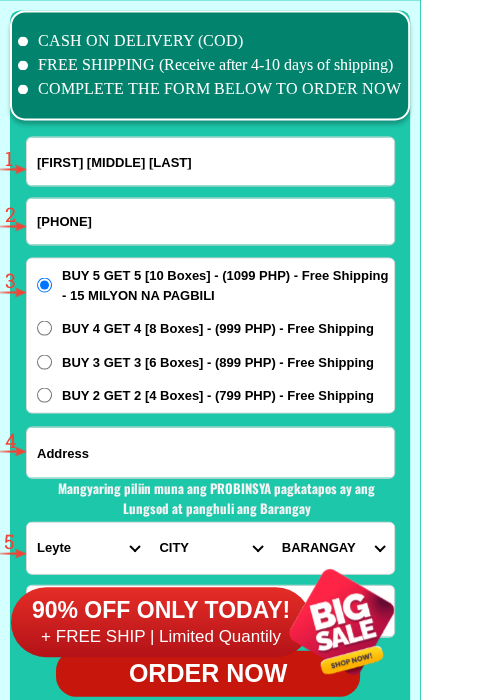 paste on "[NUMBER] [STREET] [STREET] [STREET] [STREET]" 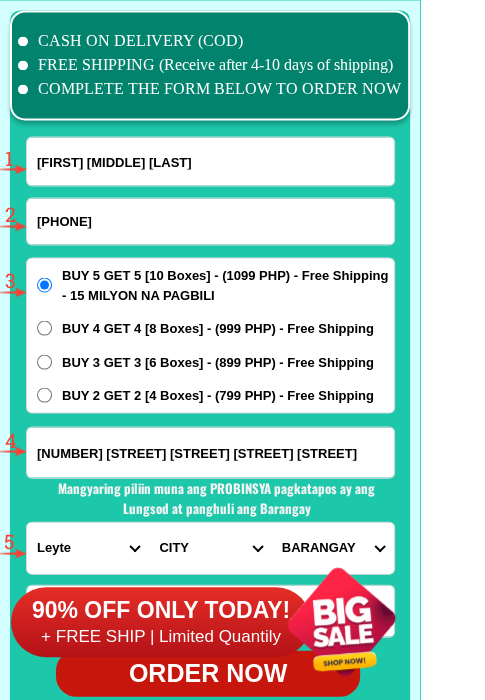 scroll, scrollTop: 15702, scrollLeft: 0, axis: vertical 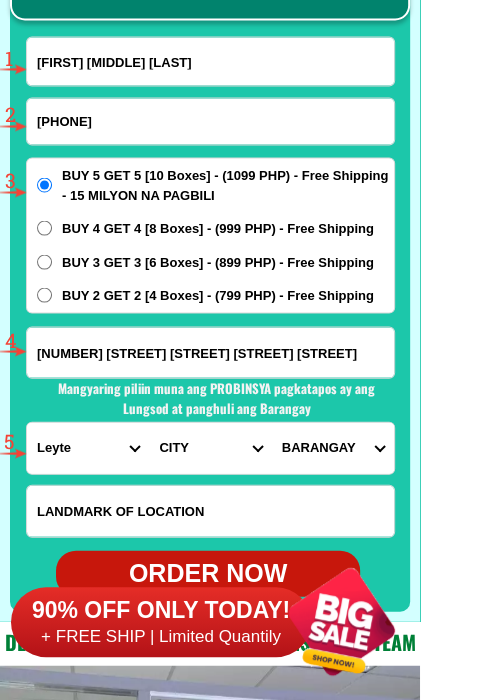 type on "[NUMBER] [STREET] [STREET] [STREET] [STREET]" 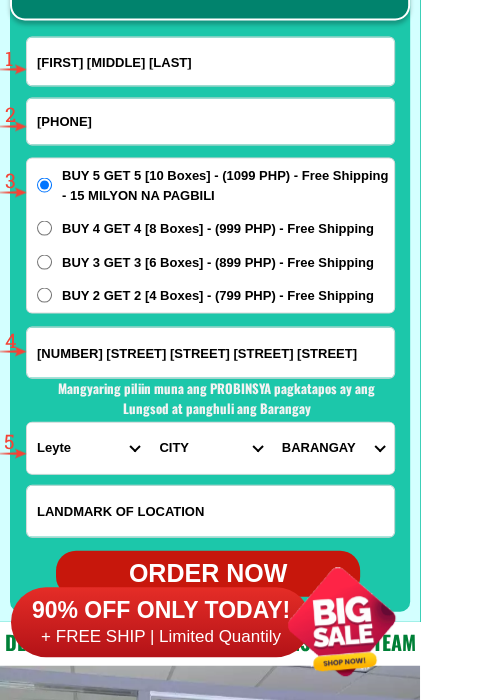 click on "PROVINCE Abra Agusan-del-norte Agusan-del-sur Aklan Albay Antique Apayao Aurora Basilan Bataan Batanes Batangas Benguet Biliran Bohol Bukidnon Bulacan Cagayan Camarines-norte Camarines-sur Camiguin Capiz Catanduanes Cavite Cebu Cotabato Davao-de-oro Davao-del-norte Davao-del-sur Davao-occidental Davao-oriental Dinagat-islands Eastern-samar Guimaras Ifugao Ilocos-norte Ilocos-sur Iloilo Isabela Kalinga La-union Laguna Lanao-del-norte Lanao-del-sur Leyte Maguindanao Marinduque Masbate Metro-manila Misamis-occidental Misamis-oriental Mountain-province Negros-occidental Negros-oriental Northern-samar Nueva-ecija Nueva-vizcaya Occidental-mindoro Oriental-mindoro Palawan Pampanga Pangasinan Quezon Quirino Rizal Romblon Sarangani Siquijor Sorsogon South-cotabato Southern-leyte Sultan-kudarat Sulu Surigao-del-norte Surigao-del-sur Tarlac Tawi-tawi Western-samar Zambales Zamboanga-del-norte Zamboanga-del-sur Zamboanga-sibugay" at bounding box center [88, 447] 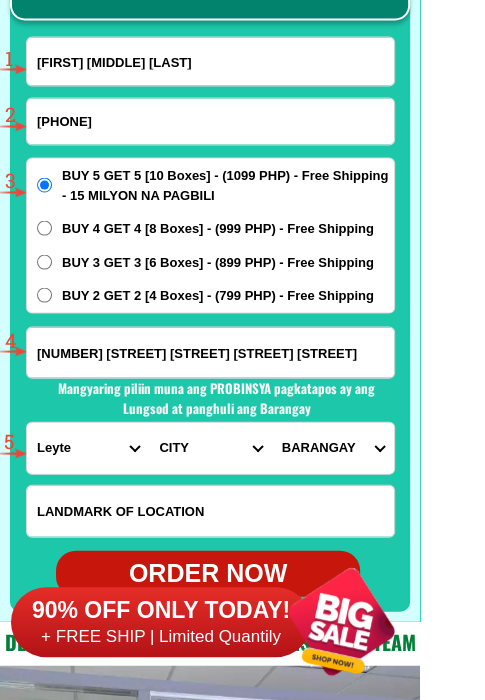 select on "63_803" 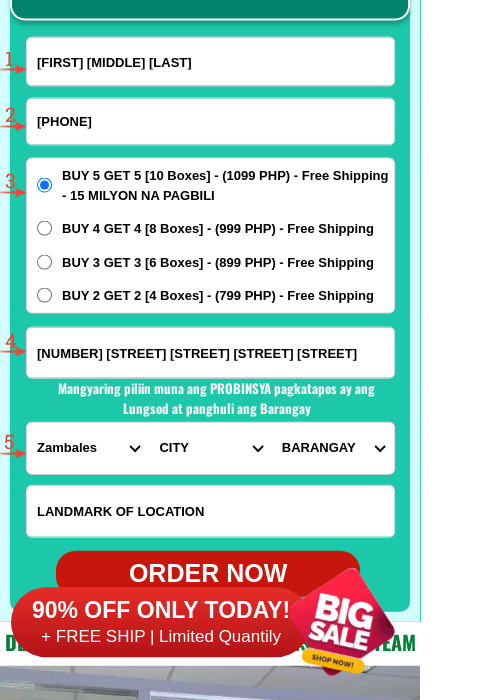 click on "PROVINCE Abra Agusan-del-norte Agusan-del-sur Aklan Albay Antique Apayao Aurora Basilan Bataan Batanes Batangas Benguet Biliran Bohol Bukidnon Bulacan Cagayan Camarines-norte Camarines-sur Camiguin Capiz Catanduanes Cavite Cebu Cotabato Davao-de-oro Davao-del-norte Davao-del-sur Davao-occidental Davao-oriental Dinagat-islands Eastern-samar Guimaras Ifugao Ilocos-norte Ilocos-sur Iloilo Isabela Kalinga La-union Laguna Lanao-del-norte Lanao-del-sur Leyte Maguindanao Marinduque Masbate Metro-manila Misamis-occidental Misamis-oriental Mountain-province Negros-occidental Negros-oriental Northern-samar Nueva-ecija Nueva-vizcaya Occidental-mindoro Oriental-mindoro Palawan Pampanga Pangasinan Quezon Quirino Rizal Romblon Sarangani Siquijor Sorsogon South-cotabato Southern-leyte Sultan-kudarat Sulu Surigao-del-norte Surigao-del-sur Tarlac Tawi-tawi Western-samar Zambales Zamboanga-del-norte Zamboanga-del-sur Zamboanga-sibugay" at bounding box center [88, 447] 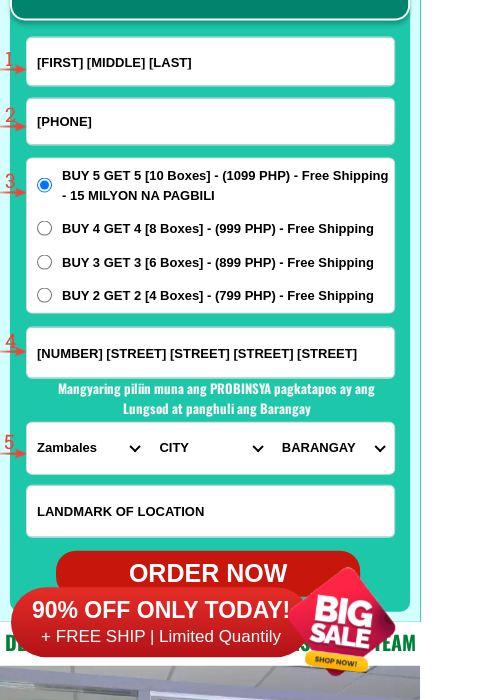 click on "CITY Botolan Cabangan Castillejos Iba Masinloc Olongapo-city Palauig San-felipe San-marcelino Subic Zambales-candelaria Zambales-san-antonio Zambales-san-narciso Zambales-santa-cruz" at bounding box center [210, 447] 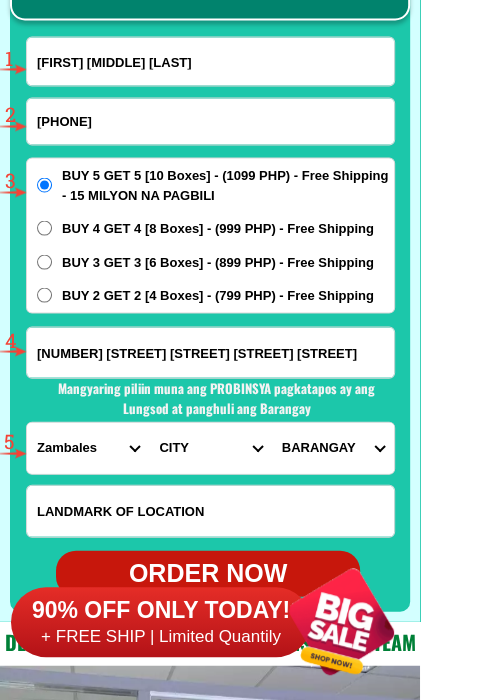 select on "63_8032327" 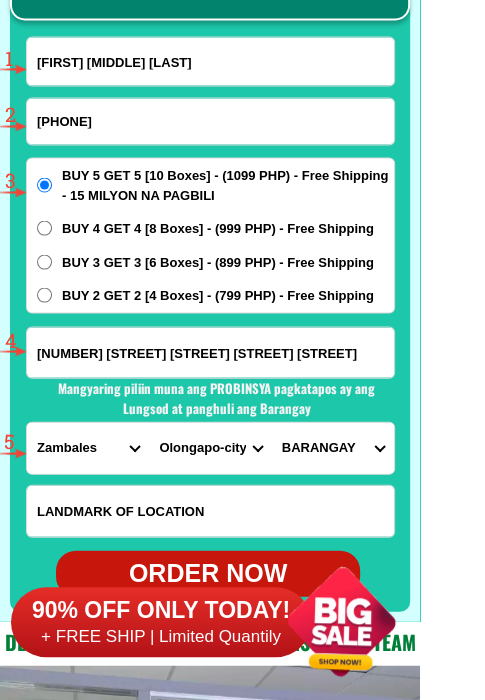 click on "CITY Botolan Cabangan Castillejos Iba Masinloc Olongapo-city Palauig San-felipe San-marcelino Subic Zambales-candelaria Zambales-san-antonio Zambales-san-narciso Zambales-santa-cruz" at bounding box center [210, 447] 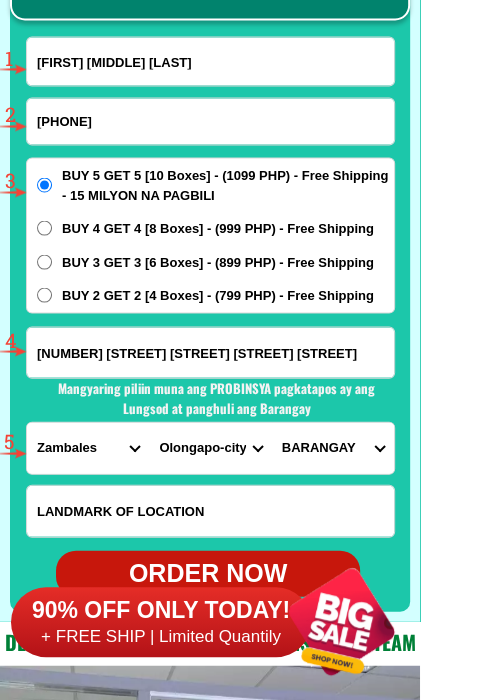click on "BARANGAY Asinan Banicain Barreto East bajac-bajac East tapinac Gordon heights Kalaklan Mabayuan New cabalan New ilalim New kababae New kalalake Old cabalan Pag-asa Santa rita West bajac-bajac West tapinac" at bounding box center [333, 447] 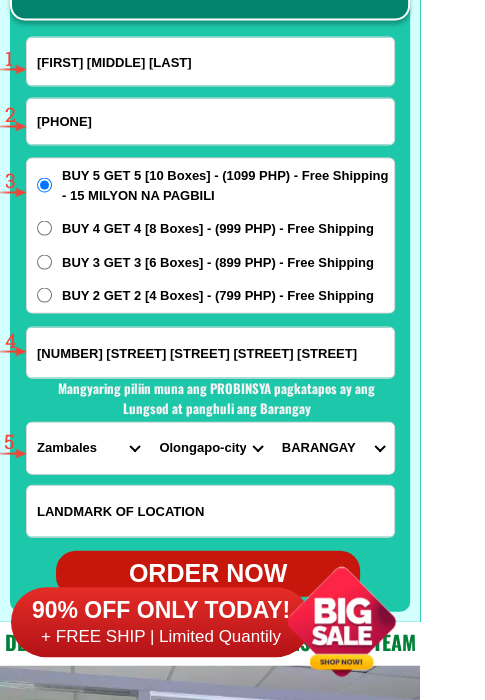 select on "[PHONE]" 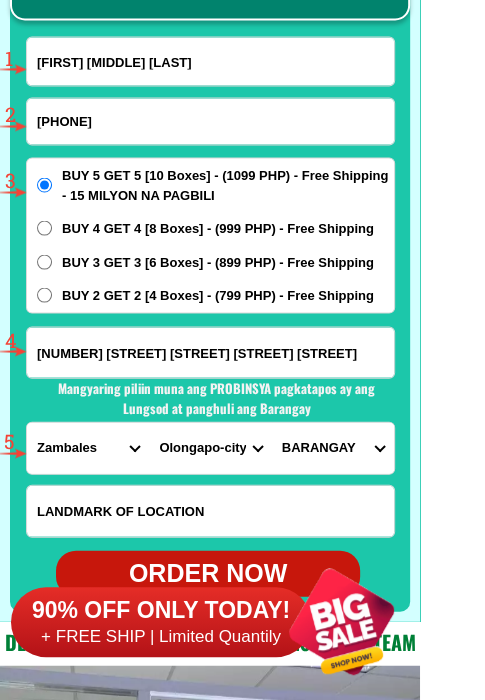 click on "BARANGAY Asinan Banicain Barreto East bajac-bajac East tapinac Gordon heights Kalaklan Mabayuan New cabalan New ilalim New kababae New kalalake Old cabalan Pag-asa Santa rita West bajac-bajac West tapinac" at bounding box center [333, 447] 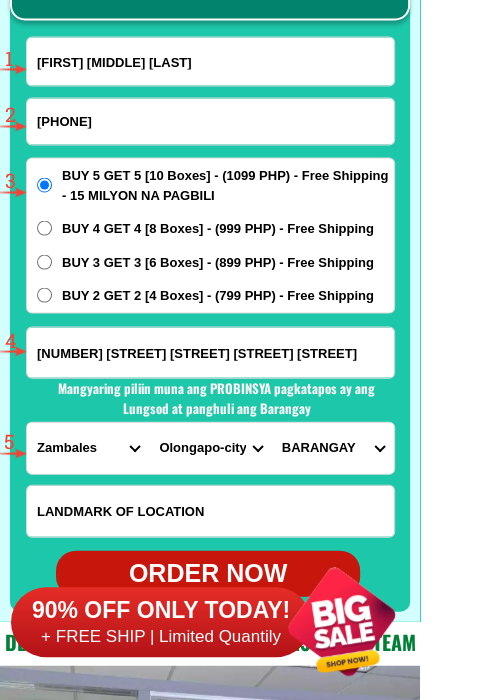 scroll, scrollTop: 15802, scrollLeft: 0, axis: vertical 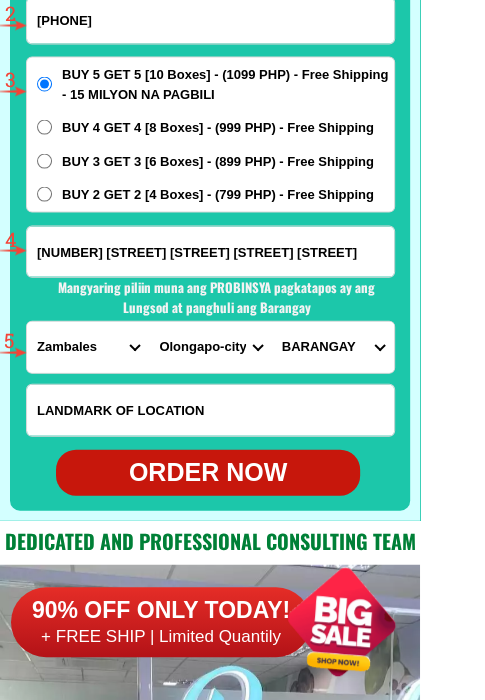 click on "ORDER NOW" at bounding box center (208, 473) 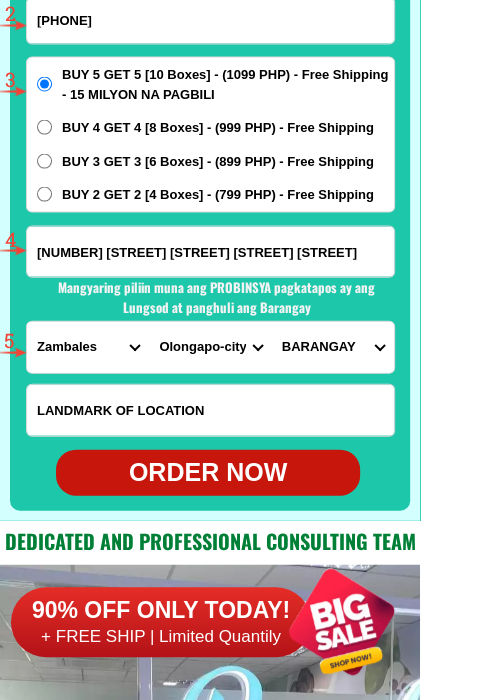 radio on "true" 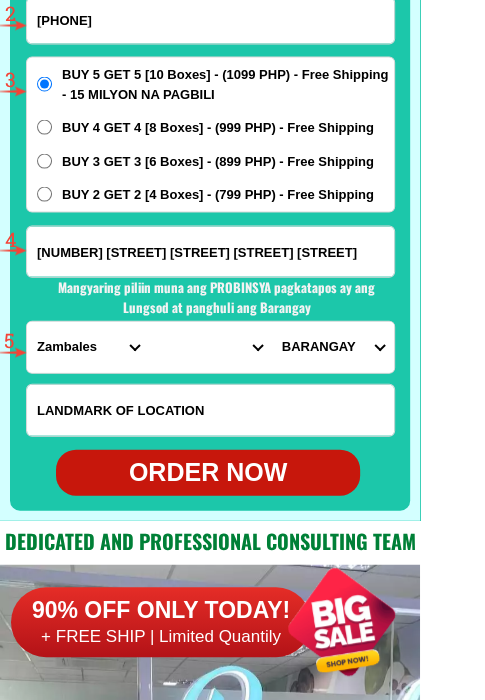 scroll, scrollTop: 15702, scrollLeft: 0, axis: vertical 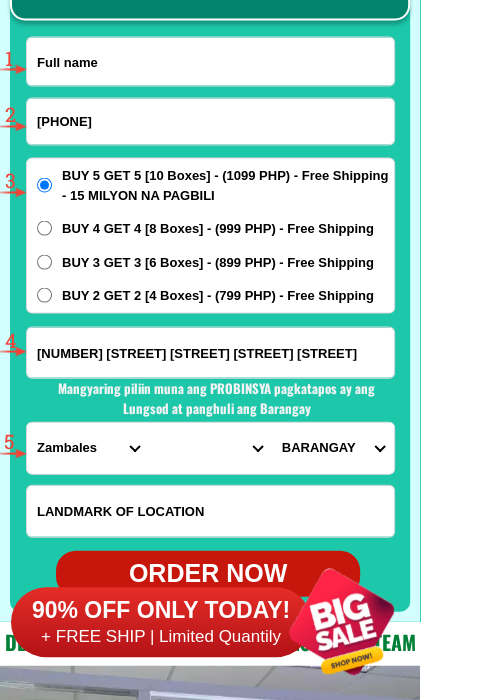 click at bounding box center [210, 61] 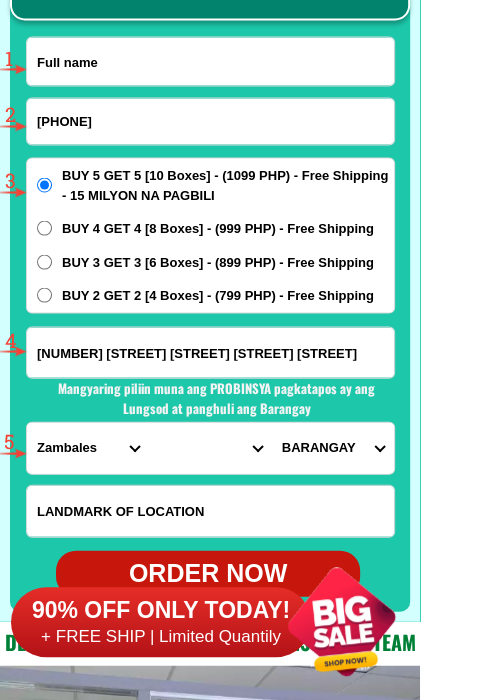 paste on "[FIRST] [LAST]" 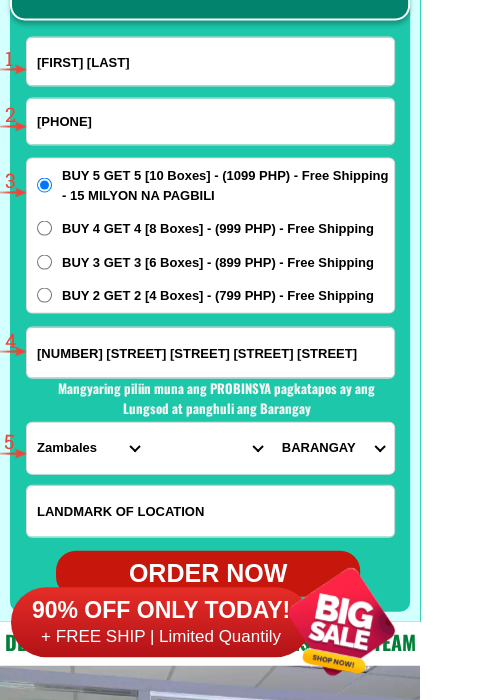 type on "[FIRST] [LAST]" 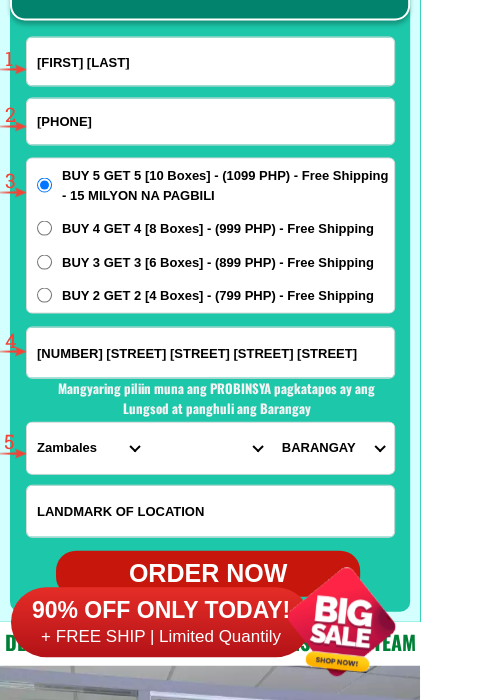 click on "[NUMBER] [STREET] [STREET] [STREET] [STREET]" at bounding box center [210, 352] 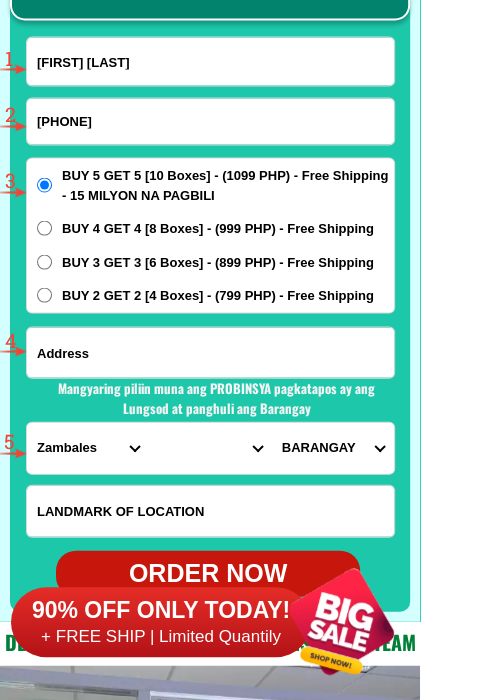 paste on "09163605433" 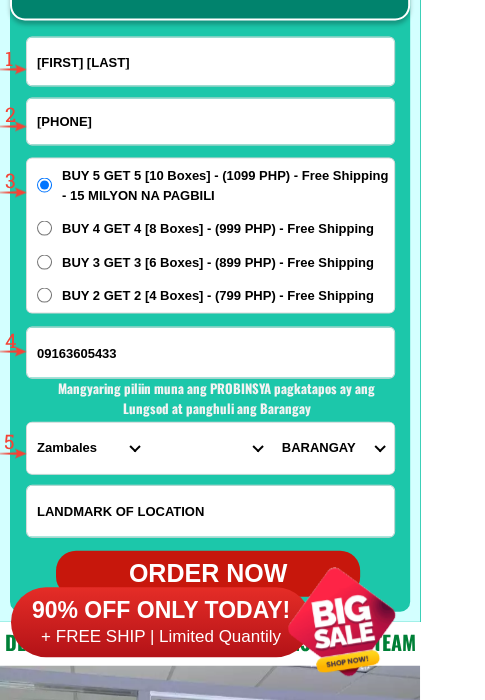 type on "09163605433" 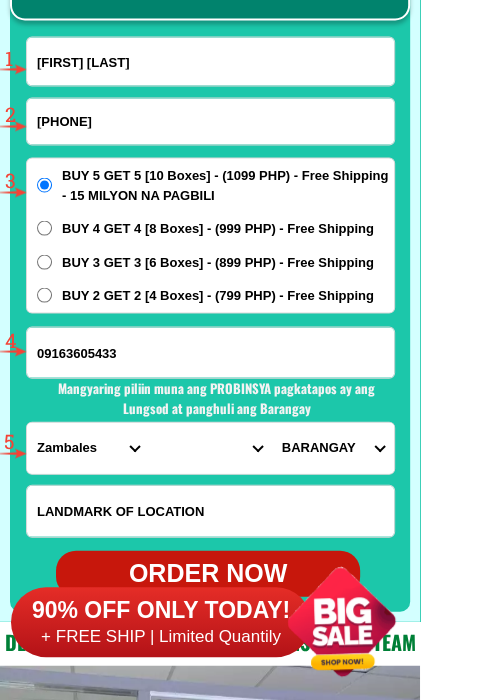 click on "BUY 4 GET 4 [8 Boxes] - (999 PHP) - Free Shipping" at bounding box center [218, 228] 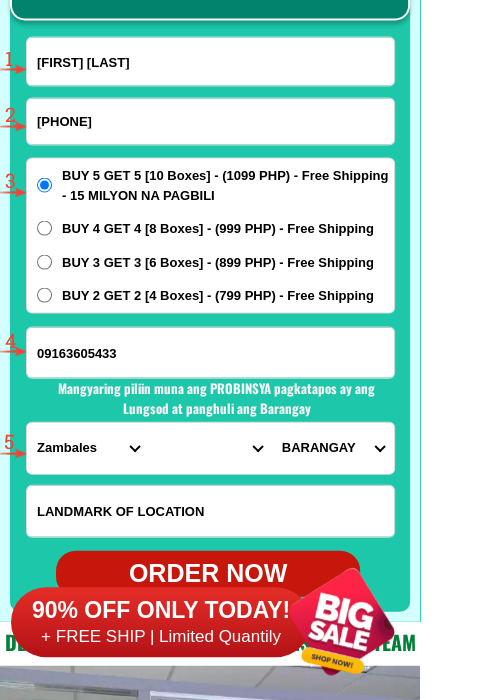 click on "BUY 4 GET 4 [8 Boxes] - (999 PHP) - Free Shipping" at bounding box center (44, 227) 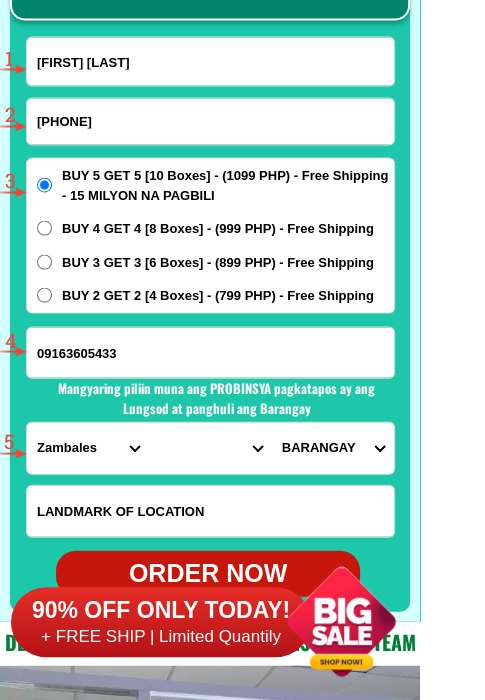 radio on "true" 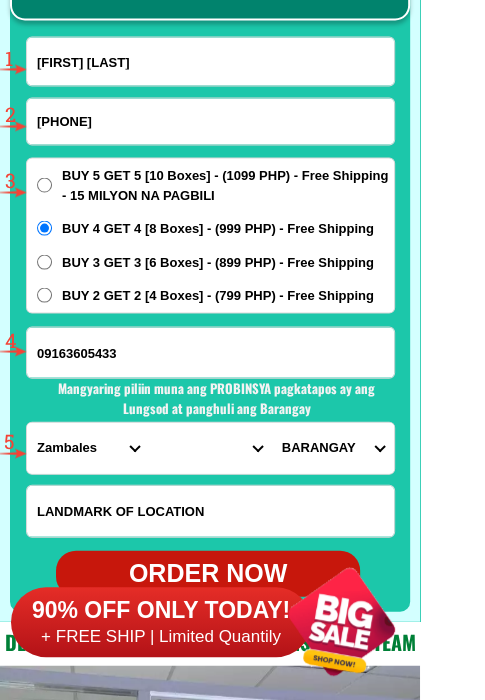 click on "BUY 3 GET 3 [6 Boxes] - (899 PHP) - Free Shipping" at bounding box center [218, 262] 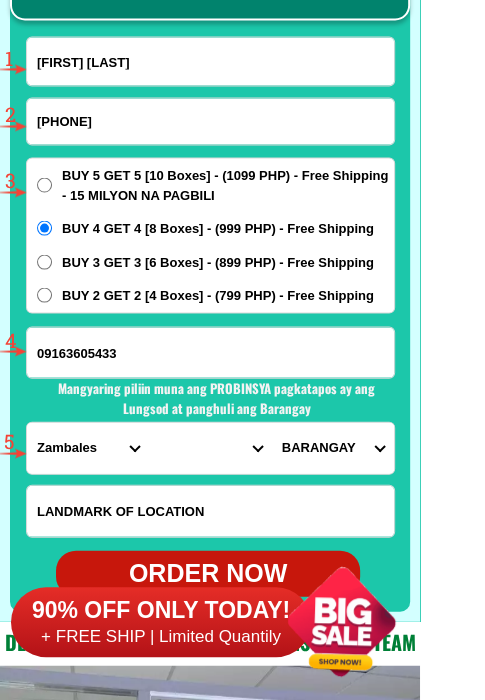 click on "BUY 3 GET 3 [6 Boxes] - (899 PHP) - Free Shipping" at bounding box center [44, 261] 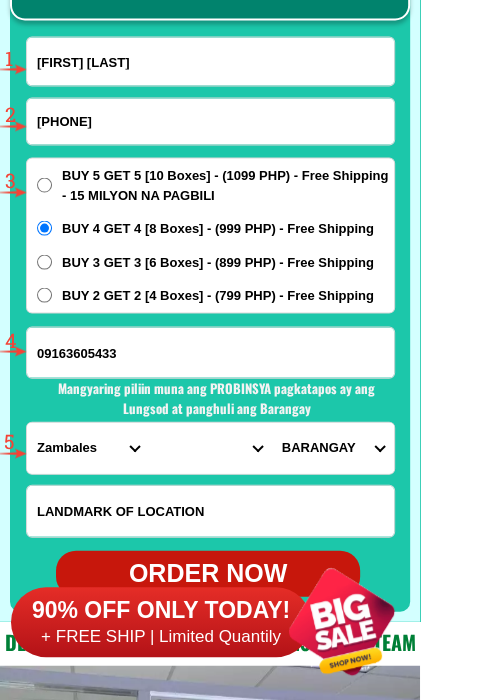 radio on "true" 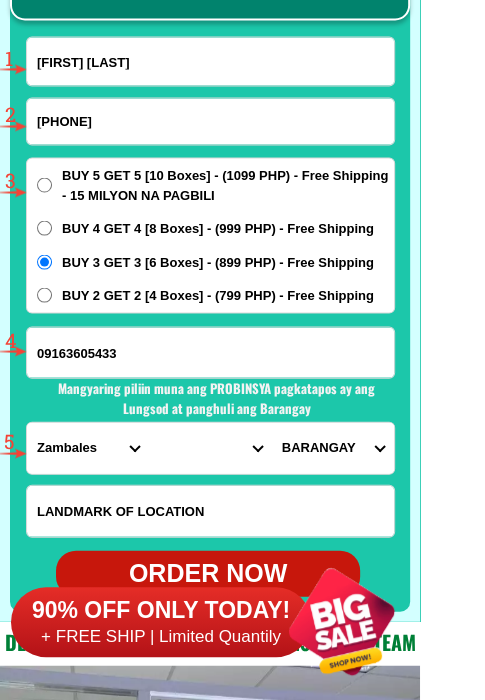 scroll, scrollTop: 15802, scrollLeft: 0, axis: vertical 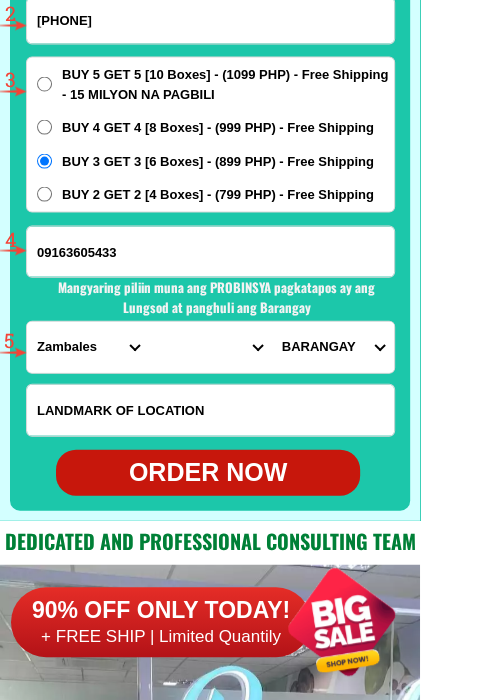 click on "PROVINCE Abra Agusan-del-norte Agusan-del-sur Aklan Albay Antique Apayao Aurora Basilan Bataan Batanes Batangas Benguet Biliran Bohol Bukidnon Bulacan Cagayan Camarines-norte Camarines-sur Camiguin Capiz Catanduanes Cavite Cebu Cotabato Davao-de-oro Davao-del-norte Davao-del-sur Davao-occidental Davao-oriental Dinagat-islands Eastern-samar Guimaras Ifugao Ilocos-norte Ilocos-sur Iloilo Isabela Kalinga La-union Laguna Lanao-del-norte Lanao-del-sur Leyte Maguindanao Marinduque Masbate Metro-manila Misamis-occidental Misamis-oriental Mountain-province Negros-occidental Negros-oriental Northern-samar Nueva-ecija Nueva-vizcaya Occidental-mindoro Oriental-mindoro Palawan Pampanga Pangasinan Quezon Quirino Rizal Romblon Sarangani Siquijor Sorsogon South-cotabato Southern-leyte Sultan-kudarat Sulu Surigao-del-norte Surigao-del-sur Tarlac Tawi-tawi Western-samar Zambales Zamboanga-del-norte Zamboanga-del-sur Zamboanga-sibugay" at bounding box center [88, 347] 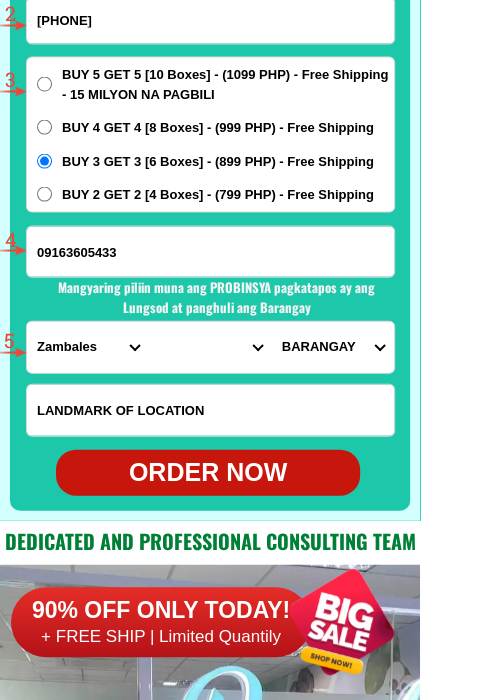 click on "PROVINCE Abra Agusan-del-norte Agusan-del-sur Aklan Albay Antique Apayao Aurora Basilan Bataan Batanes Batangas Benguet Biliran Bohol Bukidnon Bulacan Cagayan Camarines-norte Camarines-sur Camiguin Capiz Catanduanes Cavite Cebu Cotabato Davao-de-oro Davao-del-norte Davao-del-sur Davao-occidental Davao-oriental Dinagat-islands Eastern-samar Guimaras Ifugao Ilocos-norte Ilocos-sur Iloilo Isabela Kalinga La-union Laguna Lanao-del-norte Lanao-del-sur Leyte Maguindanao Marinduque Masbate Metro-manila Misamis-occidental Misamis-oriental Mountain-province Negros-occidental Negros-oriental Northern-samar Nueva-ecija Nueva-vizcaya Occidental-mindoro Oriental-mindoro Palawan Pampanga Pangasinan Quezon Quirino Rizal Romblon Sarangani Siquijor Sorsogon South-cotabato Southern-leyte Sultan-kudarat Sulu Surigao-del-norte Surigao-del-sur Tarlac Tawi-tawi Western-samar Zambales Zamboanga-del-norte Zamboanga-del-sur Zamboanga-sibugay" at bounding box center [88, 347] 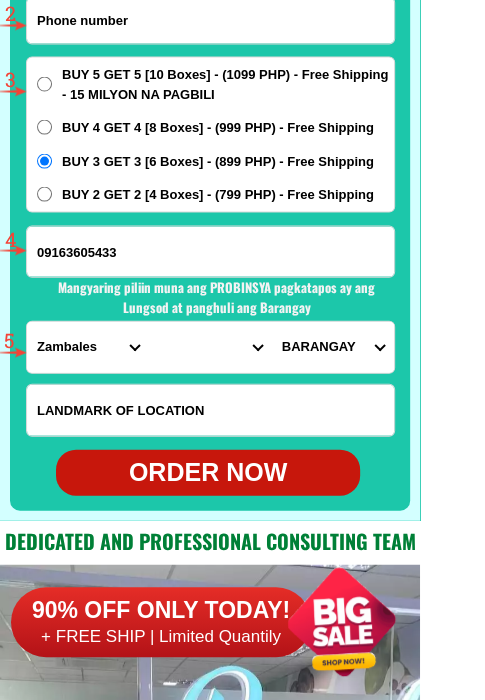 click at bounding box center (210, 21) 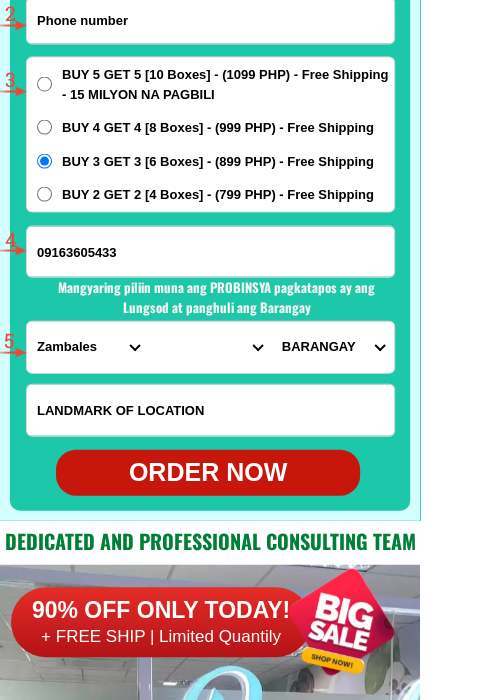 paste on "09163605433" 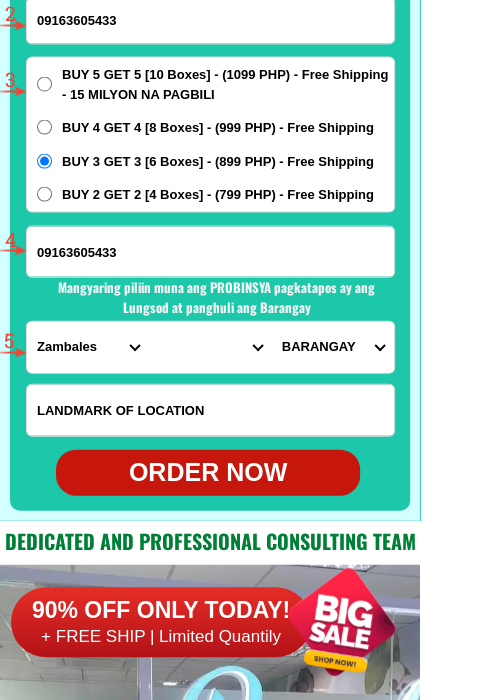 type on "09163605433" 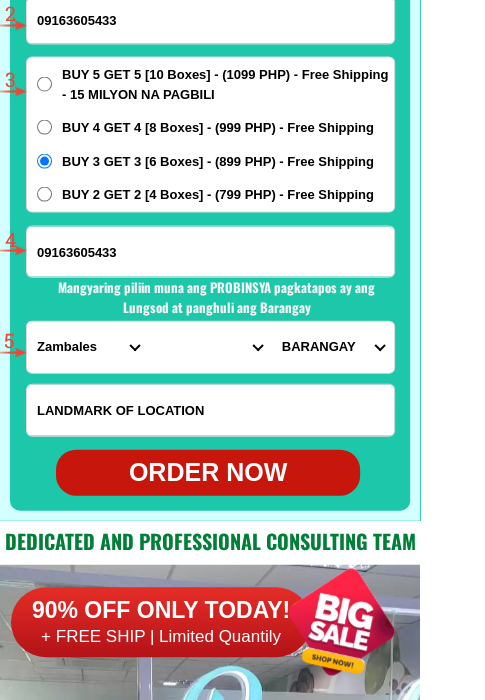 drag, startPoint x: 129, startPoint y: 242, endPoint x: -172, endPoint y: 240, distance: 301.00665 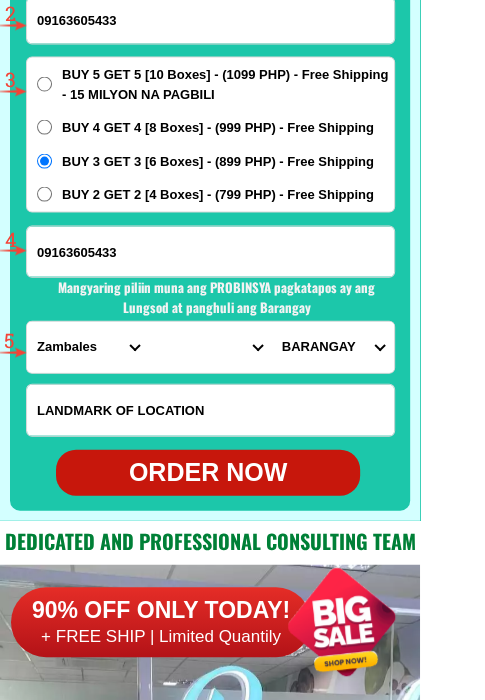 click on "FREE SHIPPING NATIONWIDE Contact Review Introduction Product BONA VITA COFFEE Comprehensive health protection solution
Research by Dr. Willie Ong and Dr. Liza Ong ✅ 𝙰𝚗𝚝𝚒 𝙲𝚊𝚗𝚌𝚎𝚛 ✅ 𝙰𝚗𝚝𝚒 𝚂𝚝𝚛𝚘𝚔𝚎
✅ 𝙰𝚗𝚝𝚒 𝙳𝚒𝚊𝚋𝚎𝚝𝚒𝚌 ✅ 𝙳𝚒𝚊𝚋𝚎𝚝𝚎𝚜 FAKE VS ORIGINAL Noon: nagkaroon ng cancer, hindi makalakad ng normal pagkatapos: uminom ng Bonavita dalawang beses sa isang araw, maaaring maglakad nang mag-isa, bawasan ang mga sintomas ng kanser The product has been certified for
safety and effectiveness Prevent and combat signs of diabetes, hypertension, and cardiovascular diseases Helps strengthen bones and joints Prevent cancer Reduce excess fat Anti-aging BONAVITA CAFE WITH HYDROLYZED COLLAGEN Enemy of the cause of disease LIZA ONG Doc - Dr. Tony Leachon -                                      - Dr. Willie Ong -  Start After 1 week 3 1" at bounding box center [242, -6320] 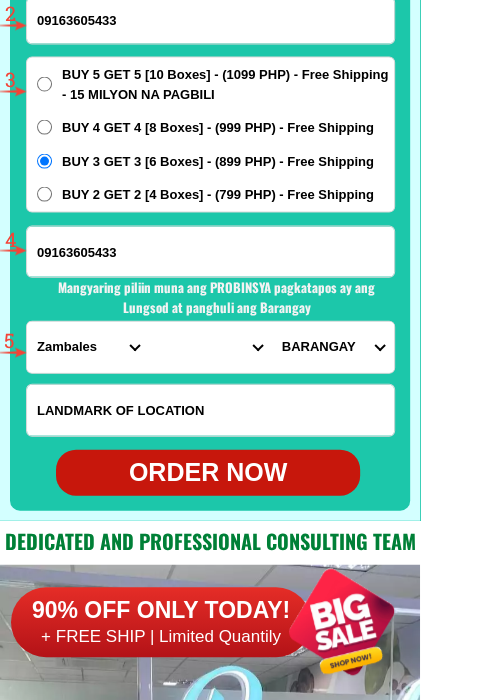 paste on "[NUMBER] [STREET] [LOCATION] [CITY] [LOCATION]" 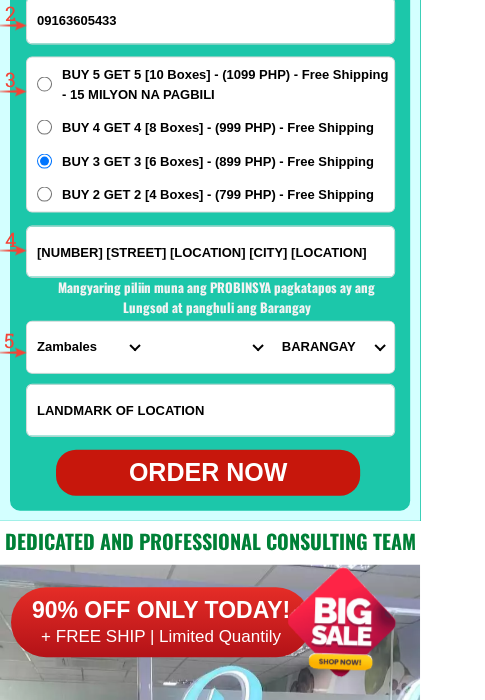 type on "[NUMBER] [STREET] [LOCATION] [CITY] [LOCATION]" 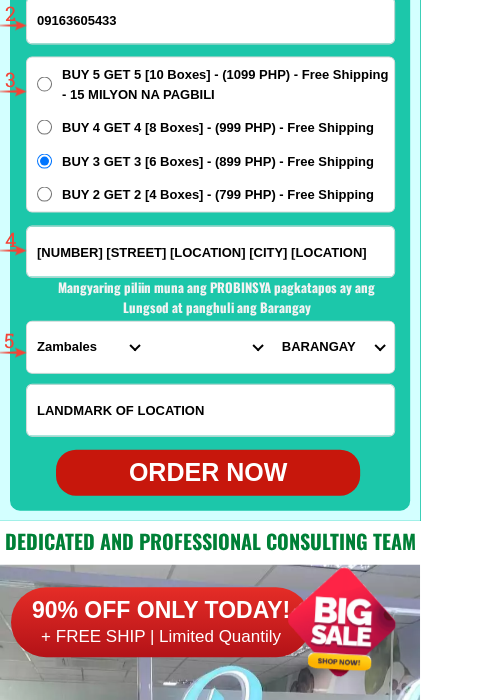 click on "PROVINCE Abra Agusan-del-norte Agusan-del-sur Aklan Albay Antique Apayao Aurora Basilan Bataan Batanes Batangas Benguet Biliran Bohol Bukidnon Bulacan Cagayan Camarines-norte Camarines-sur Camiguin Capiz Catanduanes Cavite Cebu Cotabato Davao-de-oro Davao-del-norte Davao-del-sur Davao-occidental Davao-oriental Dinagat-islands Eastern-samar Guimaras Ifugao Ilocos-norte Ilocos-sur Iloilo Isabela Kalinga La-union Laguna Lanao-del-norte Lanao-del-sur Leyte Maguindanao Marinduque Masbate Metro-manila Misamis-occidental Misamis-oriental Mountain-province Negros-occidental Negros-oriental Northern-samar Nueva-ecija Nueva-vizcaya Occidental-mindoro Oriental-mindoro Palawan Pampanga Pangasinan Quezon Quirino Rizal Romblon Sarangani Siquijor Sorsogon South-cotabato Southern-leyte Sultan-kudarat Sulu Surigao-del-norte Surigao-del-sur Tarlac Tawi-tawi Western-samar Zambales Zamboanga-del-norte Zamboanga-del-sur Zamboanga-sibugay" at bounding box center (88, 347) 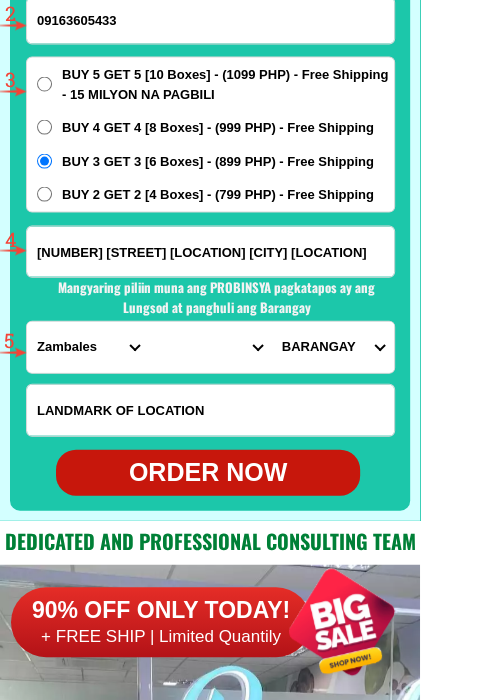 select on "63_219" 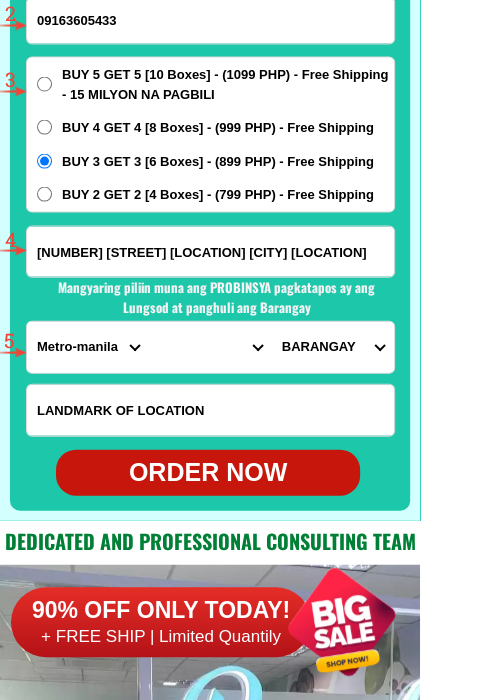click on "PROVINCE Abra Agusan-del-norte Agusan-del-sur Aklan Albay Antique Apayao Aurora Basilan Bataan Batanes Batangas Benguet Biliran Bohol Bukidnon Bulacan Cagayan Camarines-norte Camarines-sur Camiguin Capiz Catanduanes Cavite Cebu Cotabato Davao-de-oro Davao-del-norte Davao-del-sur Davao-occidental Davao-oriental Dinagat-islands Eastern-samar Guimaras Ifugao Ilocos-norte Ilocos-sur Iloilo Isabela Kalinga La-union Laguna Lanao-del-norte Lanao-del-sur Leyte Maguindanao Marinduque Masbate Metro-manila Misamis-occidental Misamis-oriental Mountain-province Negros-occidental Negros-oriental Northern-samar Nueva-ecija Nueva-vizcaya Occidental-mindoro Oriental-mindoro Palawan Pampanga Pangasinan Quezon Quirino Rizal Romblon Sarangani Siquijor Sorsogon South-cotabato Southern-leyte Sultan-kudarat Sulu Surigao-del-norte Surigao-del-sur Tarlac Tawi-tawi Western-samar Zambales Zamboanga-del-norte Zamboanga-del-sur Zamboanga-sibugay" at bounding box center (88, 347) 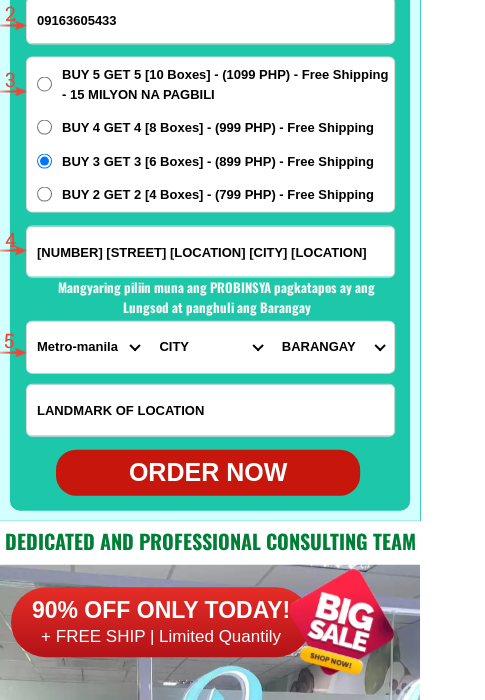 click on "CITY Binondo CALOOCAN Ermita Intramuros Las-pinas Makati Malabon-city Malate Mandaluyong Marikina Metro-manila-sampaloc Metro-manila-san-juan Metro-manila-san-miguel Metro-manila-san-nicolas Metro-manila-santa-ana Metro-manila-santa-mesa Muntinlupa Navotas-city North-caloocan Paco Pandacan Paranaque Pasay Pasig Pateros Port-area Quezon-city Quiapo SANTA-CRUZ SANTA-CRUZ Taguig TONDO I/II TONDO I/II Valenzuela-city" at bounding box center [210, 347] 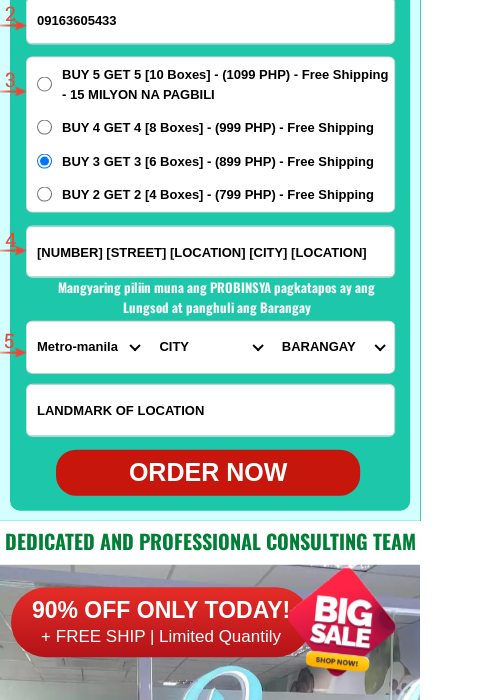 select on "63_2191080" 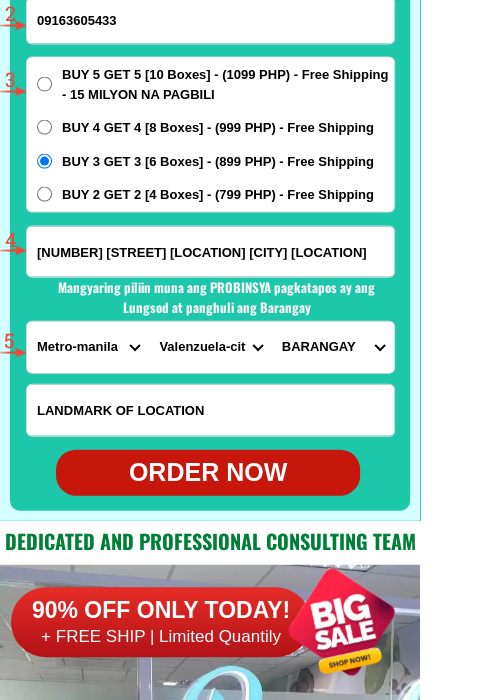 click on "CITY Binondo CALOOCAN Ermita Intramuros Las-pinas Makati Malabon-city Malate Mandaluyong Marikina Metro-manila-sampaloc Metro-manila-san-juan Metro-manila-san-miguel Metro-manila-san-nicolas Metro-manila-santa-ana Metro-manila-santa-mesa Muntinlupa Navotas-city North-caloocan Paco Pandacan Paranaque Pasay Pasig Pateros Port-area Quezon-city Quiapo SANTA-CRUZ SANTA-CRUZ Taguig TONDO I/II TONDO I/II Valenzuela-city" at bounding box center [210, 347] 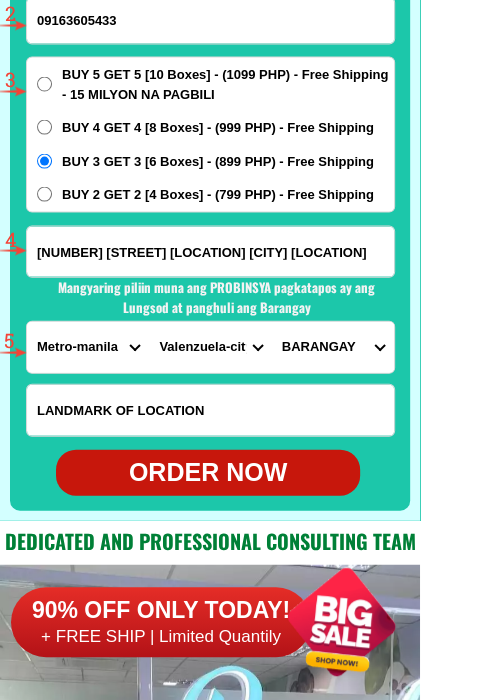 click on "BARANGAY Arkong bato Bagbaguin Balangkas Bignay Bisig Canumay east Canumay west Coloong Dalandanan Hen. t. de leon Isla Karuhatan Lawang bato Lingunan Mabolo Malanday Malinta Mapulang lupa Marulas Maysan Palasan Parada Pariancillo villa Paso de blas Pasolo Poblacion Pulo Punturin Rincon Tagalag Ugong Viente reales Wawang pulo" at bounding box center (333, 347) 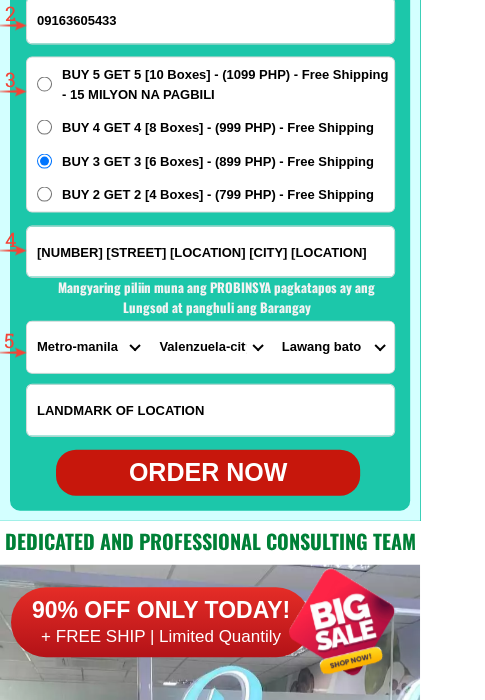 click on "BARANGAY Arkong bato Bagbaguin Balangkas Bignay Bisig Canumay east Canumay west Coloong Dalandanan Hen. t. de leon Isla Karuhatan Lawang bato Lingunan Mabolo Malanday Malinta Mapulang lupa Marulas Maysan Palasan Parada Pariancillo villa Paso de blas Pasolo Poblacion Pulo Punturin Rincon Tagalag Ugong Viente reales Wawang pulo" at bounding box center (333, 347) 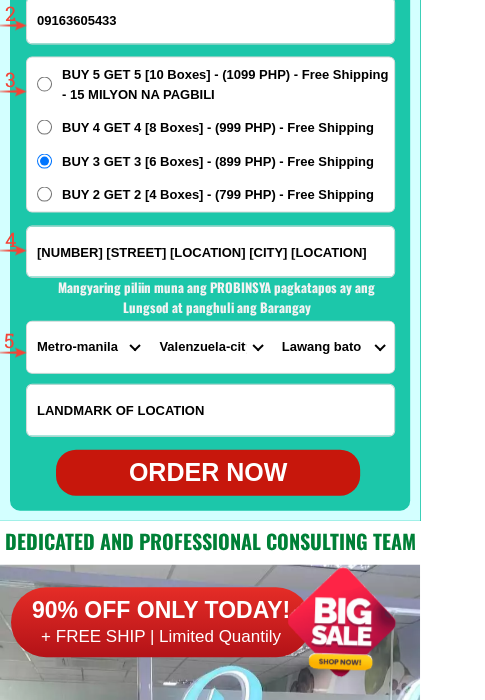 select on "63_2191080218" 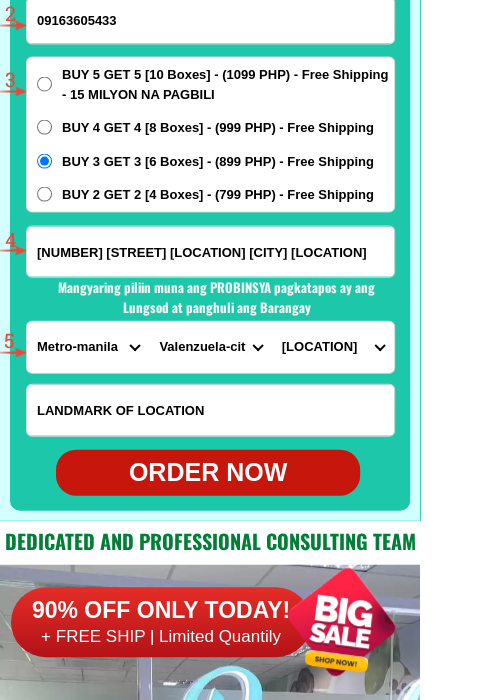 click on "BARANGAY Arkong bato Bagbaguin Balangkas Bignay Bisig Canumay east Canumay west Coloong Dalandanan Hen. t. de leon Isla Karuhatan Lawang bato Lingunan Mabolo Malanday Malinta Mapulang lupa Marulas Maysan Palasan Parada Pariancillo villa Paso de blas Pasolo Poblacion Pulo Punturin Rincon Tagalag Ugong Viente reales Wawang pulo" at bounding box center (333, 347) 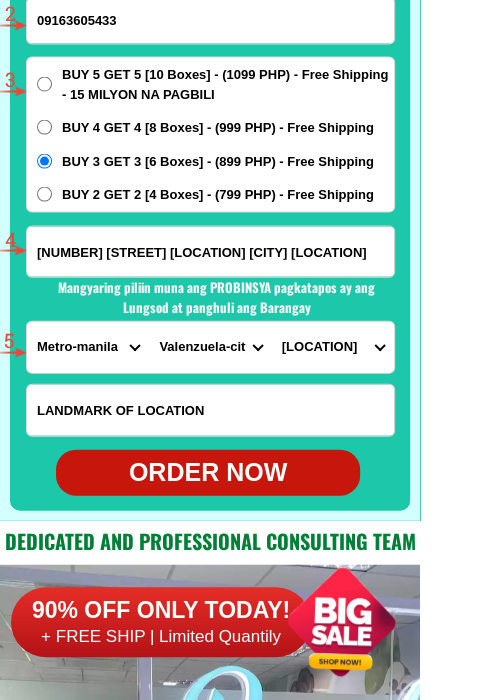 click on "ORDER NOW" at bounding box center (208, 473) 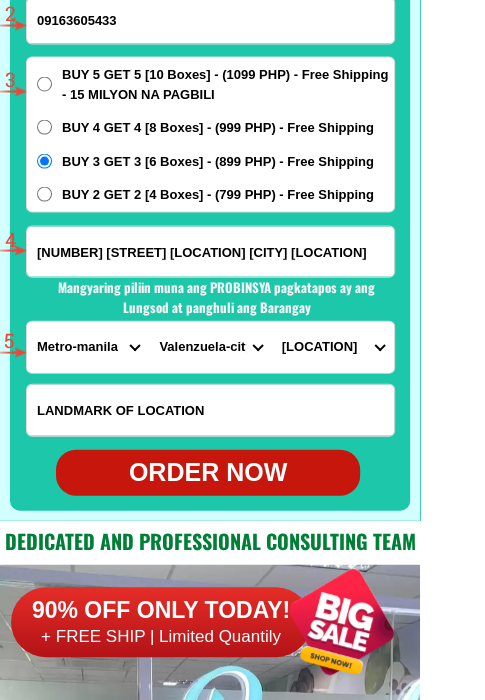 type on "[NUMBER] [STREET] [LOCATION] [CITY] [LOCATION]" 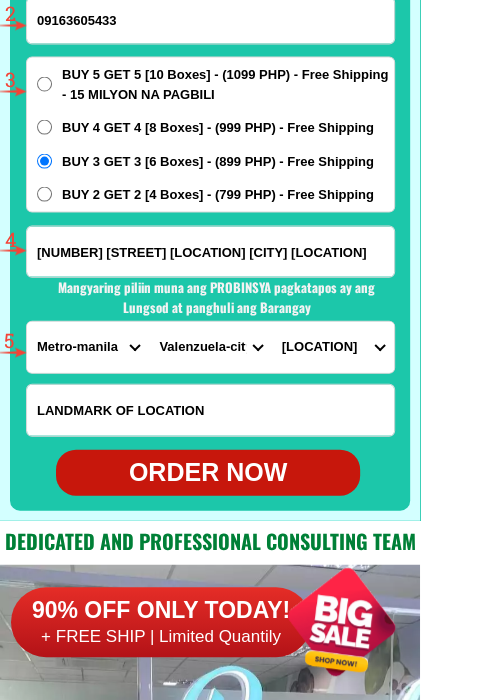 radio on "true" 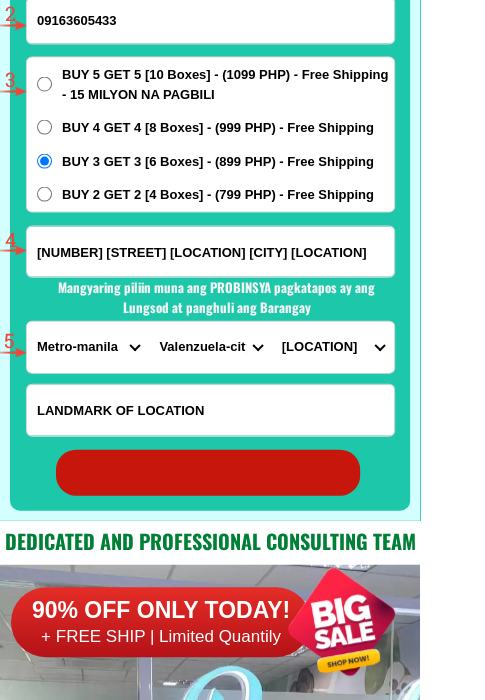 radio on "true" 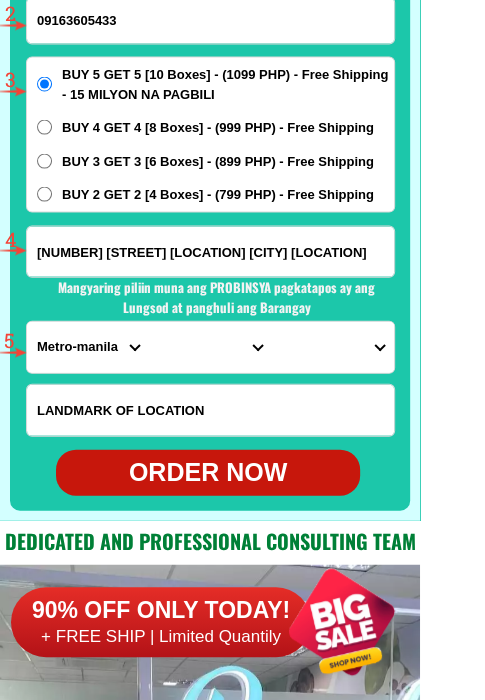 scroll, scrollTop: 15702, scrollLeft: 0, axis: vertical 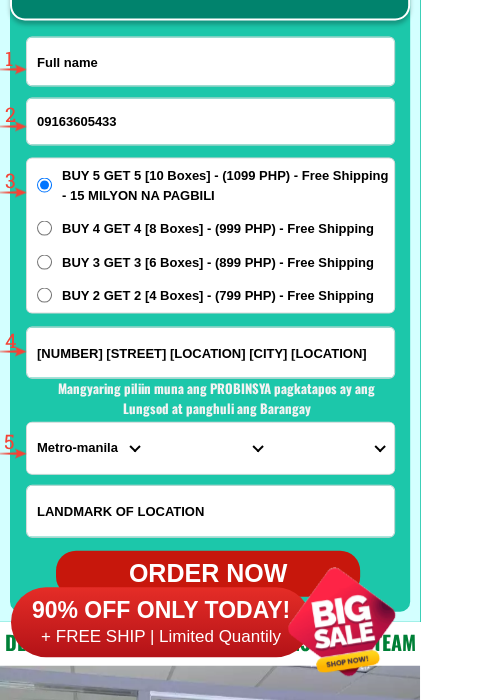 click at bounding box center [210, 61] 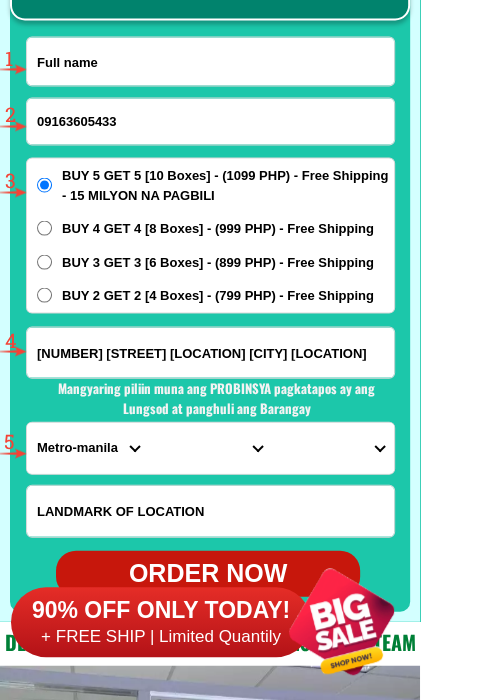 paste on "[FIRST] [LAST]" 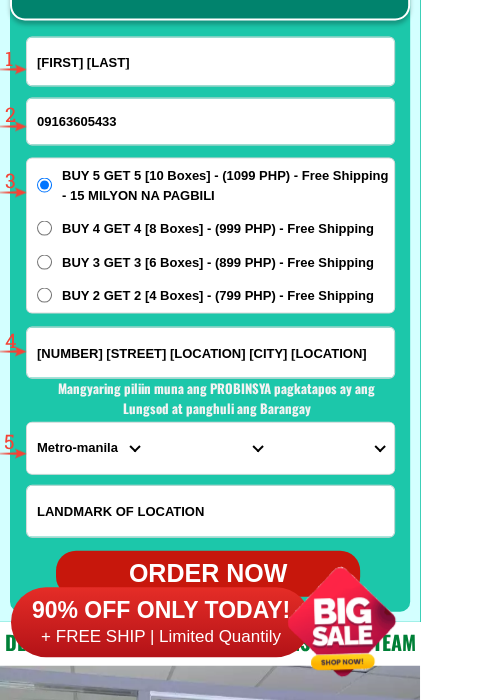 type on "[FIRST] [LAST]" 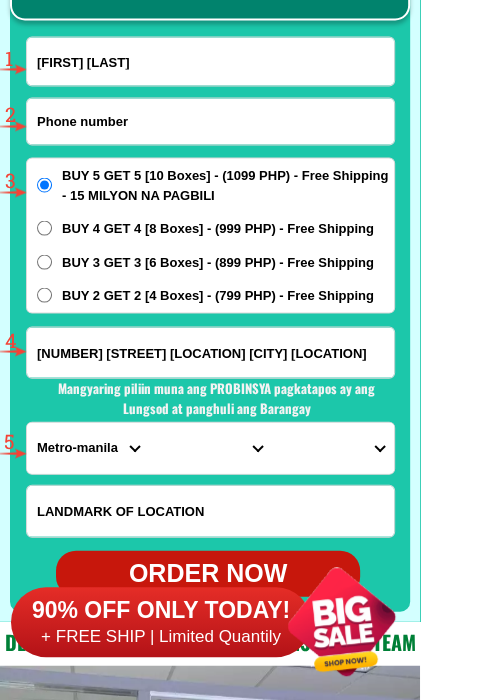 click at bounding box center (210, 121) 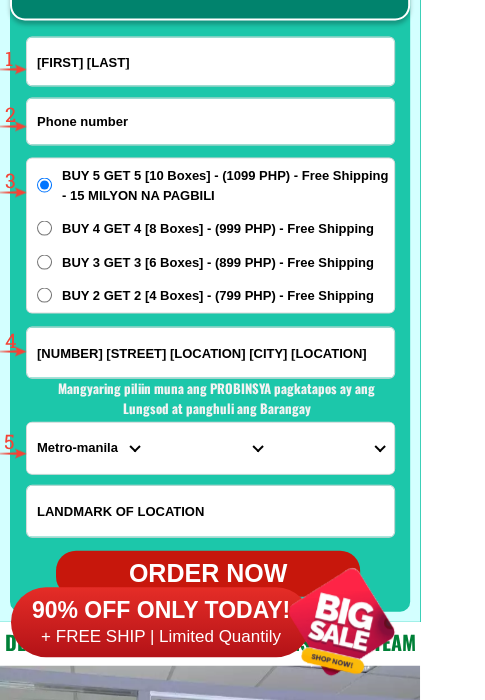paste on "09087457601" 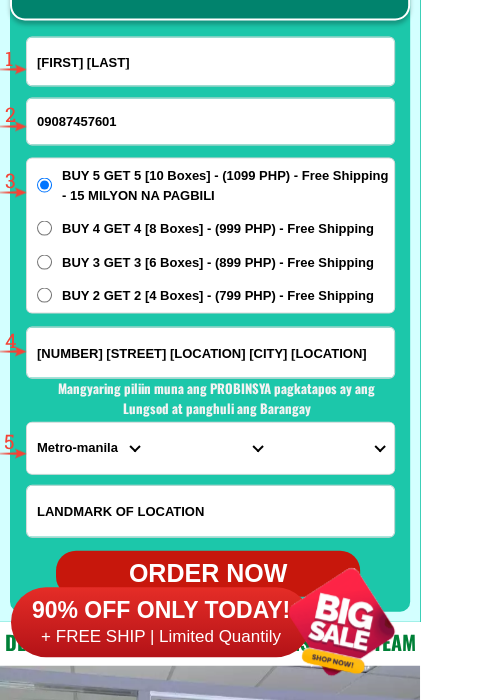 type on "09087457601" 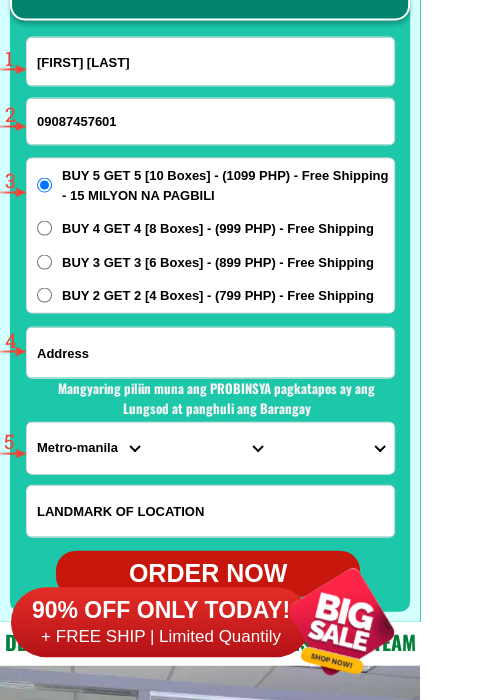 click at bounding box center [210, 352] 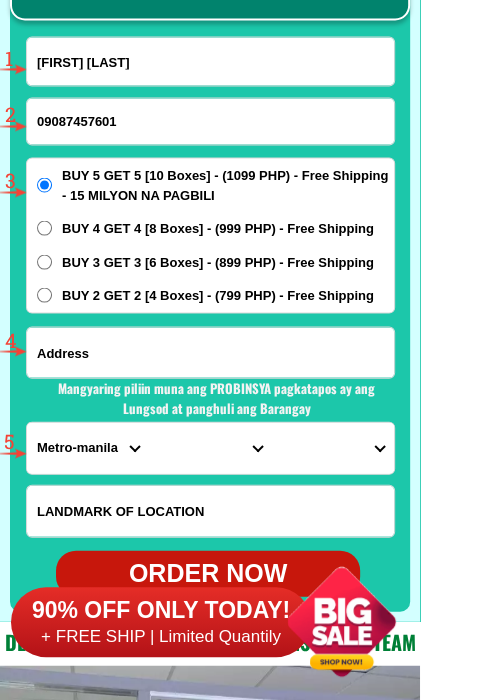 paste on "[NUMBER] [STREET] [LOCATION] [LOCATION] [CITY]" 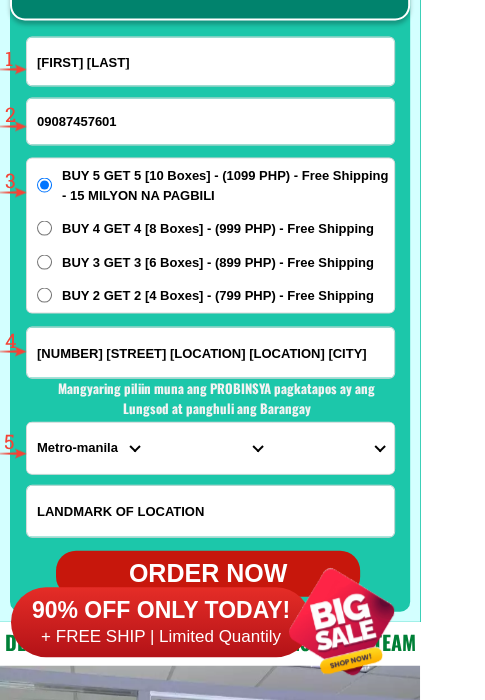 scroll, scrollTop: 0, scrollLeft: 0, axis: both 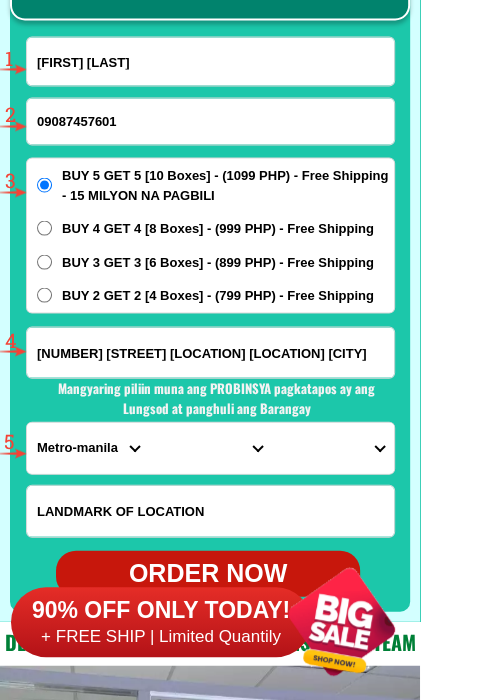 type on "[NUMBER] [STREET] [LOCATION] [LOCATION] [CITY]" 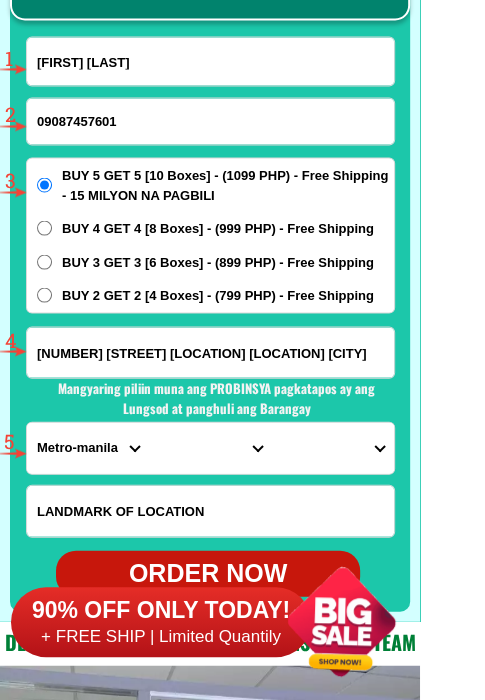 scroll, scrollTop: 0, scrollLeft: 0, axis: both 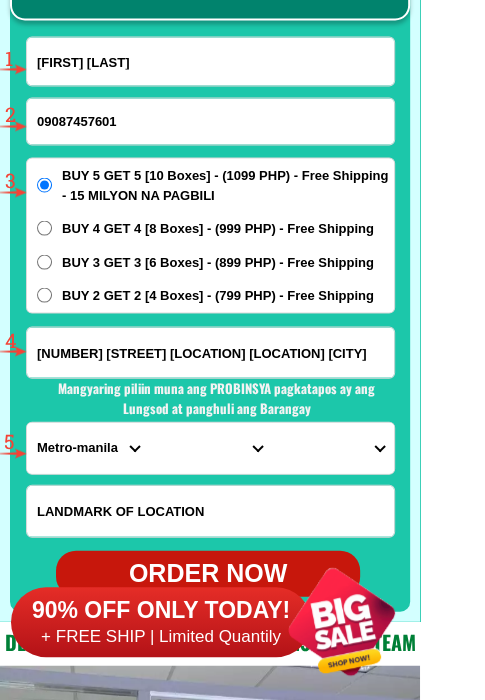 click on "PROVINCE Abra Agusan-del-norte Agusan-del-sur Aklan Albay Antique Apayao Aurora Basilan Bataan Batanes Batangas Benguet Biliran Bohol Bukidnon Bulacan Cagayan Camarines-norte Camarines-sur Camiguin Capiz Catanduanes Cavite Cebu Cotabato Davao-de-oro Davao-del-norte Davao-del-sur Davao-occidental Davao-oriental Dinagat-islands Eastern-samar Guimaras Ifugao Ilocos-norte Ilocos-sur Iloilo Isabela Kalinga La-union Laguna Lanao-del-norte Lanao-del-sur Leyte Maguindanao Marinduque Masbate Metro-manila Misamis-occidental Misamis-oriental Mountain-province Negros-occidental Negros-oriental Northern-samar Nueva-ecija Nueva-vizcaya Occidental-mindoro Oriental-mindoro Palawan Pampanga Pangasinan Quezon Quirino Rizal Romblon Sarangani Siquijor Sorsogon South-cotabato Southern-leyte Sultan-kudarat Sulu Surigao-del-norte Surigao-del-sur Tarlac Tawi-tawi Western-samar Zambales Zamboanga-del-norte Zamboanga-del-sur Zamboanga-sibugay" at bounding box center [88, 447] 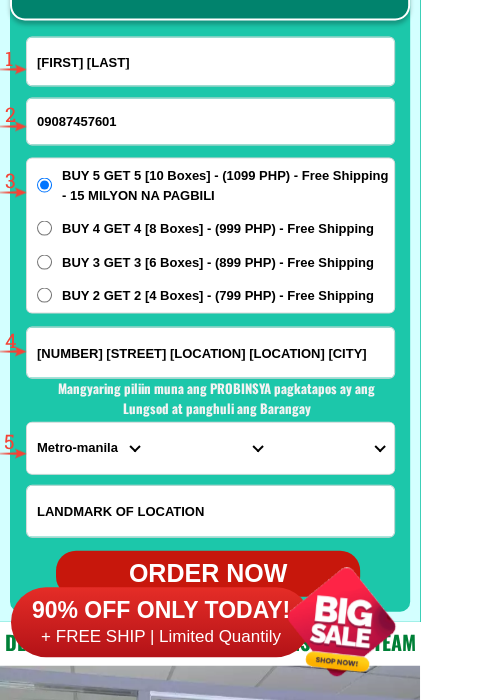 select on "63_219" 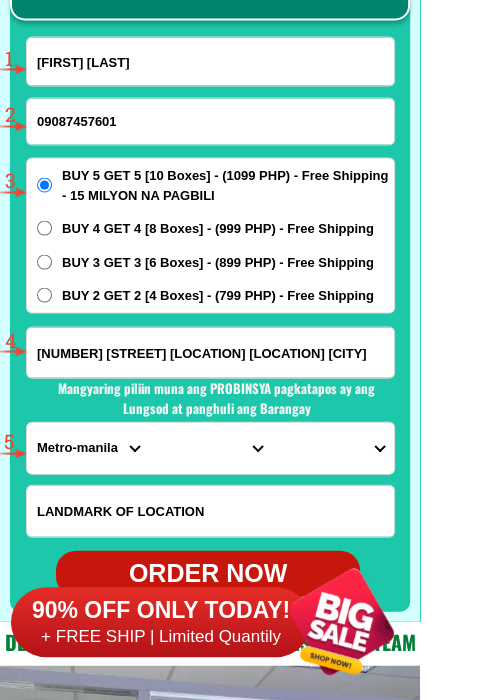 click on "PROVINCE Abra Agusan-del-norte Agusan-del-sur Aklan Albay Antique Apayao Aurora Basilan Bataan Batanes Batangas Benguet Biliran Bohol Bukidnon Bulacan Cagayan Camarines-norte Camarines-sur Camiguin Capiz Catanduanes Cavite Cebu Cotabato Davao-de-oro Davao-del-norte Davao-del-sur Davao-occidental Davao-oriental Dinagat-islands Eastern-samar Guimaras Ifugao Ilocos-norte Ilocos-sur Iloilo Isabela Kalinga La-union Laguna Lanao-del-norte Lanao-del-sur Leyte Maguindanao Marinduque Masbate Metro-manila Misamis-occidental Misamis-oriental Mountain-province Negros-occidental Negros-oriental Northern-samar Nueva-ecija Nueva-vizcaya Occidental-mindoro Oriental-mindoro Palawan Pampanga Pangasinan Quezon Quirino Rizal Romblon Sarangani Siquijor Sorsogon South-cotabato Southern-leyte Sultan-kudarat Sulu Surigao-del-norte Surigao-del-sur Tarlac Tawi-tawi Western-samar Zambales Zamboanga-del-norte Zamboanga-del-sur Zamboanga-sibugay" at bounding box center (88, 447) 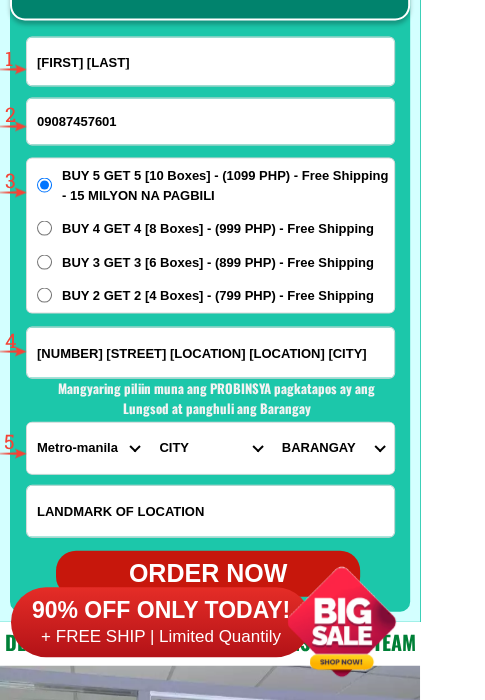 click on "CITY Binondo CALOOCAN Ermita Intramuros Las-pinas Makati Malabon-city Malate Mandaluyong Marikina Metro-manila-sampaloc Metro-manila-san-juan Metro-manila-san-miguel Metro-manila-san-nicolas Metro-manila-santa-ana Metro-manila-santa-mesa Muntinlupa Navotas-city North-caloocan Paco Pandacan Paranaque Pasay Pasig Pateros Port-area Quezon-city Quiapo SANTA-CRUZ SANTA-CRUZ Taguig TONDO I/II TONDO I/II Valenzuela-city" at bounding box center (210, 447) 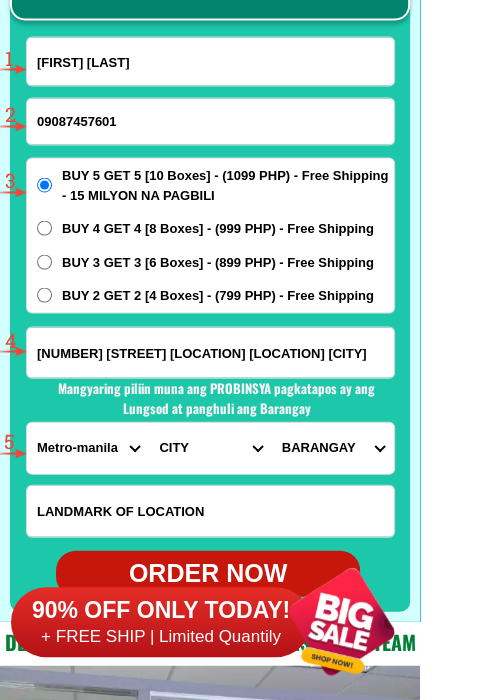 select on "[PHONE]" 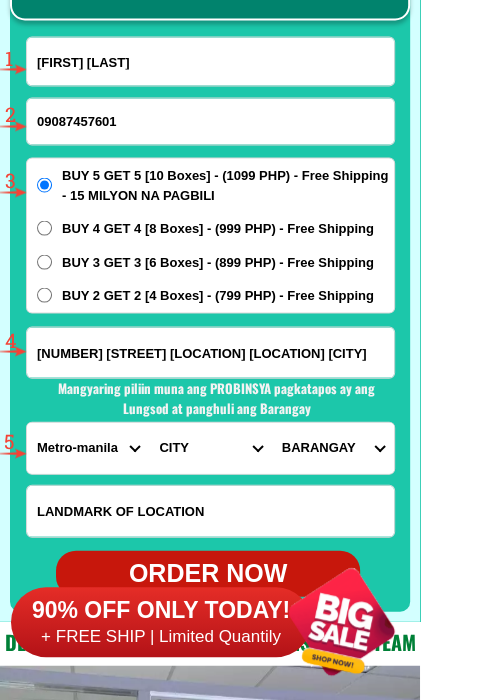 click on "CITY Binondo CALOOCAN Ermita Intramuros Las-pinas Makati Malabon-city Malate Mandaluyong Marikina Metro-manila-sampaloc Metro-manila-san-juan Metro-manila-san-miguel Metro-manila-san-nicolas Metro-manila-santa-ana Metro-manila-santa-mesa Muntinlupa Navotas-city North-caloocan Paco Pandacan Paranaque Pasay Pasig Pateros Port-area Quezon-city Quiapo SANTA-CRUZ SANTA-CRUZ Taguig TONDO I/II TONDO I/II Valenzuela-city" at bounding box center (210, 447) 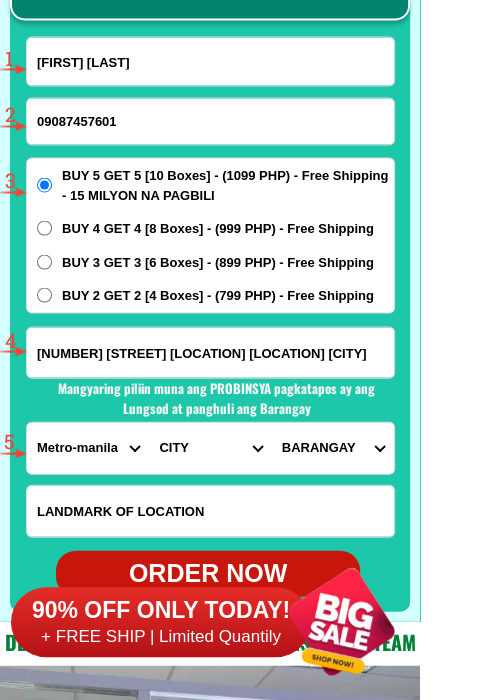 click on "BARANGAY Barangka Calumpang Concepcion dos Concepcion uno Fortune Industrial valley Jesus de la pena Malanday Marikina heights (concepcion) Nangka Parang San roque Santa elena Santo nino Sto nino Tanong Tumana" at bounding box center (333, 447) 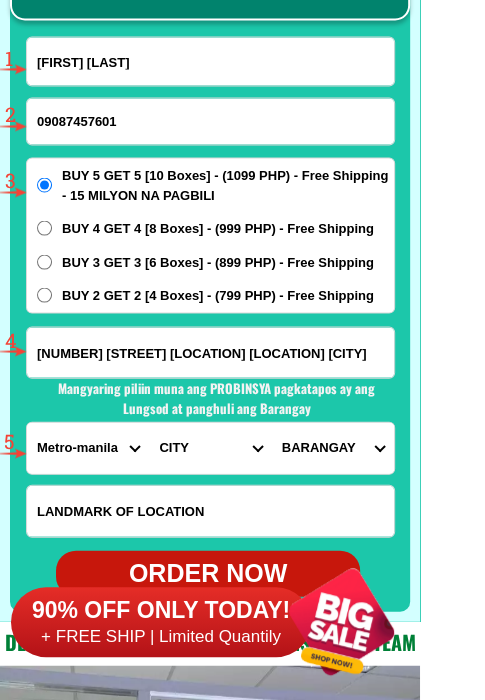 select on "63_21984652445" 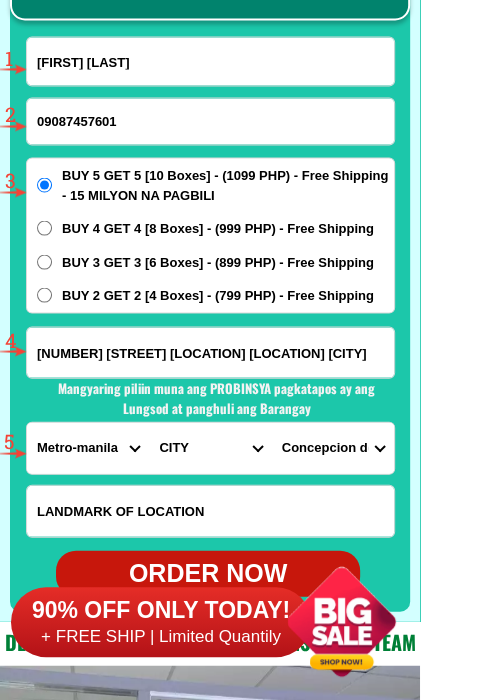 click on "BARANGAY Barangka Calumpang Concepcion dos Concepcion uno Fortune Industrial valley Jesus de la pena Malanday Marikina heights (concepcion) Nangka Parang San roque Santa elena Santo nino Sto nino Tanong Tumana" at bounding box center (333, 447) 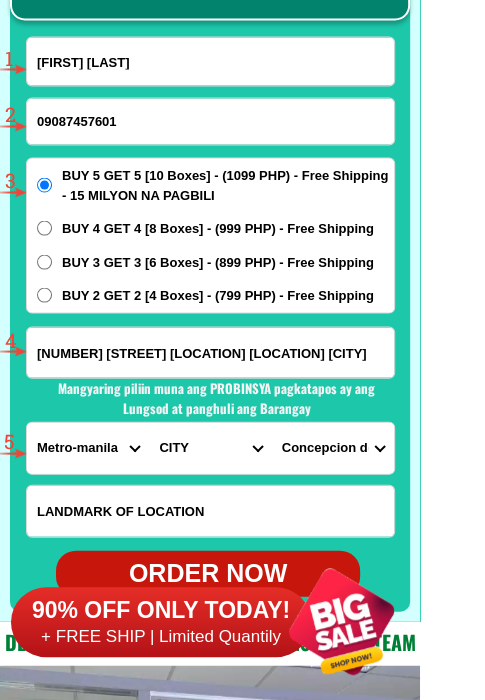 scroll, scrollTop: 15802, scrollLeft: 0, axis: vertical 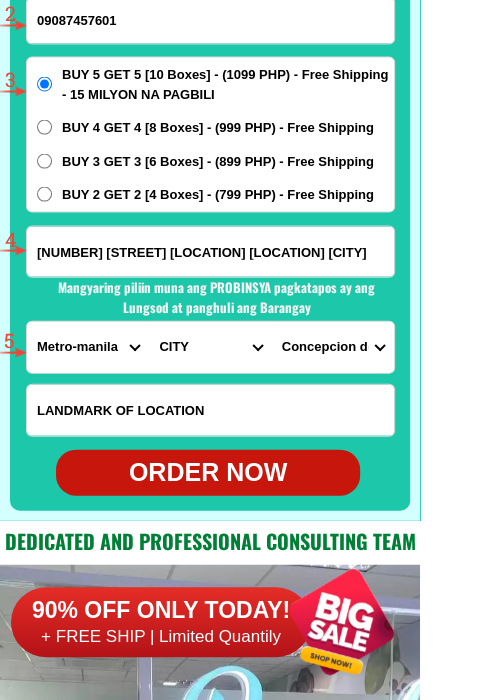 click on "ORDER NOW" at bounding box center (208, 473) 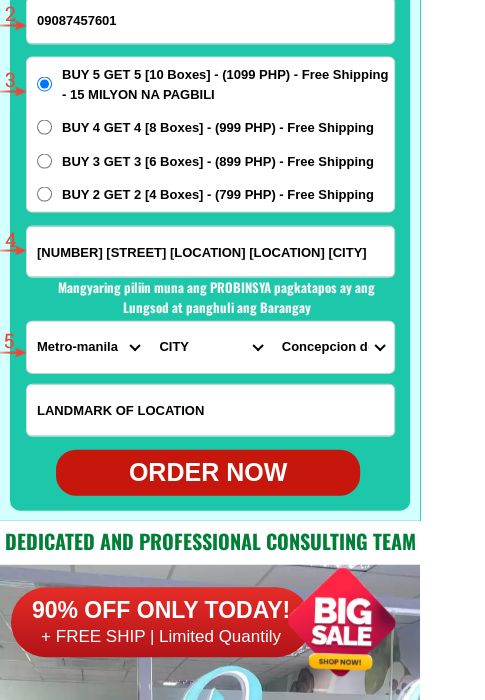 radio on "true" 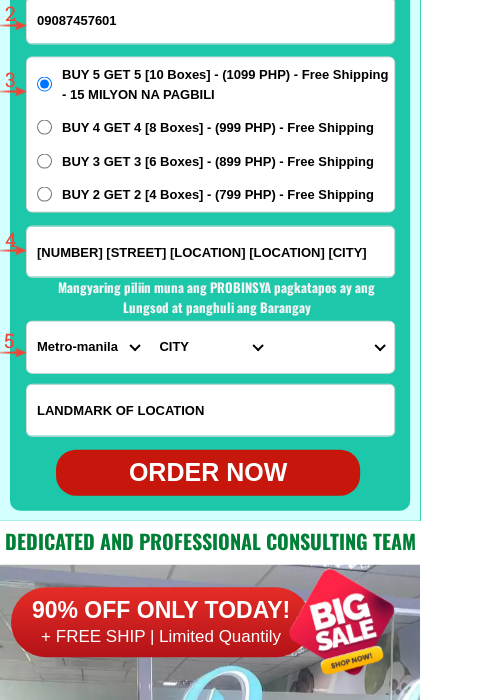 scroll, scrollTop: 15702, scrollLeft: 0, axis: vertical 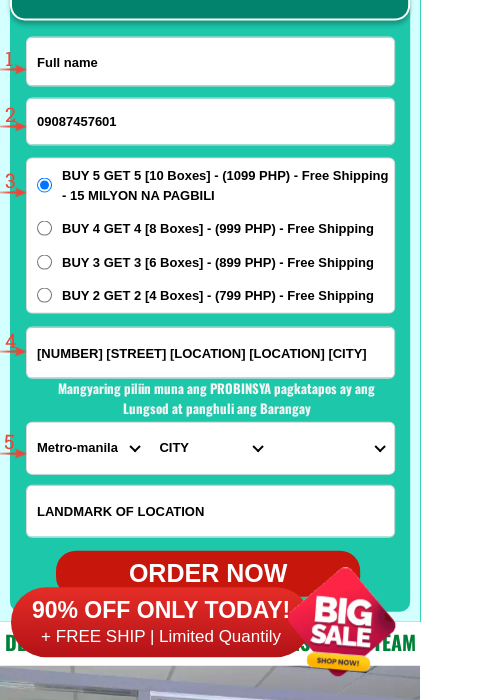 click at bounding box center (210, 61) 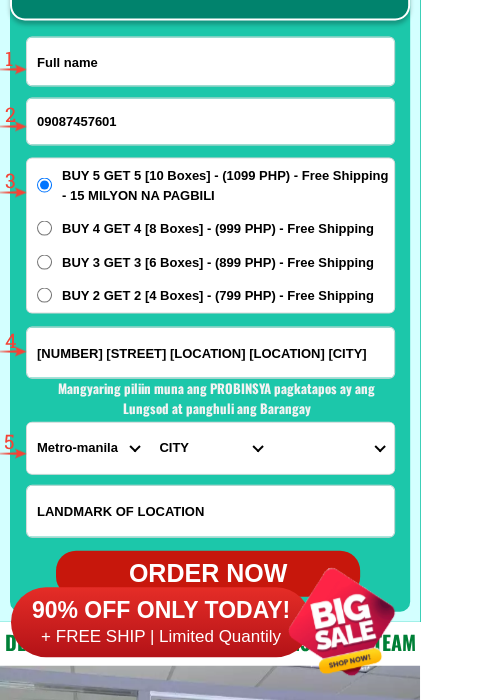 paste on "[FIRST] [LAST]" 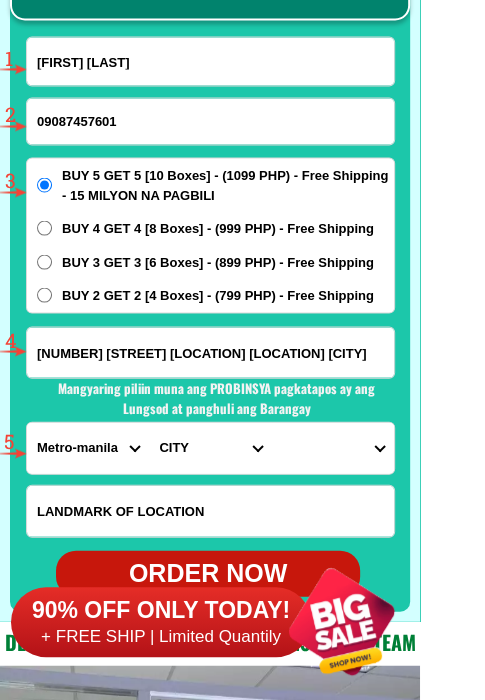 type on "[FIRST] [LAST]" 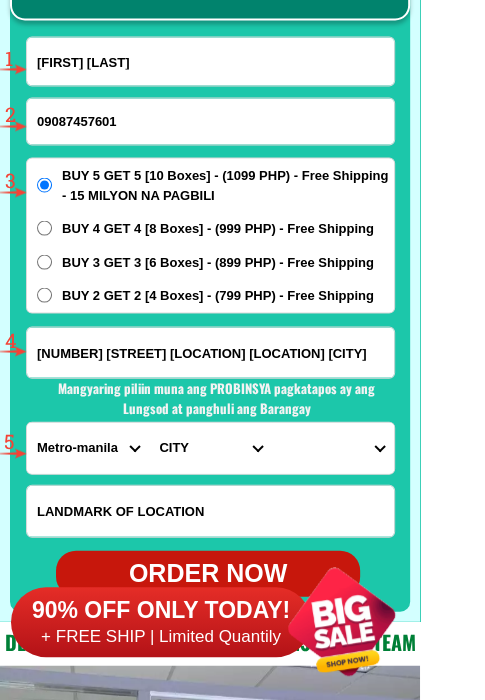 click on "09087457601" at bounding box center (210, 121) 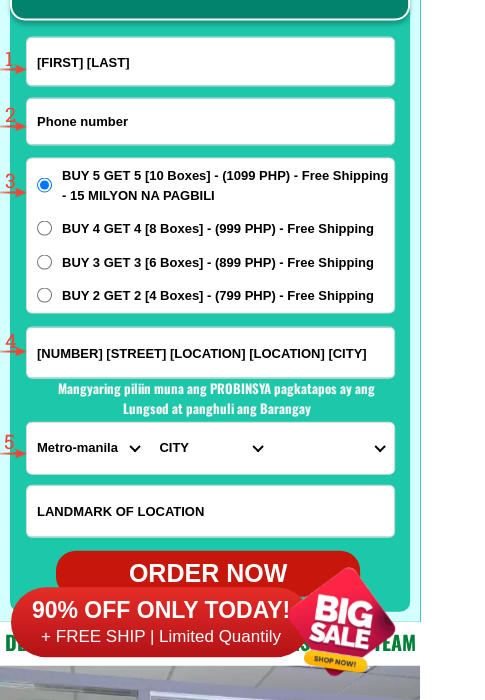 paste on "[PHONE]" 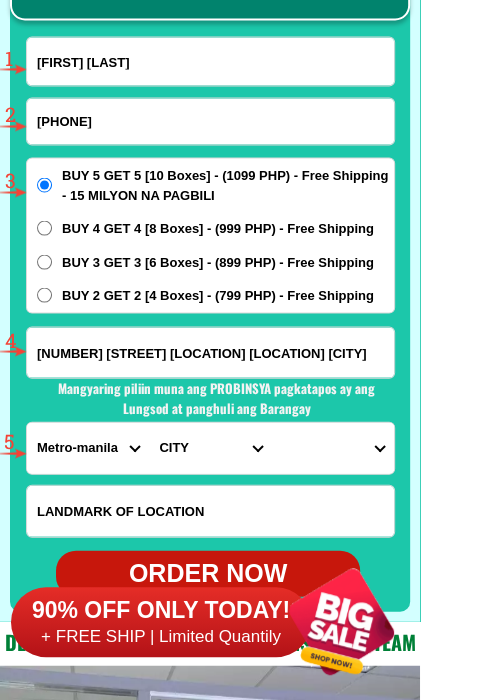 type on "[PHONE]" 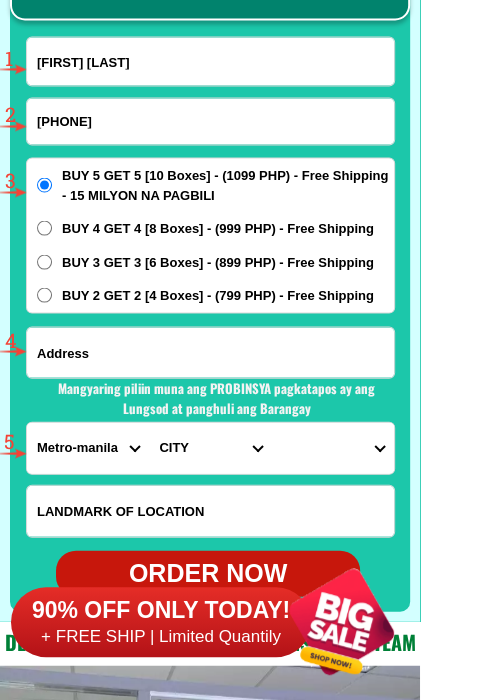 click at bounding box center [210, 352] 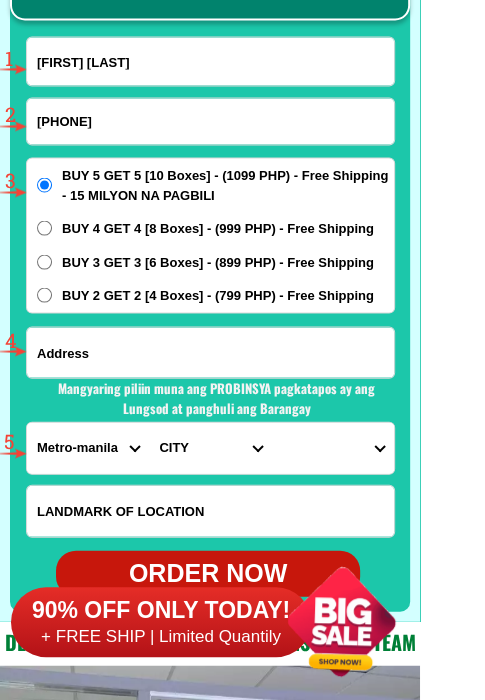 paste on "[NUMBER] [STREET] [BARANGAY] [CITY]" 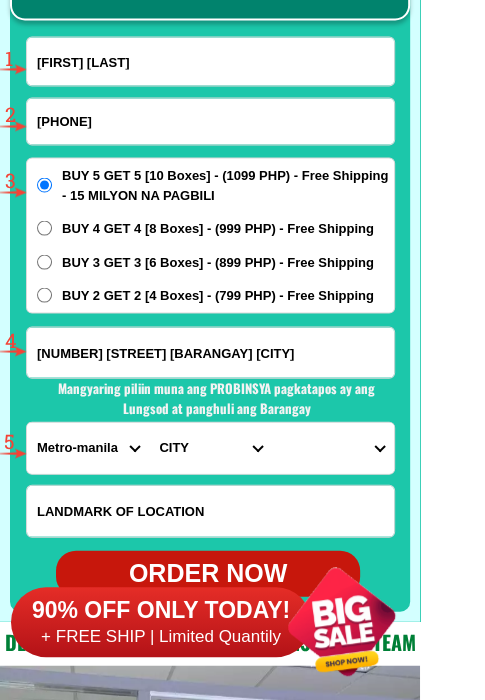 type on "[NUMBER] [STREET] [BARANGAY] [CITY]" 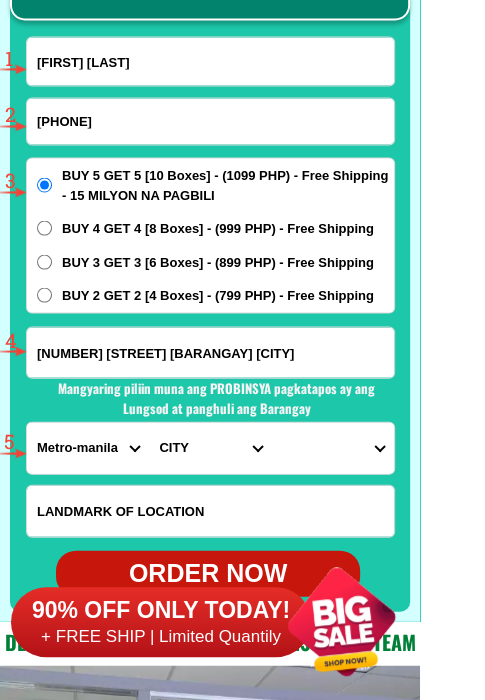 click on "PROVINCE Abra Agusan-del-norte Agusan-del-sur Aklan Albay Antique Apayao Aurora Basilan Bataan Batanes Batangas Benguet Biliran Bohol Bukidnon Bulacan Cagayan Camarines-norte Camarines-sur Camiguin Capiz Catanduanes Cavite Cebu Cotabato Davao-de-oro Davao-del-norte Davao-del-sur Davao-occidental Davao-oriental Dinagat-islands Eastern-samar Guimaras Ifugao Ilocos-norte Ilocos-sur Iloilo Isabela Kalinga La-union Laguna Lanao-del-norte Lanao-del-sur Leyte Maguindanao Marinduque Masbate Metro-manila Misamis-occidental Misamis-oriental Mountain-province Negros-occidental Negros-oriental Northern-samar Nueva-ecija Nueva-vizcaya Occidental-mindoro Oriental-mindoro Palawan Pampanga Pangasinan Quezon Quirino Rizal Romblon Sarangani Siquijor Sorsogon South-cotabato Southern-leyte Sultan-kudarat Sulu Surigao-del-norte Surigao-del-sur Tarlac Tawi-tawi Western-samar Zambales Zamboanga-del-norte Zamboanga-del-sur Zamboanga-sibugay" at bounding box center (88, 447) 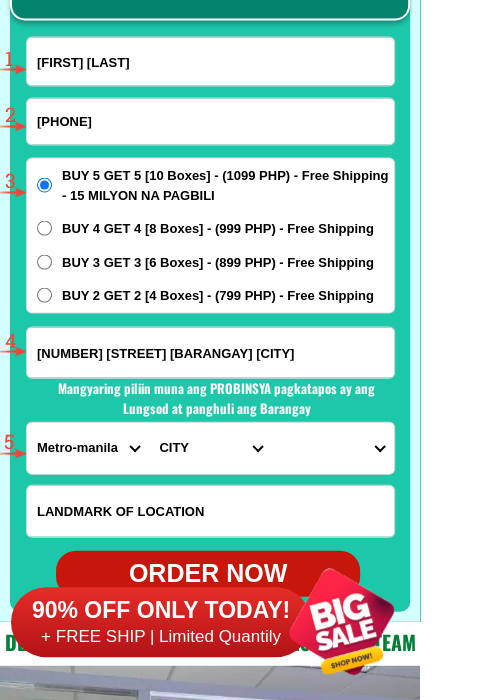 select on "63_219" 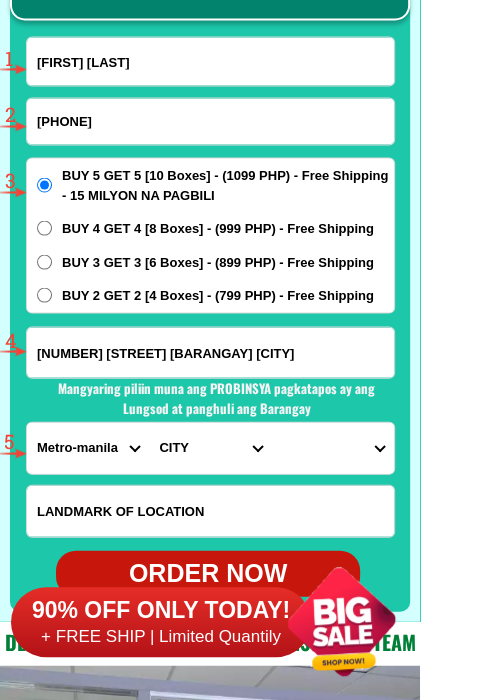 click on "PROVINCE Abra Agusan-del-norte Agusan-del-sur Aklan Albay Antique Apayao Aurora Basilan Bataan Batanes Batangas Benguet Biliran Bohol Bukidnon Bulacan Cagayan Camarines-norte Camarines-sur Camiguin Capiz Catanduanes Cavite Cebu Cotabato Davao-de-oro Davao-del-norte Davao-del-sur Davao-occidental Davao-oriental Dinagat-islands Eastern-samar Guimaras Ifugao Ilocos-norte Ilocos-sur Iloilo Isabela Kalinga La-union Laguna Lanao-del-norte Lanao-del-sur Leyte Maguindanao Marinduque Masbate Metro-manila Misamis-occidental Misamis-oriental Mountain-province Negros-occidental Negros-oriental Northern-samar Nueva-ecija Nueva-vizcaya Occidental-mindoro Oriental-mindoro Palawan Pampanga Pangasinan Quezon Quirino Rizal Romblon Sarangani Siquijor Sorsogon South-cotabato Southern-leyte Sultan-kudarat Sulu Surigao-del-norte Surigao-del-sur Tarlac Tawi-tawi Western-samar Zambales Zamboanga-del-norte Zamboanga-del-sur Zamboanga-sibugay" at bounding box center (88, 447) 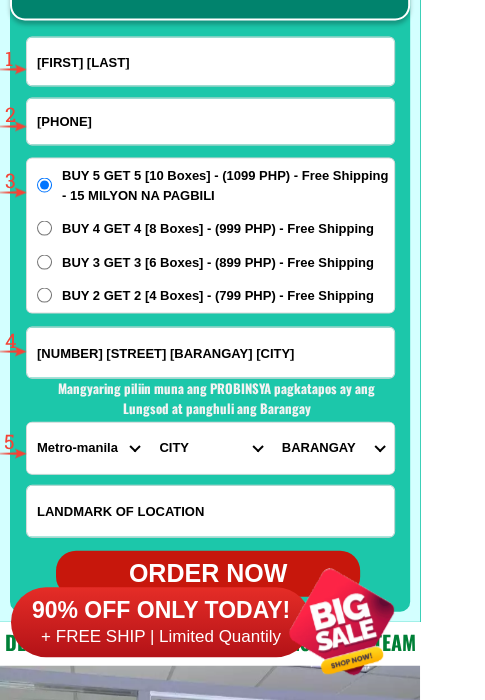 click on "CITY Binondo CALOOCAN Ermita Intramuros Las-pinas Makati Malabon-city Malate Mandaluyong Marikina Metro-manila-sampaloc Metro-manila-san-juan Metro-manila-san-miguel Metro-manila-san-nicolas Metro-manila-santa-ana Metro-manila-santa-mesa Muntinlupa Navotas-city North-caloocan Paco Pandacan Paranaque Pasay Pasig Pateros Port-area Quezon-city Quiapo SANTA-CRUZ SANTA-CRUZ Taguig TONDO I/II TONDO I/II Valenzuela-city" at bounding box center (210, 447) 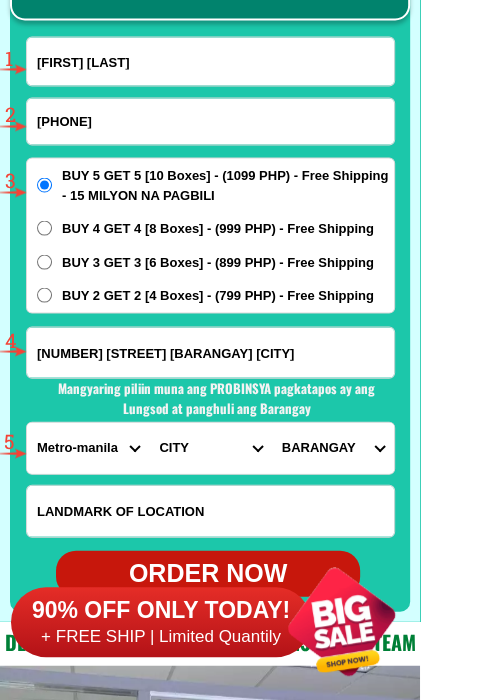 select on "63_2191611" 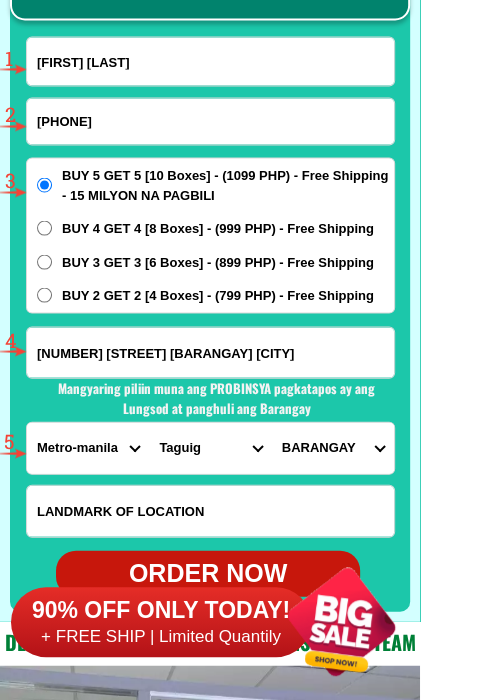 click on "CITY Binondo CALOOCAN Ermita Intramuros Las-pinas Makati Malabon-city Malate Mandaluyong Marikina Metro-manila-sampaloc Metro-manila-san-juan Metro-manila-san-miguel Metro-manila-san-nicolas Metro-manila-santa-ana Metro-manila-santa-mesa Muntinlupa Navotas-city North-caloocan Paco Pandacan Paranaque Pasay Pasig Pateros Port-area Quezon-city Quiapo SANTA-CRUZ SANTA-CRUZ Taguig TONDO I/II TONDO I/II Valenzuela-city" at bounding box center [210, 447] 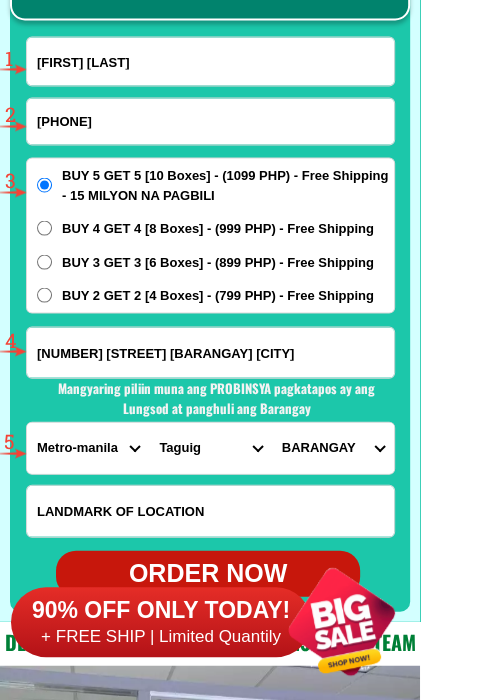 click on "BARANGAY [NEIGHBORHOOD] [NEIGHBORHOOD] [NEIGHBORHOOD] [NEIGHBORHOOD] [NEIGHBORHOOD] [NEIGHBORHOOD] [NEIGHBORHOOD] [NEIGHBORHOOD] [NEIGHBORHOOD] [NEIGHBORHOOD] [NEIGHBORHOOD] [NEIGHBORHOOD] [NEIGHBORHOOD] [NEIGHBORHOOD] [NEIGHBORHOOD] [NEIGHBORHOOD] [NEIGHBORHOOD] [NEIGHBORHOOD] [NEIGHBORHOOD] [NEIGHBORHOOD] [NEIGHBORHOOD] [NEIGHBORHOOD] [NEIGHBORHOOD] [NEIGHBORHOOD] [NEIGHBORHOOD] [NEIGHBORHOOD] [NEIGHBORHOOD] [NEIGHBORHOOD] [NEIGHBORHOOD] [NEIGHBORHOOD] [NEIGHBORHOOD] [NEIGHBORHOOD] [NEIGHBORHOOD] [NEIGHBORHOOD]" at bounding box center (333, 447) 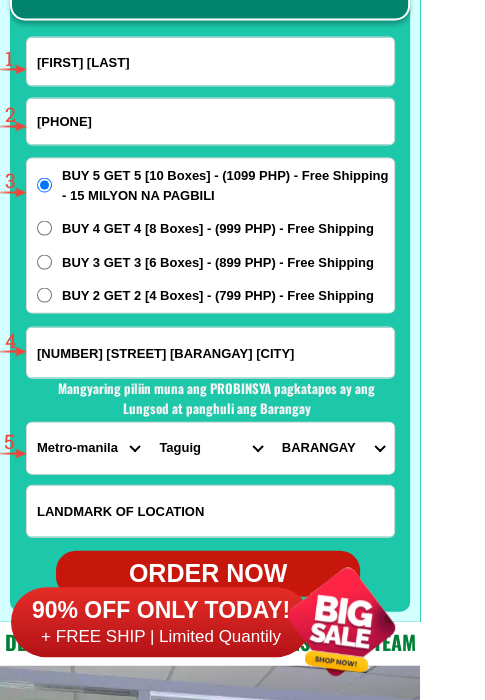 select on "[PHONE]" 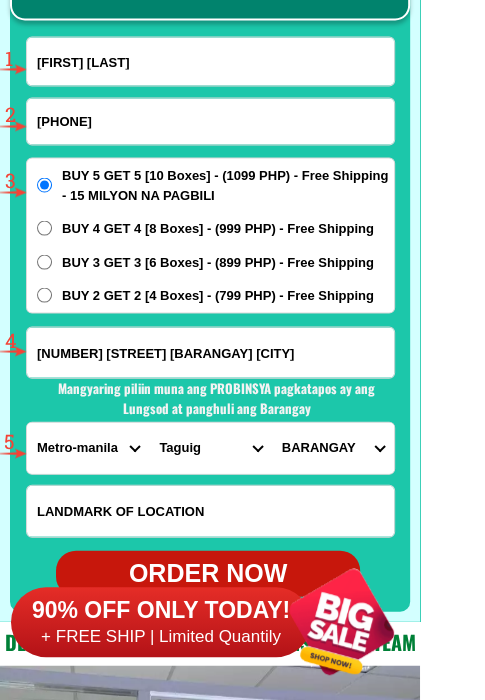 click on "BARANGAY [NEIGHBORHOOD] [NEIGHBORHOOD] [NEIGHBORHOOD] [NEIGHBORHOOD] [NEIGHBORHOOD] [NEIGHBORHOOD] [NEIGHBORHOOD] [NEIGHBORHOOD] [NEIGHBORHOOD] [NEIGHBORHOOD] [NEIGHBORHOOD] [NEIGHBORHOOD] [NEIGHBORHOOD] [NEIGHBORHOOD] [NEIGHBORHOOD] [NEIGHBORHOOD] [NEIGHBORHOOD] [NEIGHBORHOOD] [NEIGHBORHOOD] [NEIGHBORHOOD] [NEIGHBORHOOD] [NEIGHBORHOOD] [NEIGHBORHOOD] [NEIGHBORHOOD] [NEIGHBORHOOD] [NEIGHBORHOOD] [NEIGHBORHOOD] [NEIGHBORHOOD] [NEIGHBORHOOD] [NEIGHBORHOOD] [NEIGHBORHOOD] [NEIGHBORHOOD] [NEIGHBORHOOD] [NEIGHBORHOOD]" at bounding box center [333, 447] 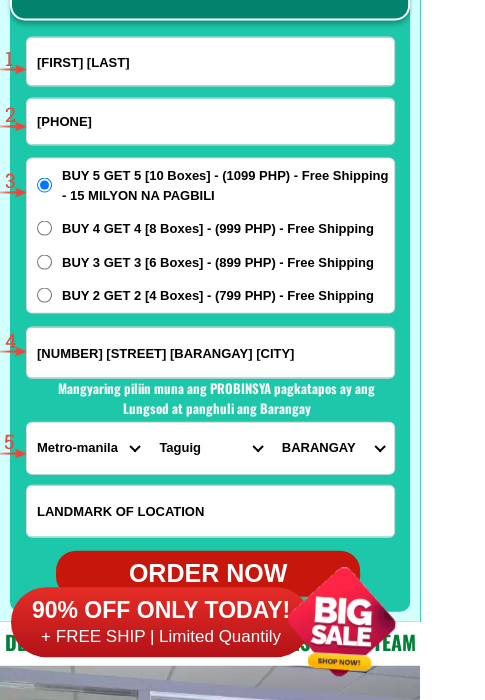scroll, scrollTop: 15802, scrollLeft: 0, axis: vertical 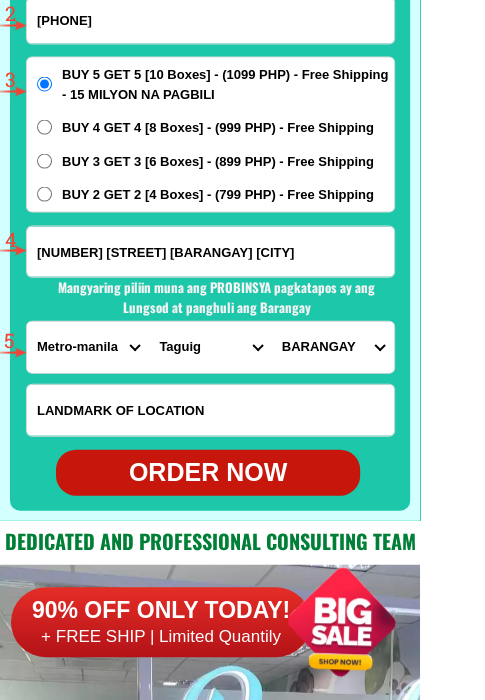 click on "ORDER NOW" at bounding box center (208, 473) 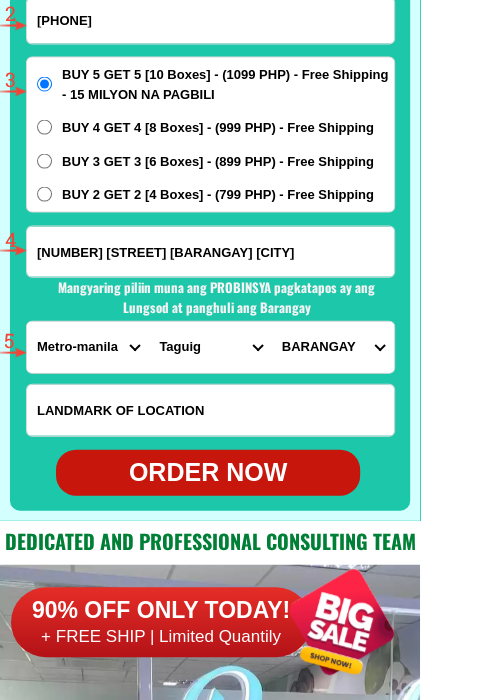 radio on "true" 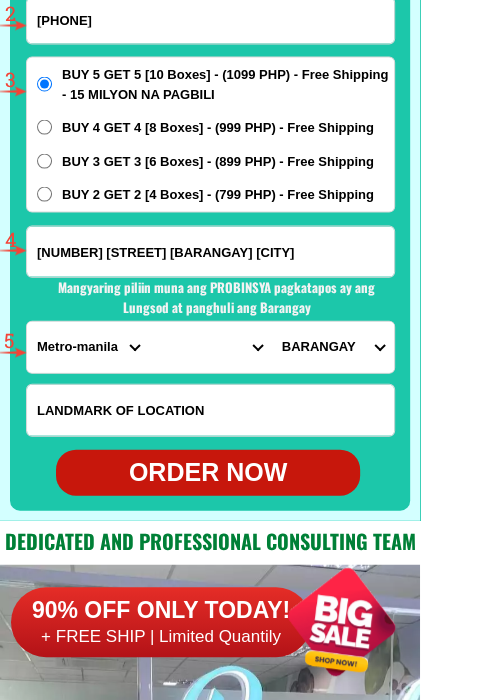 scroll, scrollTop: 15602, scrollLeft: 0, axis: vertical 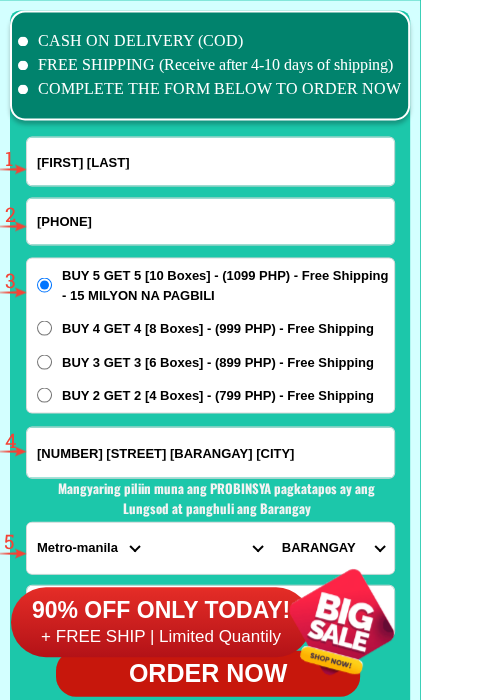 click on "[FIRST] [LAST]" at bounding box center [210, 161] 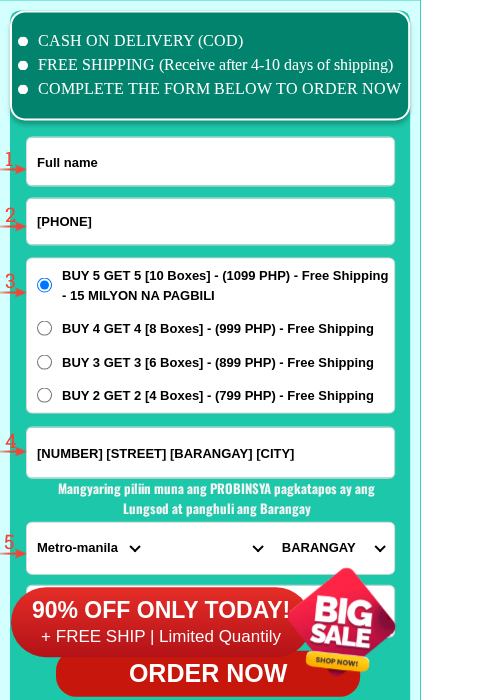 paste on "[FIRST] [LAST]" 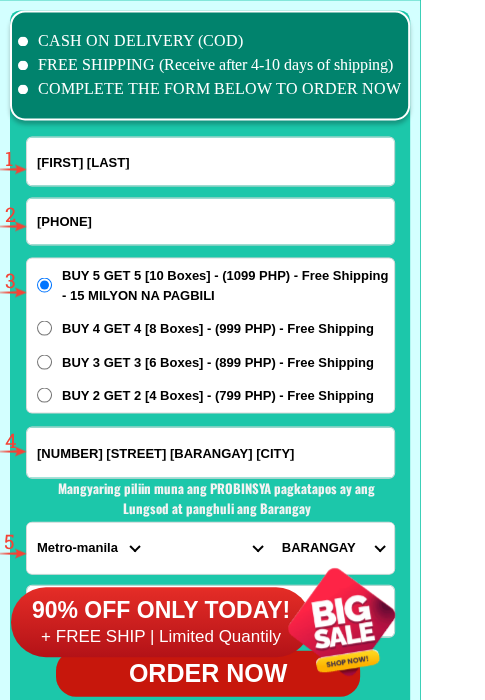 type on "[FIRST] [LAST]" 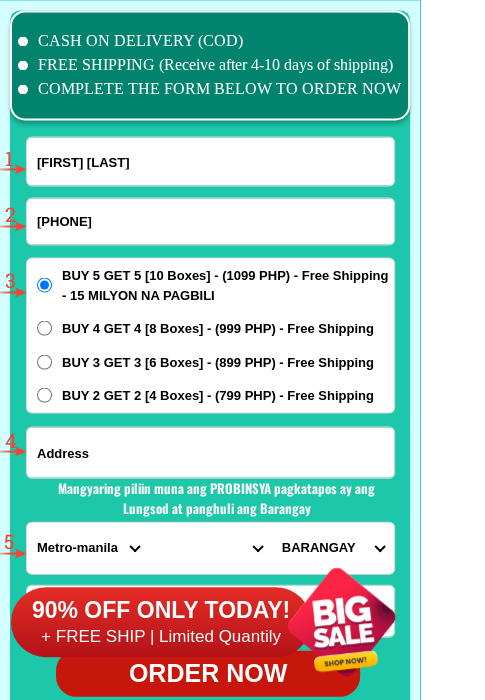 click at bounding box center [210, 452] 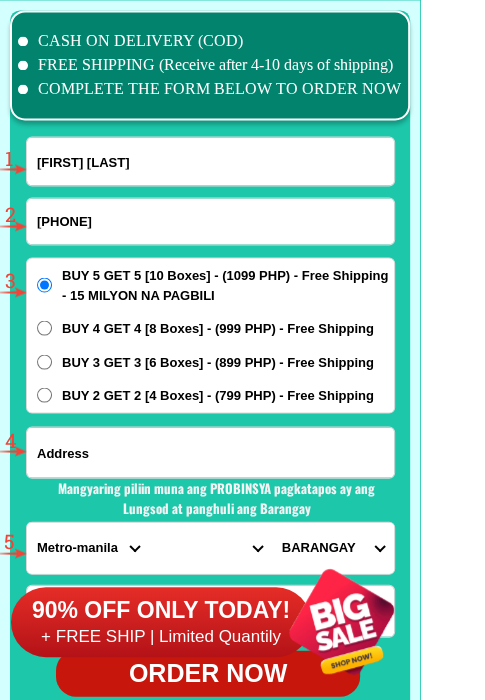paste on "[NUMBER] [STREET] [STREET] [CITY] [CITY]" 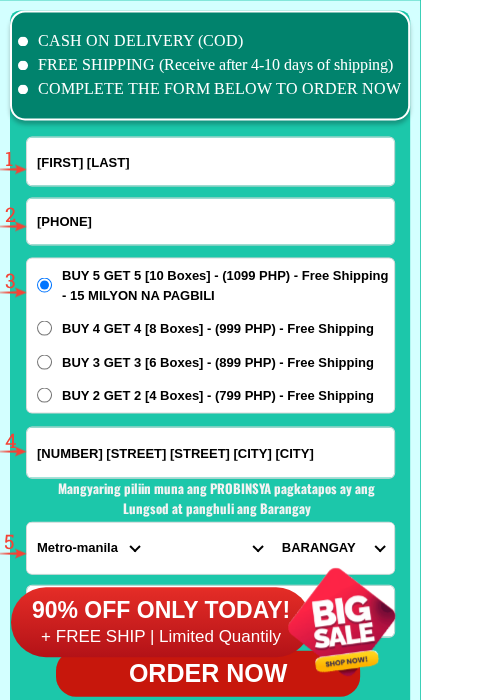 scroll, scrollTop: 0, scrollLeft: 82, axis: horizontal 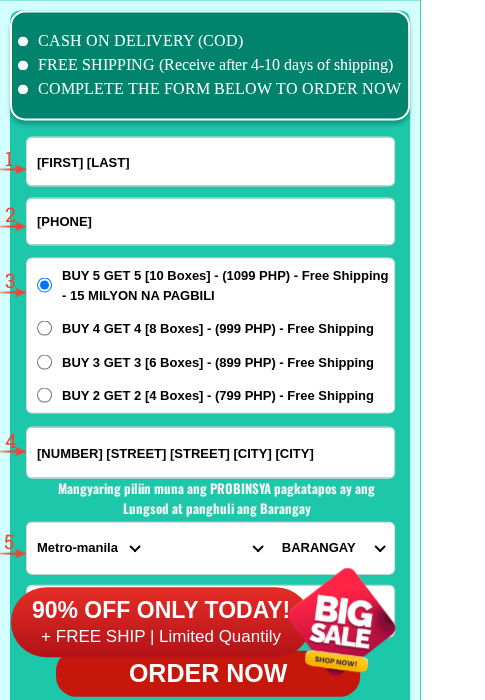 type on "[NUMBER] [STREET] [STREET] [CITY] [CITY]" 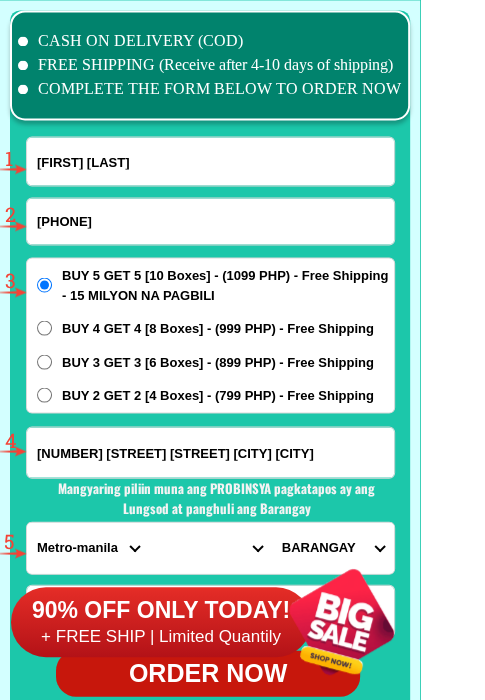 scroll, scrollTop: 0, scrollLeft: 0, axis: both 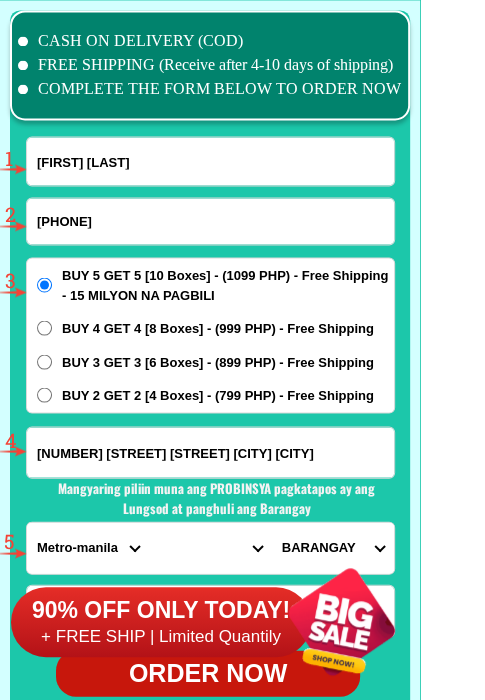 click on "[PHONE]" at bounding box center [210, 221] 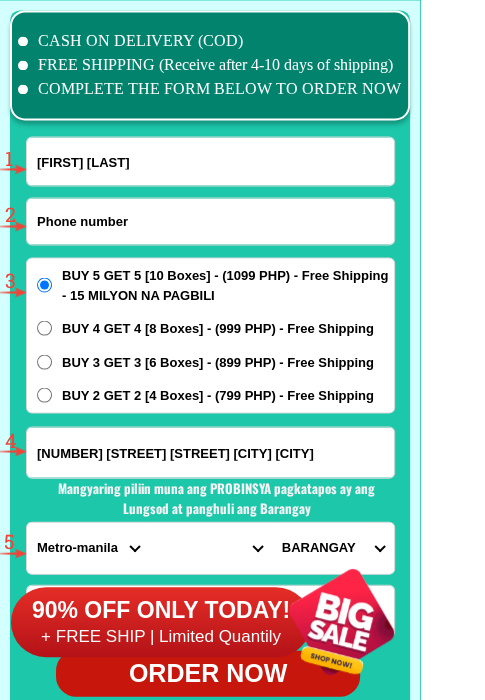 paste on "[PHONE]" 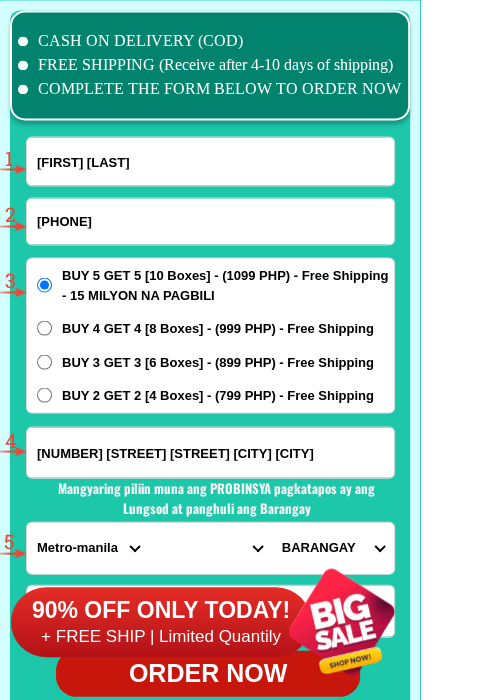type on "[PHONE]" 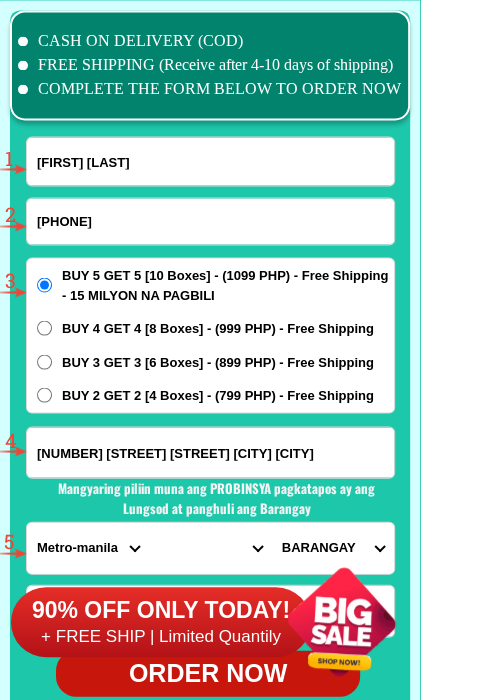 click on "BUY 4 GET 4 [8 Boxes] - (999 PHP) - Free Shipping" at bounding box center [218, 328] 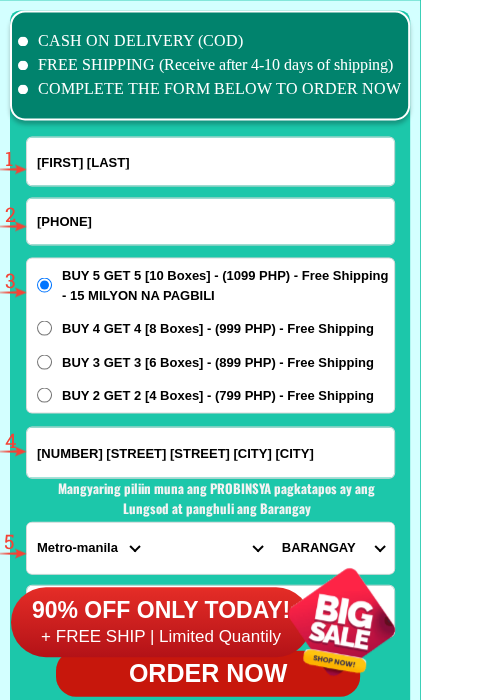 click on "BUY 4 GET 4 [8 Boxes] - (999 PHP) - Free Shipping" at bounding box center [44, 327] 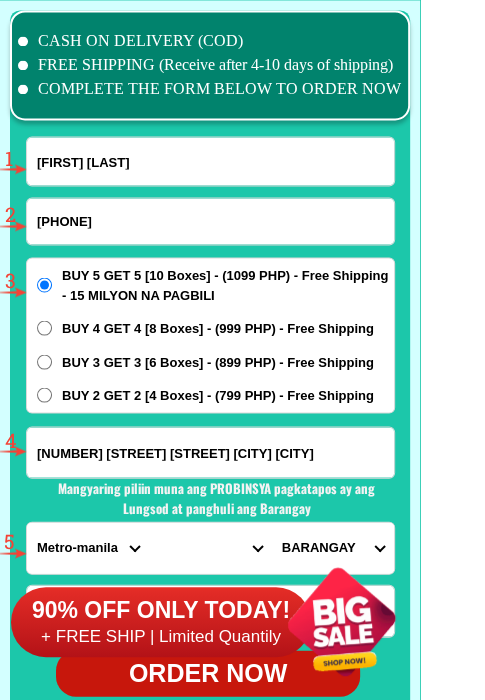 radio on "true" 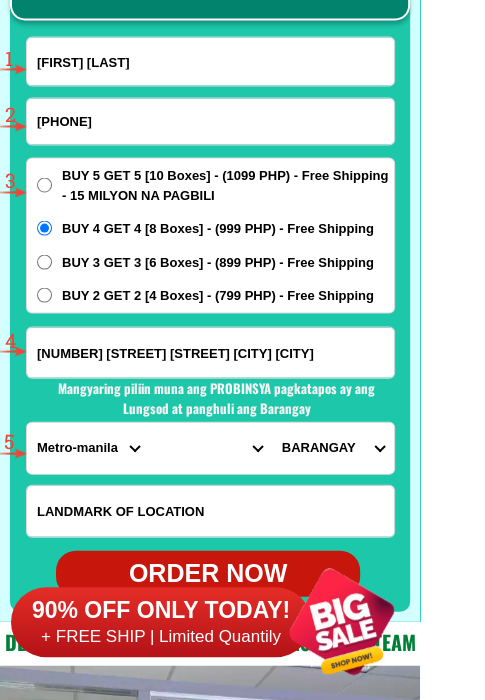 scroll, scrollTop: 15802, scrollLeft: 0, axis: vertical 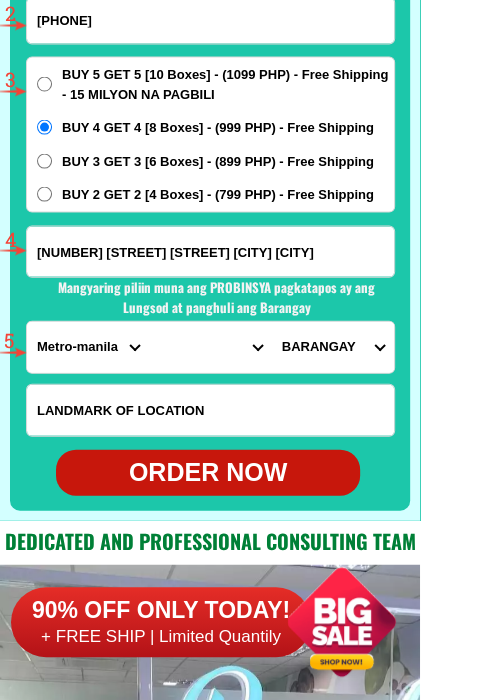 click on "PROVINCE Abra Agusan-del-norte Agusan-del-sur Aklan Albay Antique Apayao Aurora Basilan Bataan Batanes Batangas Benguet Biliran Bohol Bukidnon Bulacan Cagayan Camarines-norte Camarines-sur Camiguin Capiz Catanduanes Cavite Cebu Cotabato Davao-de-oro Davao-del-norte Davao-del-sur Davao-occidental Davao-oriental Dinagat-islands Eastern-samar Guimaras Ifugao Ilocos-norte Ilocos-sur Iloilo Isabela Kalinga La-union Laguna Lanao-del-norte Lanao-del-sur Leyte Maguindanao Marinduque Masbate Metro-manila Misamis-occidental Misamis-oriental Mountain-province Negros-occidental Negros-oriental Northern-samar Nueva-ecija Nueva-vizcaya Occidental-mindoro Oriental-mindoro Palawan Pampanga Pangasinan Quezon Quirino Rizal Romblon Sarangani Siquijor Sorsogon South-cotabato Southern-leyte Sultan-kudarat Sulu Surigao-del-norte Surigao-del-sur Tarlac Tawi-tawi Western-samar Zambales Zamboanga-del-norte Zamboanga-del-sur Zamboanga-sibugay" at bounding box center (88, 347) 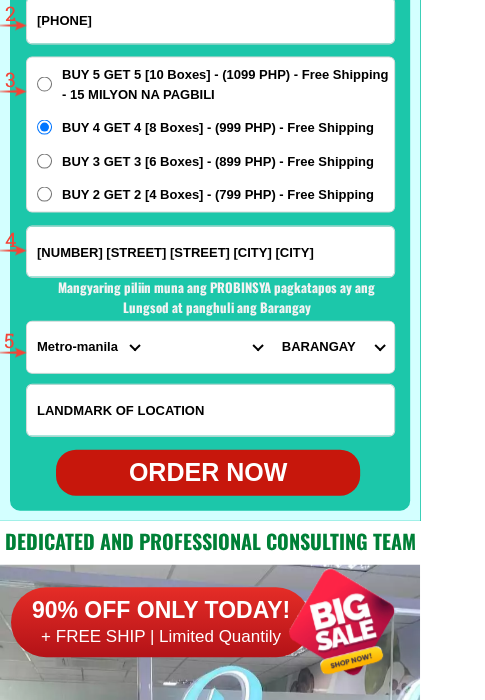select on "63_219" 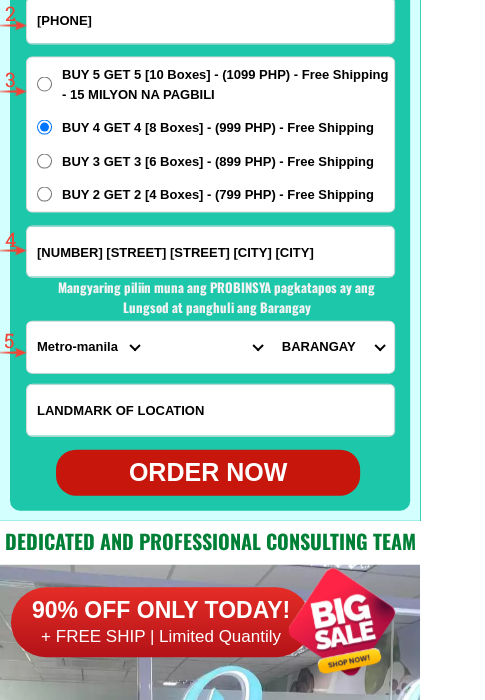click on "PROVINCE Abra Agusan-del-norte Agusan-del-sur Aklan Albay Antique Apayao Aurora Basilan Bataan Batanes Batangas Benguet Biliran Bohol Bukidnon Bulacan Cagayan Camarines-norte Camarines-sur Camiguin Capiz Catanduanes Cavite Cebu Cotabato Davao-de-oro Davao-del-norte Davao-del-sur Davao-occidental Davao-oriental Dinagat-islands Eastern-samar Guimaras Ifugao Ilocos-norte Ilocos-sur Iloilo Isabela Kalinga La-union Laguna Lanao-del-norte Lanao-del-sur Leyte Maguindanao Marinduque Masbate Metro-manila Misamis-occidental Misamis-oriental Mountain-province Negros-occidental Negros-oriental Northern-samar Nueva-ecija Nueva-vizcaya Occidental-mindoro Oriental-mindoro Palawan Pampanga Pangasinan Quezon Quirino Rizal Romblon Sarangani Siquijor Sorsogon South-cotabato Southern-leyte Sultan-kudarat Sulu Surigao-del-norte Surigao-del-sur Tarlac Tawi-tawi Western-samar Zambales Zamboanga-del-norte Zamboanga-del-sur Zamboanga-sibugay" at bounding box center [88, 347] 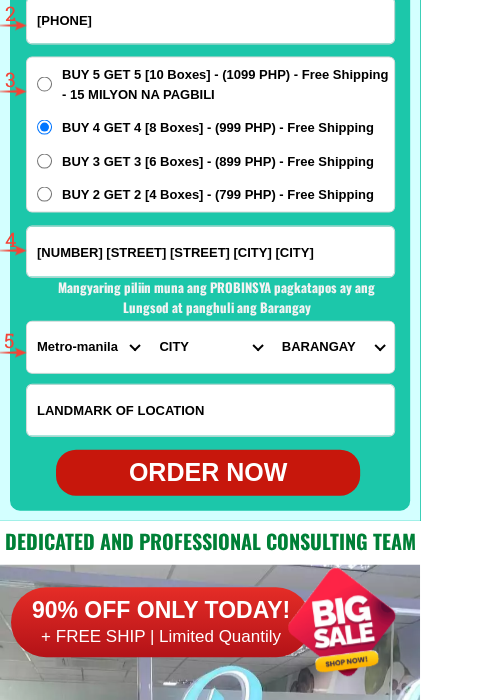 click on "CITY Binondo CALOOCAN Ermita Intramuros Las-pinas Makati Malabon-city Malate Mandaluyong Marikina Metro-manila-sampaloc Metro-manila-san-juan Metro-manila-san-miguel Metro-manila-san-nicolas Metro-manila-santa-ana Metro-manila-santa-mesa Muntinlupa Navotas-city North-caloocan Paco Pandacan Paranaque Pasay Pasig Pateros Port-area Quezon-city Quiapo SANTA-CRUZ SANTA-CRUZ Taguig TONDO I/II TONDO I/II Valenzuela-city" at bounding box center (210, 347) 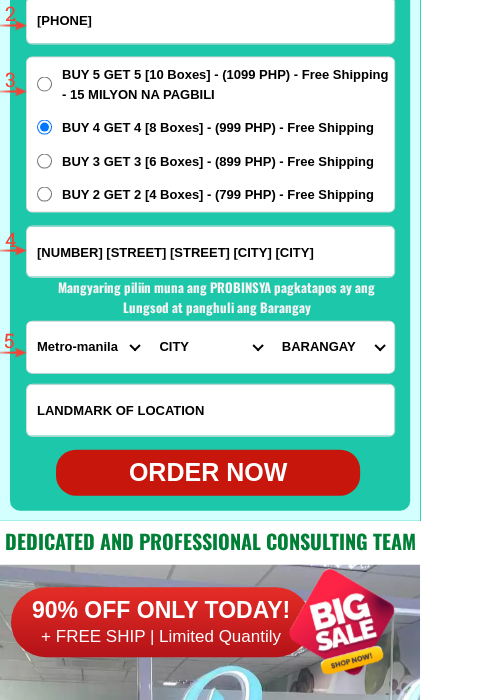 select on "63_2191080" 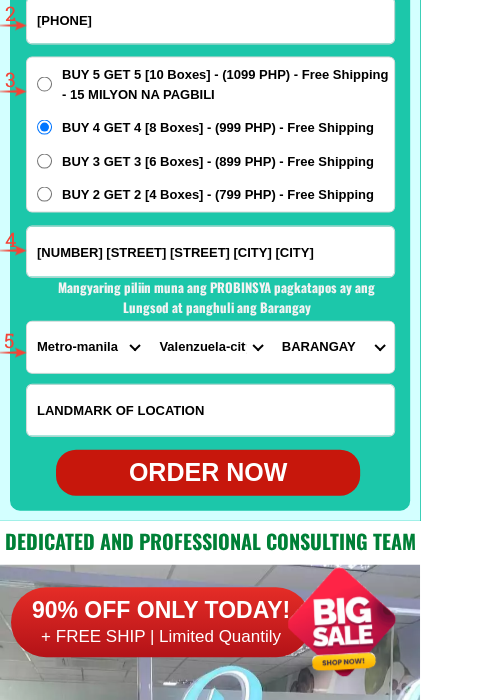 click on "CITY Binondo CALOOCAN Ermita Intramuros Las-pinas Makati Malabon-city Malate Mandaluyong Marikina Metro-manila-sampaloc Metro-manila-san-juan Metro-manila-san-miguel Metro-manila-san-nicolas Metro-manila-santa-ana Metro-manila-santa-mesa Muntinlupa Navotas-city North-caloocan Paco Pandacan Paranaque Pasay Pasig Pateros Port-area Quezon-city Quiapo SANTA-CRUZ SANTA-CRUZ Taguig TONDO I/II TONDO I/II Valenzuela-city" at bounding box center (210, 347) 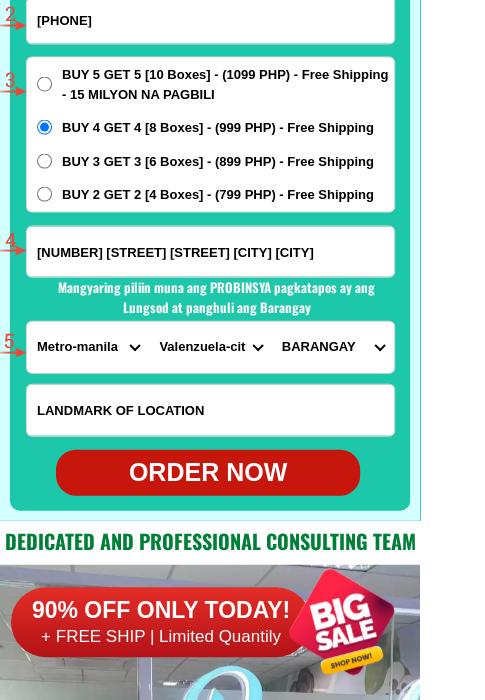 click on "BARANGAY Arkong bato Bagbaguin Balangkas Bignay Bisig Canumay east Canumay west Coloong Dalandanan Hen. t. de leon Isla Karuhatan Lawang bato Lingunan Mabolo Malanday Malinta Mapulang lupa Marulas Maysan Palasan Parada Pariancillo villa Paso de blas Pasolo Poblacion Pulo Punturin Rincon Tagalag Ugong Viente reales Wawang pulo" at bounding box center (333, 347) 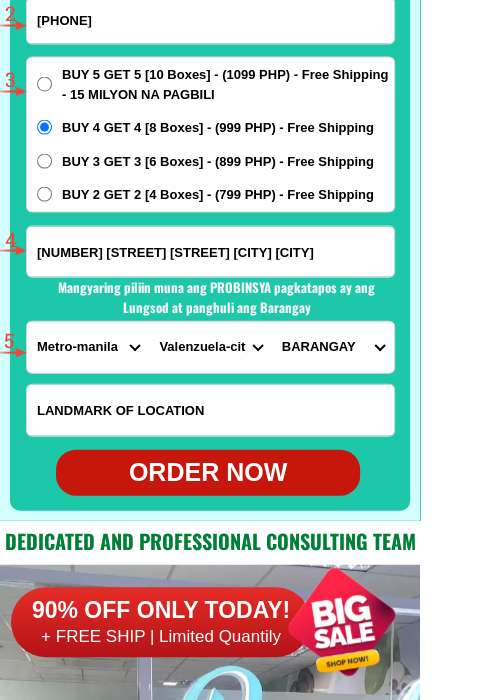 select on "63_21910806444" 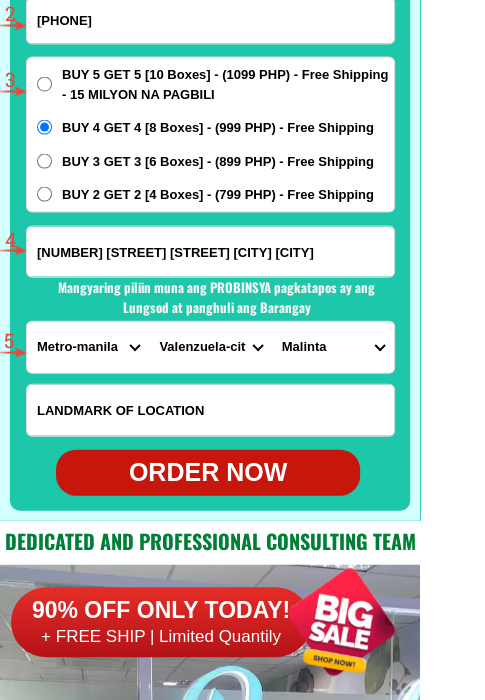 click on "BARANGAY Arkong bato Bagbaguin Balangkas Bignay Bisig Canumay east Canumay west Coloong Dalandanan Hen. t. de leon Isla Karuhatan Lawang bato Lingunan Mabolo Malanday Malinta Mapulang lupa Marulas Maysan Palasan Parada Pariancillo villa Paso de blas Pasolo Poblacion Pulo Punturin Rincon Tagalag Ugong Viente reales Wawang pulo" at bounding box center [333, 347] 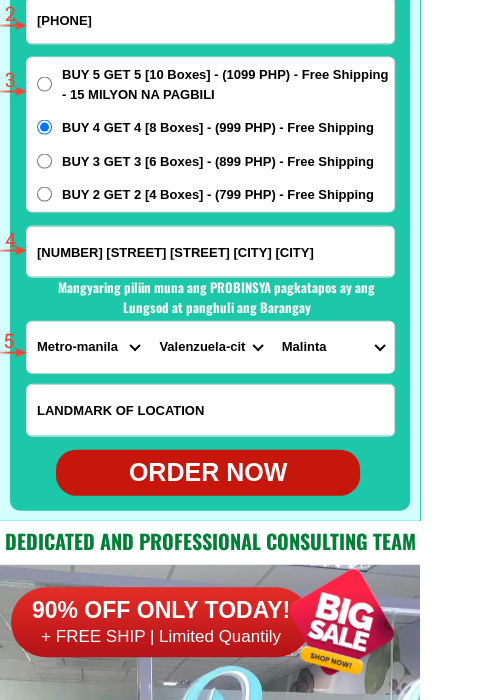 scroll, scrollTop: 15902, scrollLeft: 0, axis: vertical 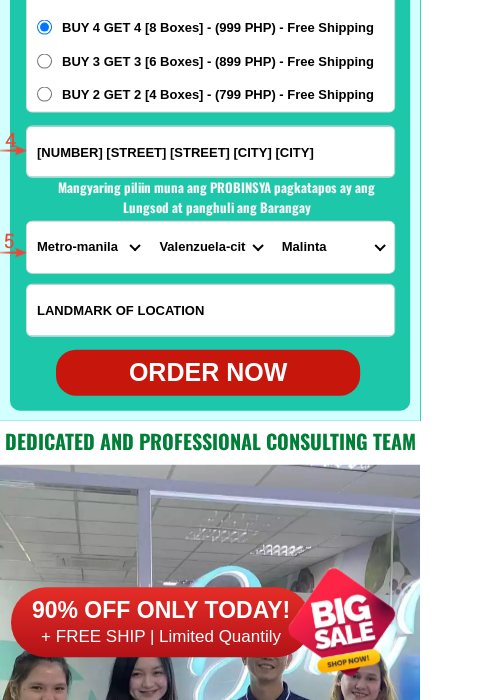 click on "ORDER NOW" at bounding box center (208, 373) 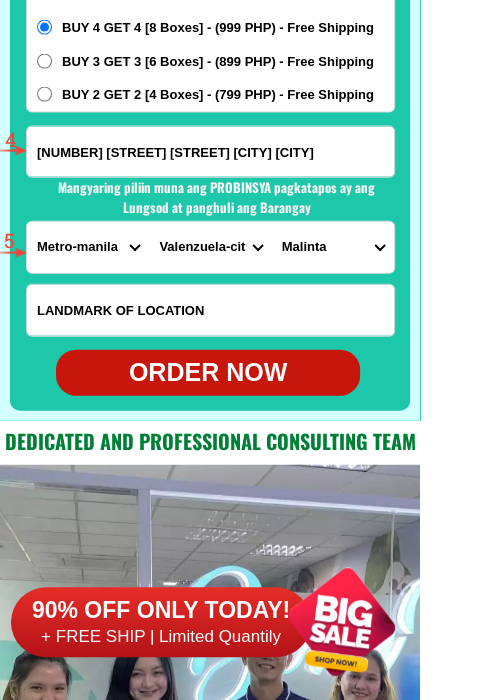 radio on "true" 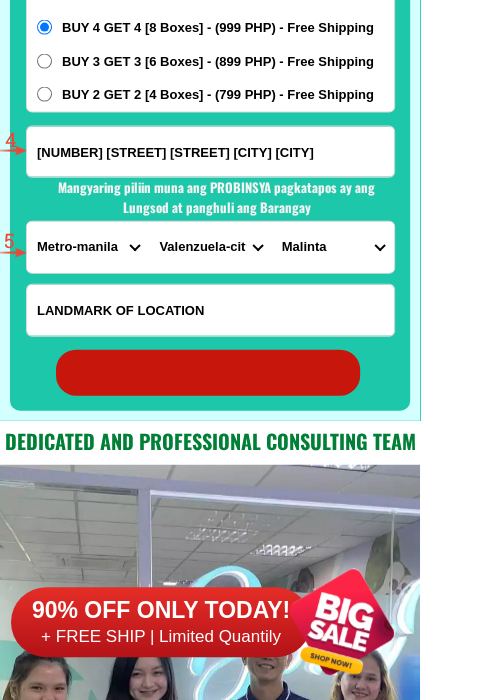 radio on "true" 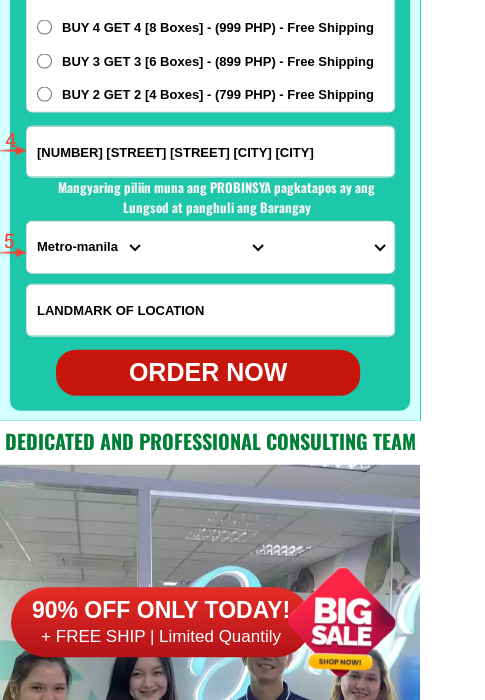 scroll, scrollTop: 15502, scrollLeft: 0, axis: vertical 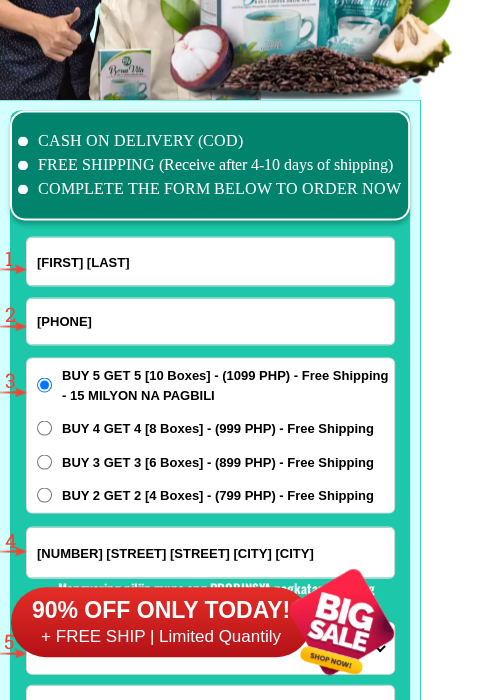 click on "[FIRST] [LAST]" at bounding box center (210, 261) 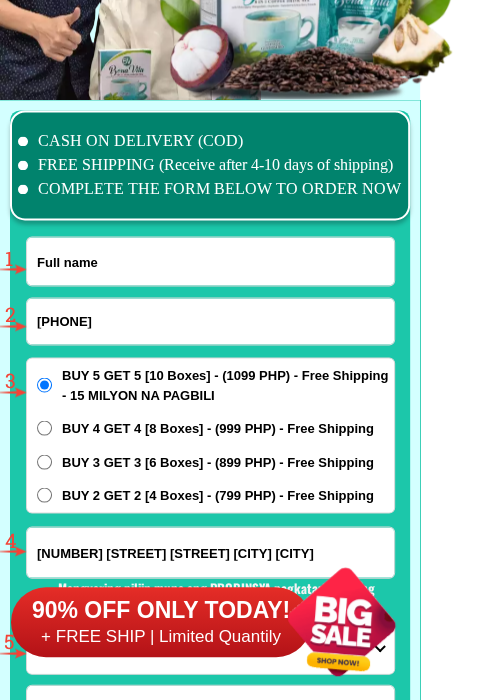 paste on "[FIRST] [LAST]" 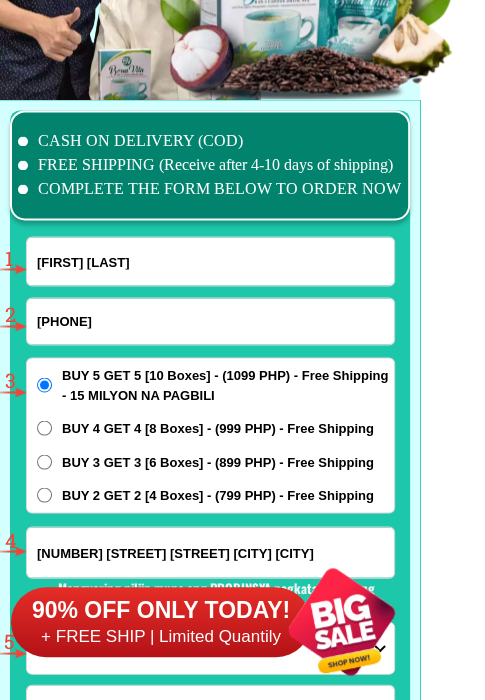 type on "[FIRST] [LAST]" 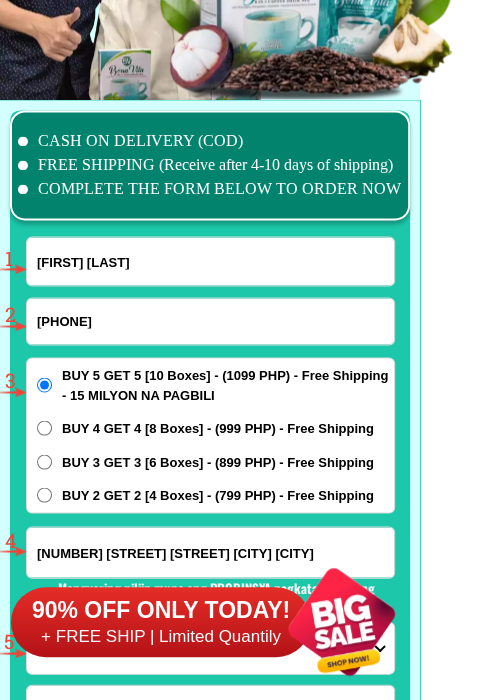 click on "[PHONE]" at bounding box center (210, 321) 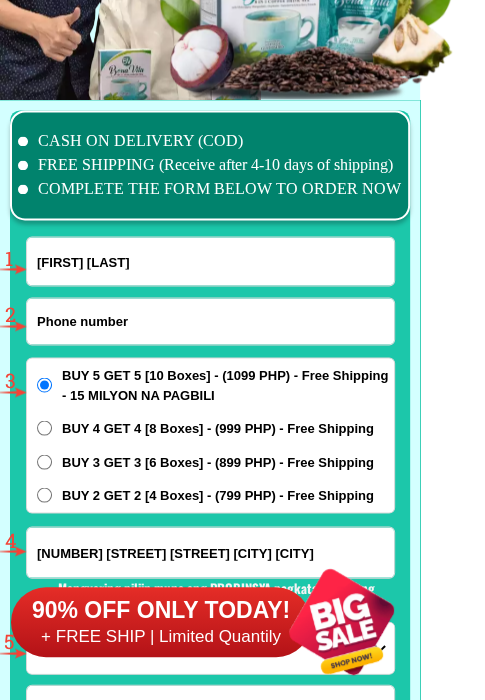 paste on "[PHONE]" 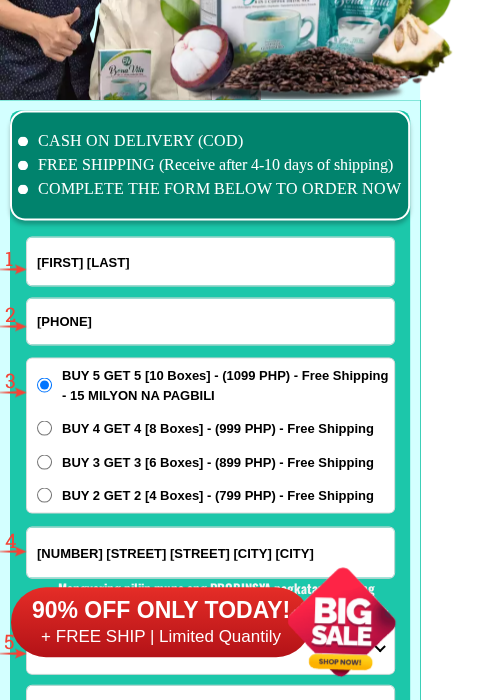 type on "[PHONE]" 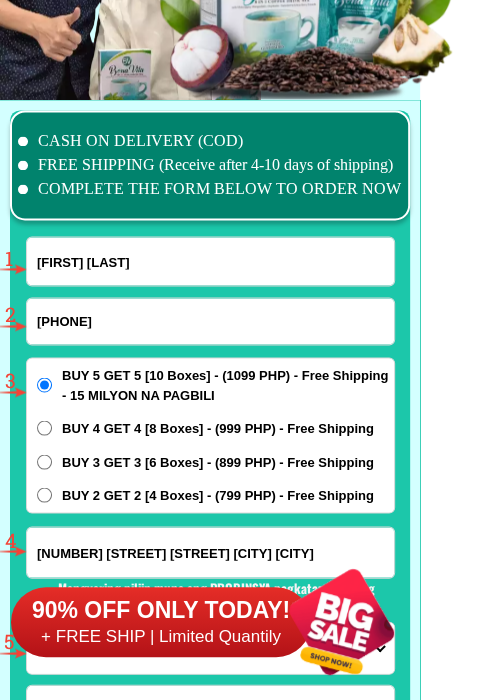 scroll, scrollTop: 15602, scrollLeft: 0, axis: vertical 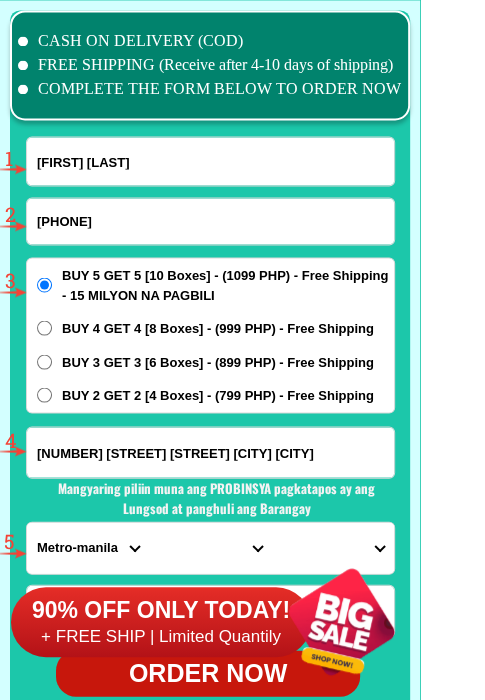 click on "[NUMBER] [STREET] [STREET] [CITY] [CITY]" at bounding box center [210, 452] 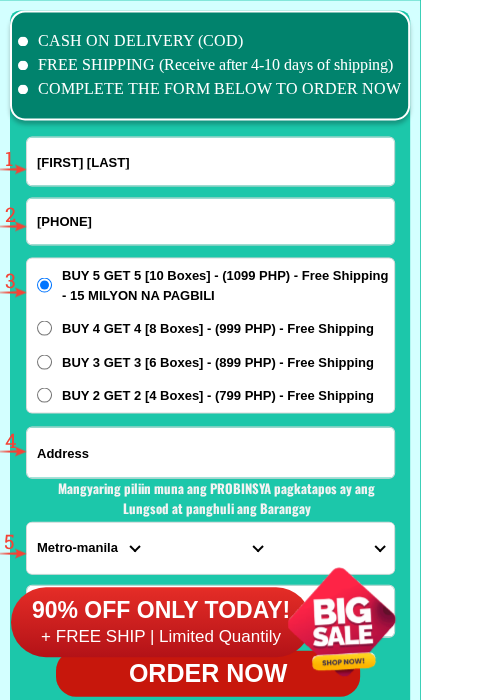 paste on "[LOCATION] [CITY] [CITY]" 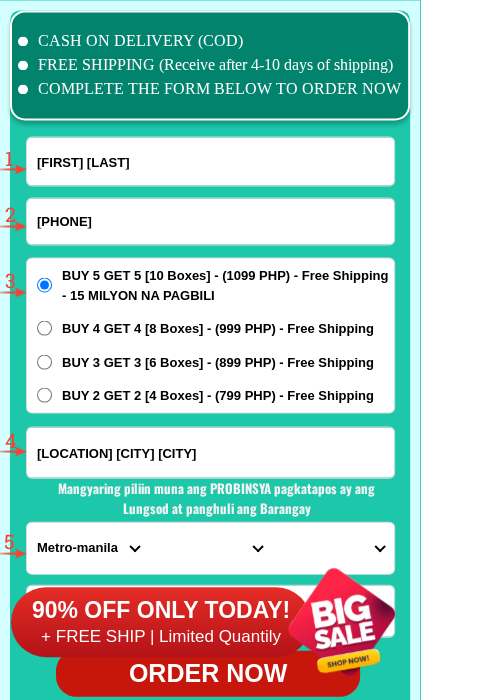 type on "[LOCATION] [CITY] [CITY]" 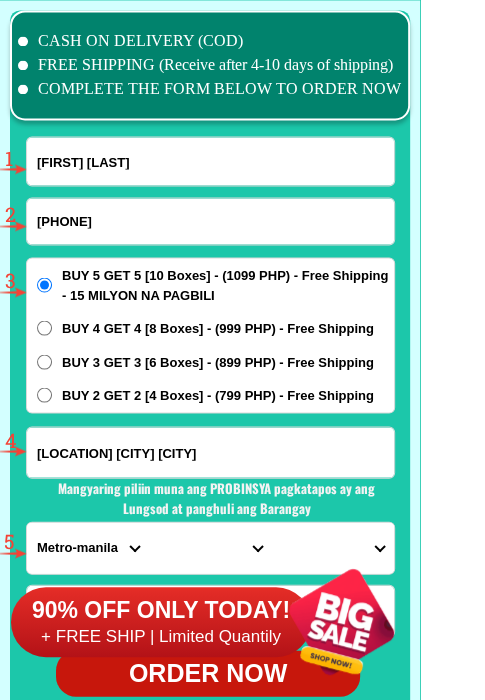 click on "BUY 4 GET 4 [8 Boxes] - (999 PHP) - Free Shipping" at bounding box center (218, 328) 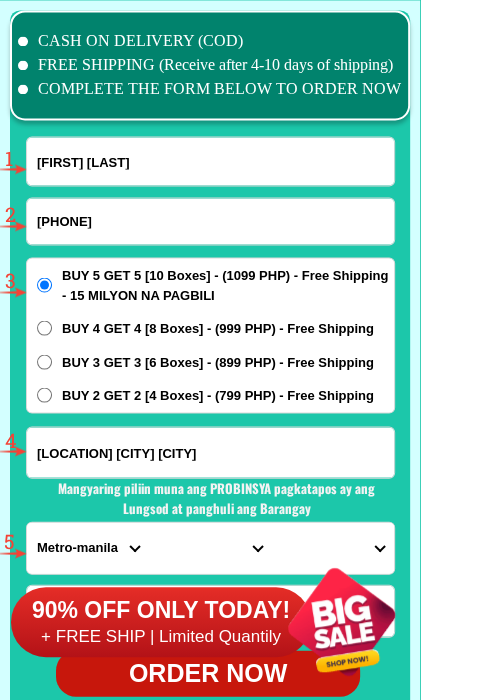 click on "BUY 4 GET 4 [8 Boxes] - (999 PHP) - Free Shipping" at bounding box center (44, 327) 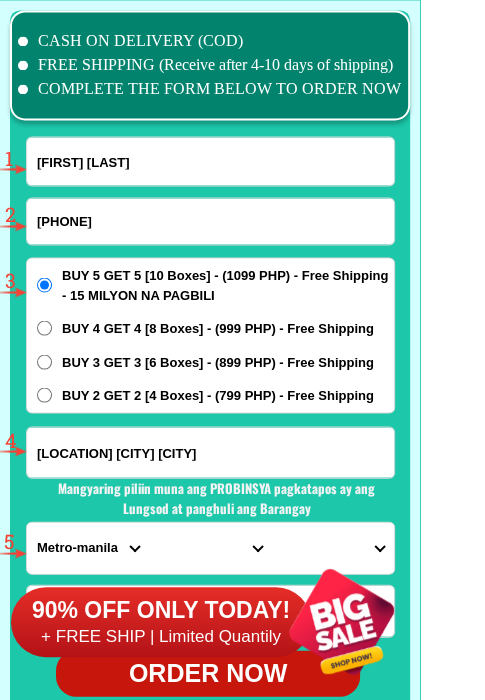 radio on "true" 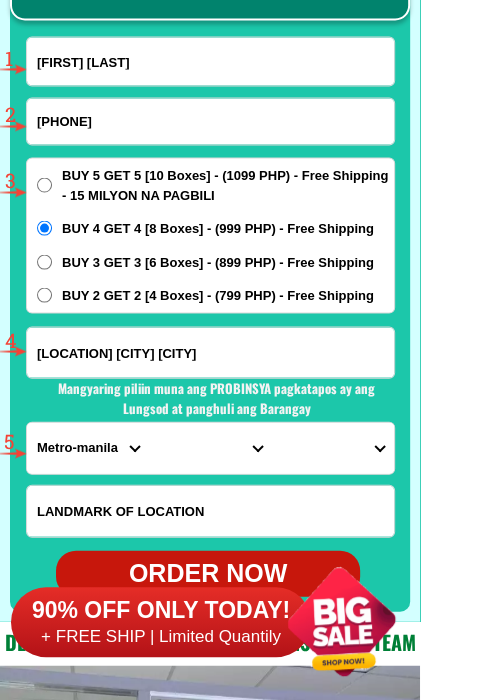 scroll, scrollTop: 15802, scrollLeft: 0, axis: vertical 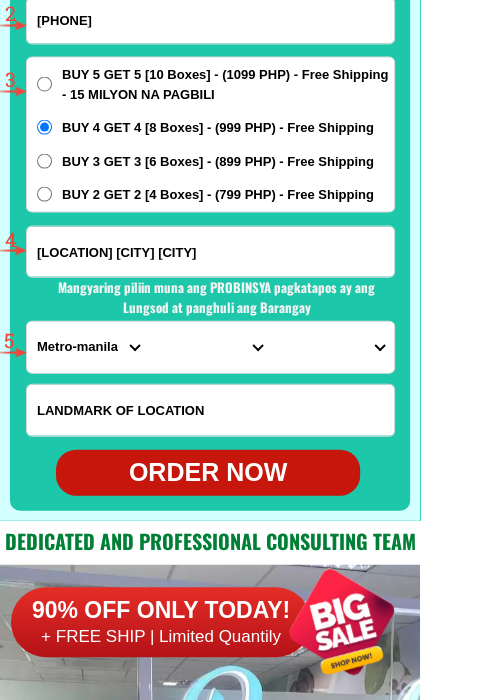 click on "PROVINCE Abra Agusan-del-norte Agusan-del-sur Aklan Albay Antique Apayao Aurora Basilan Bataan Batanes Batangas Benguet Biliran Bohol Bukidnon Bulacan Cagayan Camarines-norte Camarines-sur Camiguin Capiz Catanduanes Cavite Cebu Cotabato Davao-de-oro Davao-del-norte Davao-del-sur Davao-occidental Davao-oriental Dinagat-islands Eastern-samar Guimaras Ifugao Ilocos-norte Ilocos-sur Iloilo Isabela Kalinga La-union Laguna Lanao-del-norte Lanao-del-sur Leyte Maguindanao Marinduque Masbate Metro-manila Misamis-occidental Misamis-oriental Mountain-province Negros-occidental Negros-oriental Northern-samar Nueva-ecija Nueva-vizcaya Occidental-mindoro Oriental-mindoro Palawan Pampanga Pangasinan Quezon Quirino Rizal Romblon Sarangani Siquijor Sorsogon South-cotabato Southern-leyte Sultan-kudarat Sulu Surigao-del-norte Surigao-del-sur Tarlac Tawi-tawi Western-samar Zambales Zamboanga-del-norte Zamboanga-del-sur Zamboanga-sibugay" at bounding box center (88, 347) 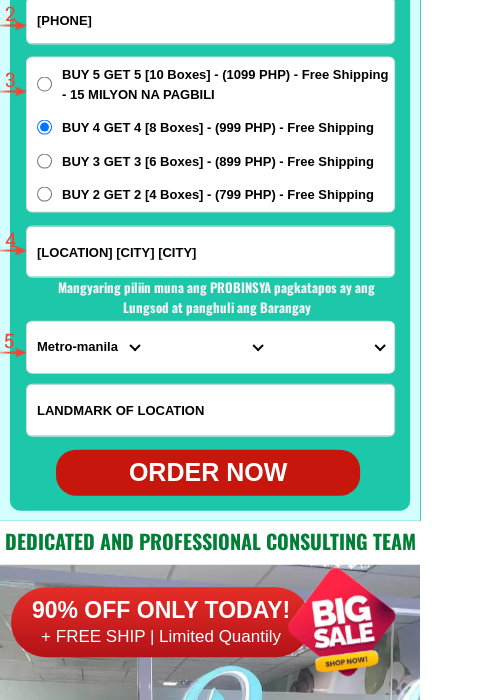 select on "63_473" 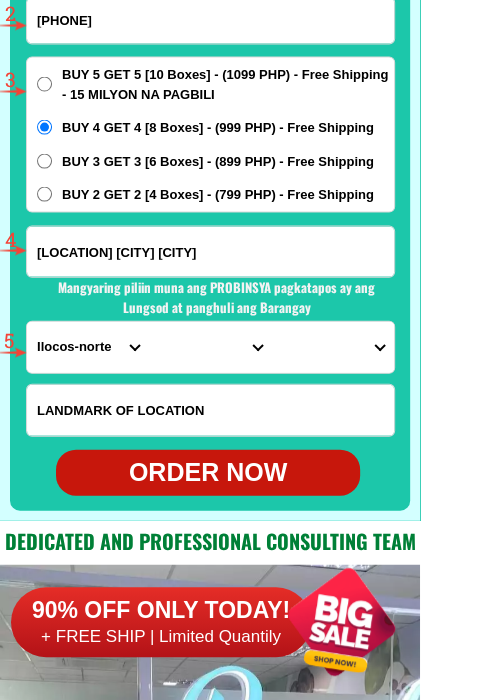 click on "PROVINCE Abra Agusan-del-norte Agusan-del-sur Aklan Albay Antique Apayao Aurora Basilan Bataan Batanes Batangas Benguet Biliran Bohol Bukidnon Bulacan Cagayan Camarines-norte Camarines-sur Camiguin Capiz Catanduanes Cavite Cebu Cotabato Davao-de-oro Davao-del-norte Davao-del-sur Davao-occidental Davao-oriental Dinagat-islands Eastern-samar Guimaras Ifugao Ilocos-norte Ilocos-sur Iloilo Isabela Kalinga La-union Laguna Lanao-del-norte Lanao-del-sur Leyte Maguindanao Marinduque Masbate Metro-manila Misamis-occidental Misamis-oriental Mountain-province Negros-occidental Negros-oriental Northern-samar Nueva-ecija Nueva-vizcaya Occidental-mindoro Oriental-mindoro Palawan Pampanga Pangasinan Quezon Quirino Rizal Romblon Sarangani Siquijor Sorsogon South-cotabato Southern-leyte Sultan-kudarat Sulu Surigao-del-norte Surigao-del-sur Tarlac Tawi-tawi Western-samar Zambales Zamboanga-del-norte Zamboanga-del-sur Zamboanga-sibugay" at bounding box center (88, 347) 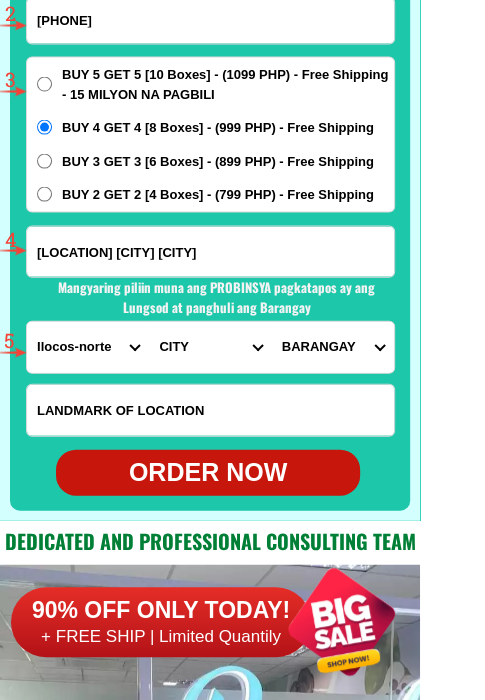 click on "[CITY] [CITY] [CITY] [CITY] [CITY] [CITY] [CITY] [CITY] [CITY] [CITY] [CITY] [CITY] [CITY] [CITY] [CITY]" at bounding box center [210, 347] 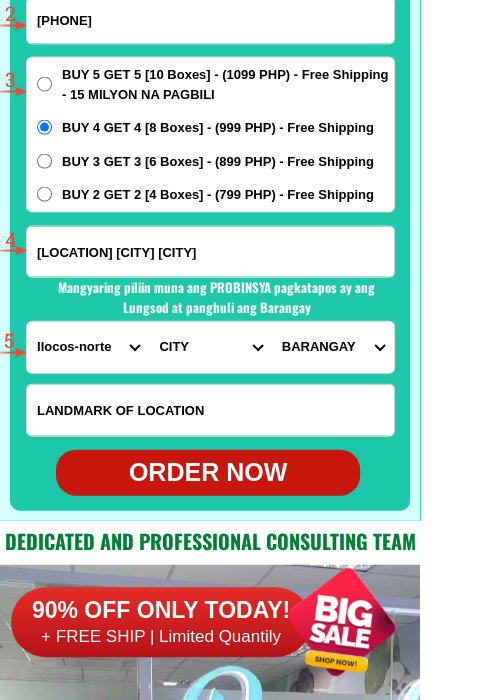 select on "[PHONE]" 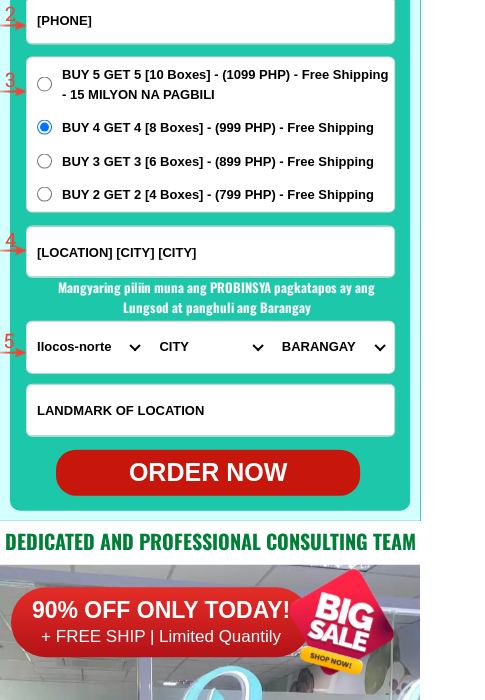 click on "[CITY] [CITY] [CITY] [CITY] [CITY] [CITY] [CITY] [CITY] [CITY] [CITY] [CITY] [CITY] [CITY] [CITY] [CITY]" at bounding box center (210, 347) 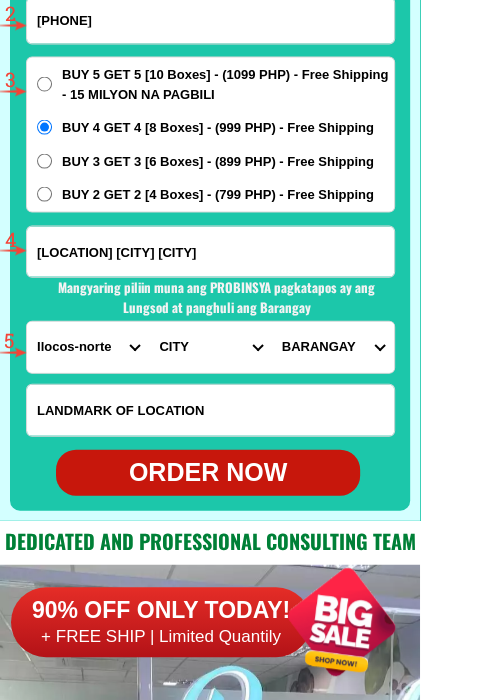 click on "[LOCATION]" at bounding box center [333, 347] 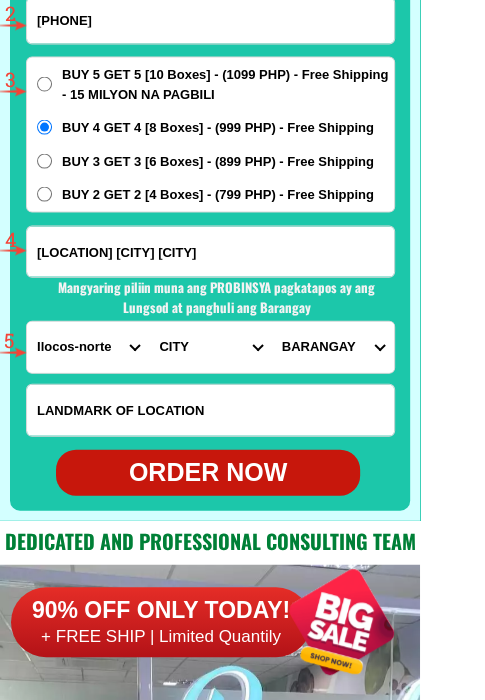 select on "[PHONE]" 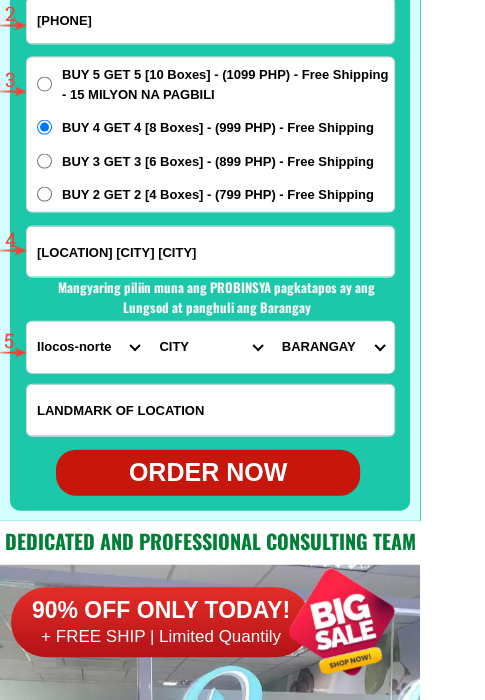 click on "[LOCATION]" at bounding box center [333, 347] 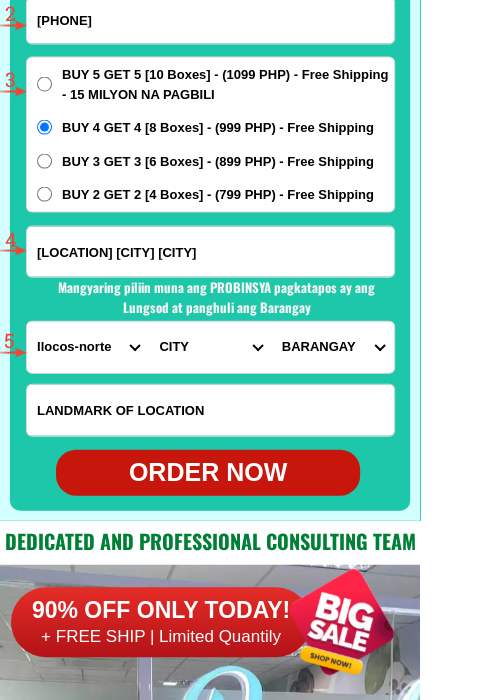 click on "ORDER NOW" at bounding box center (208, 473) 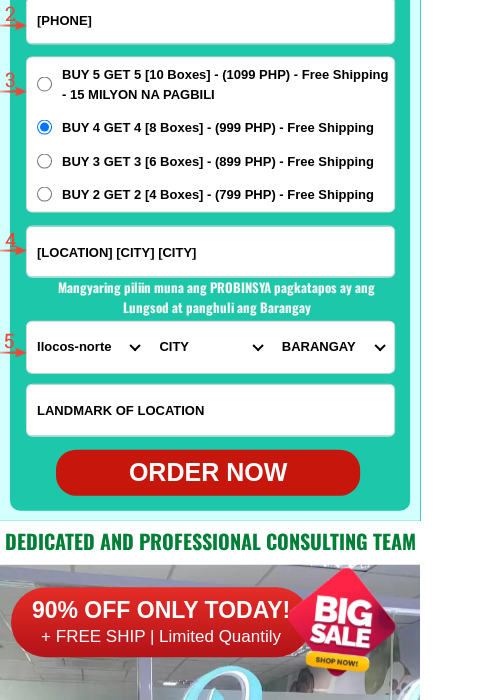 radio on "true" 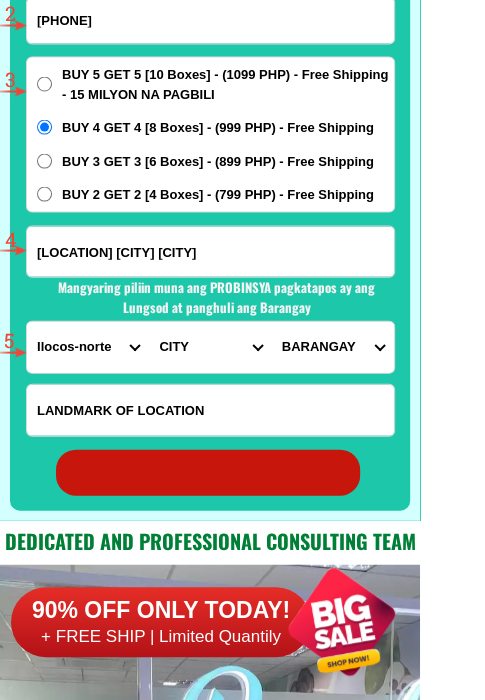 radio on "true" 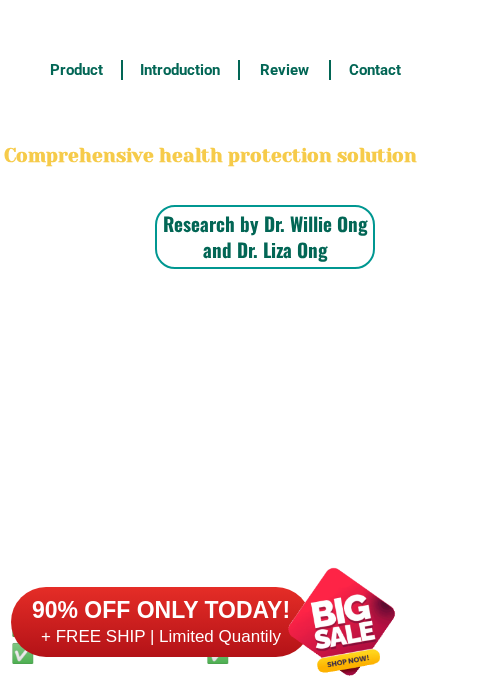scroll, scrollTop: 15802, scrollLeft: 0, axis: vertical 